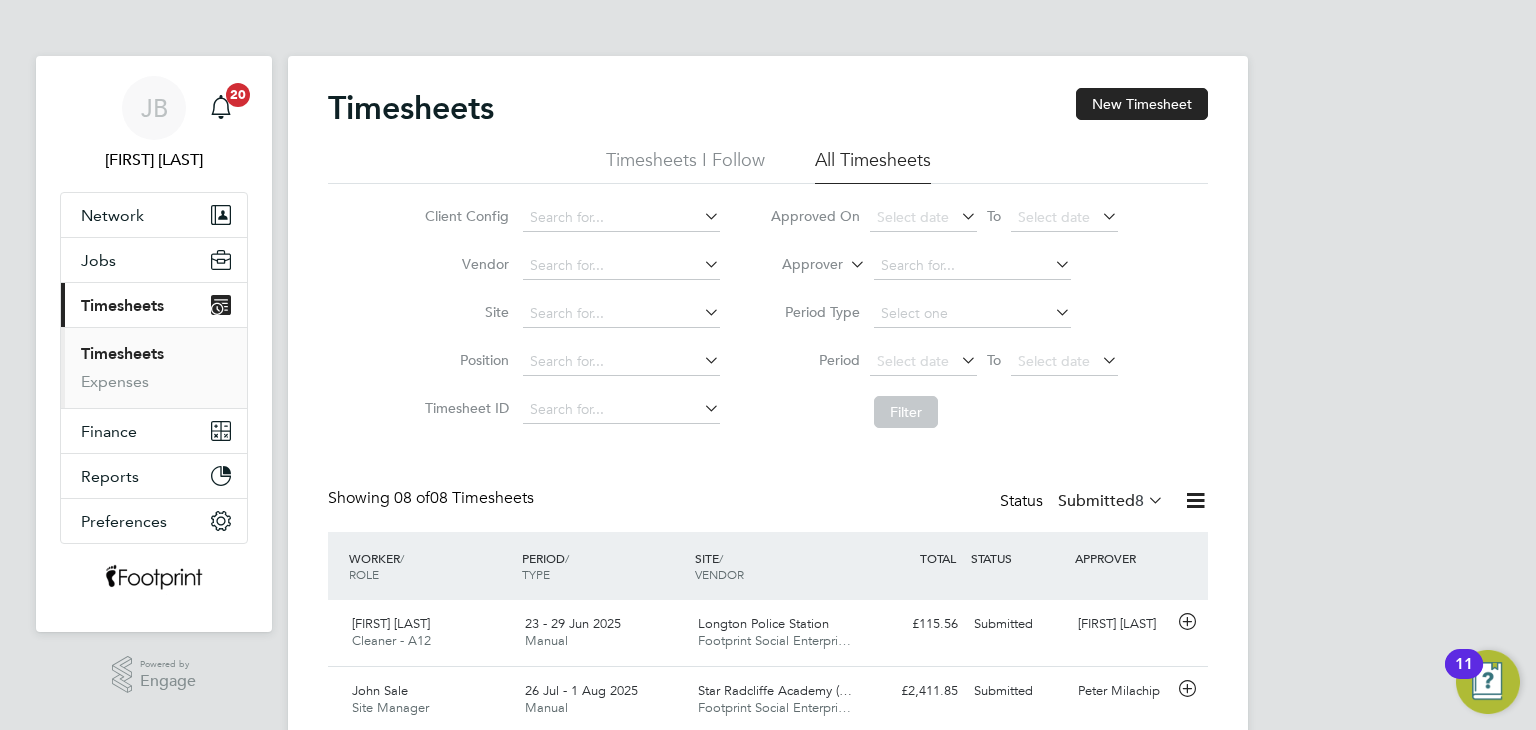 scroll, scrollTop: 200, scrollLeft: 0, axis: vertical 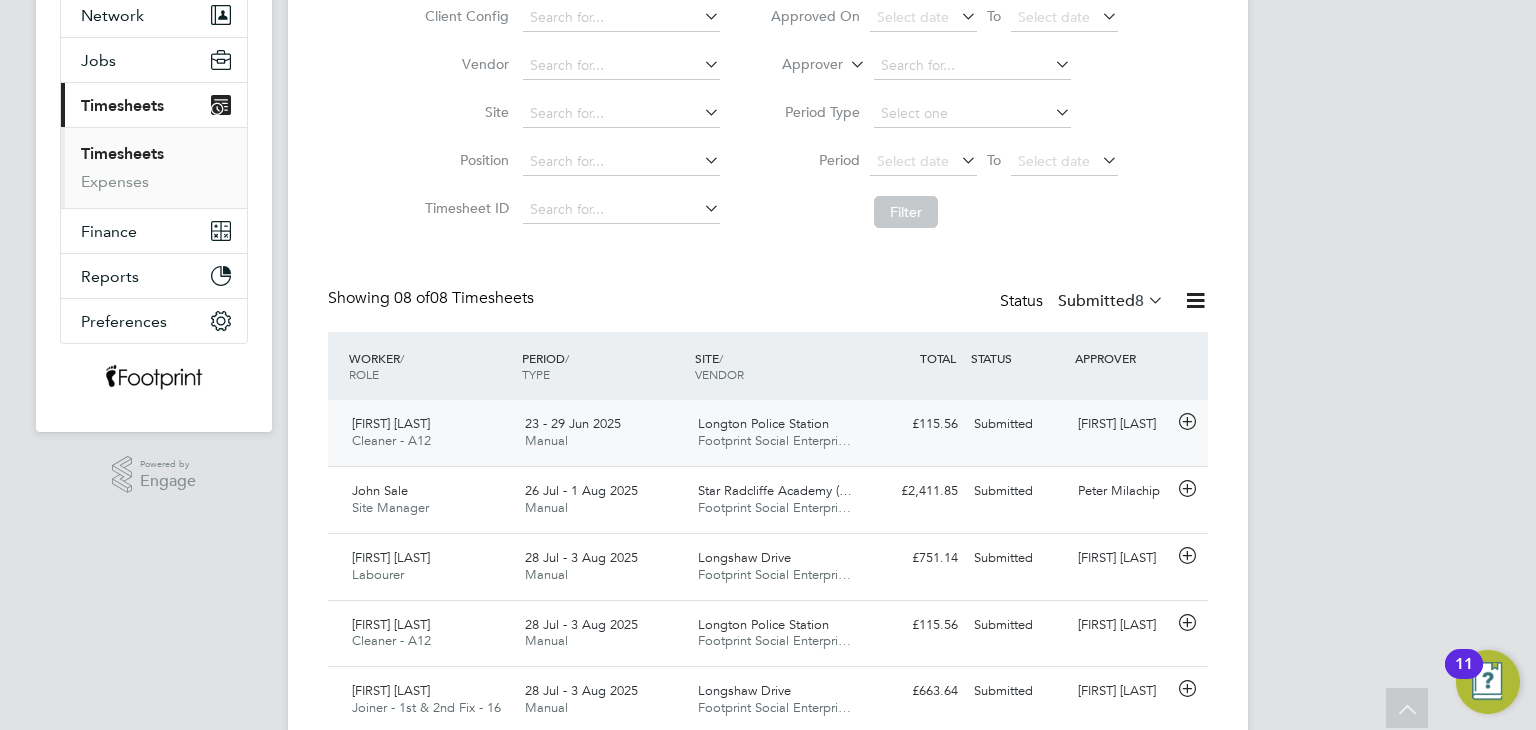 click on "Submitted" 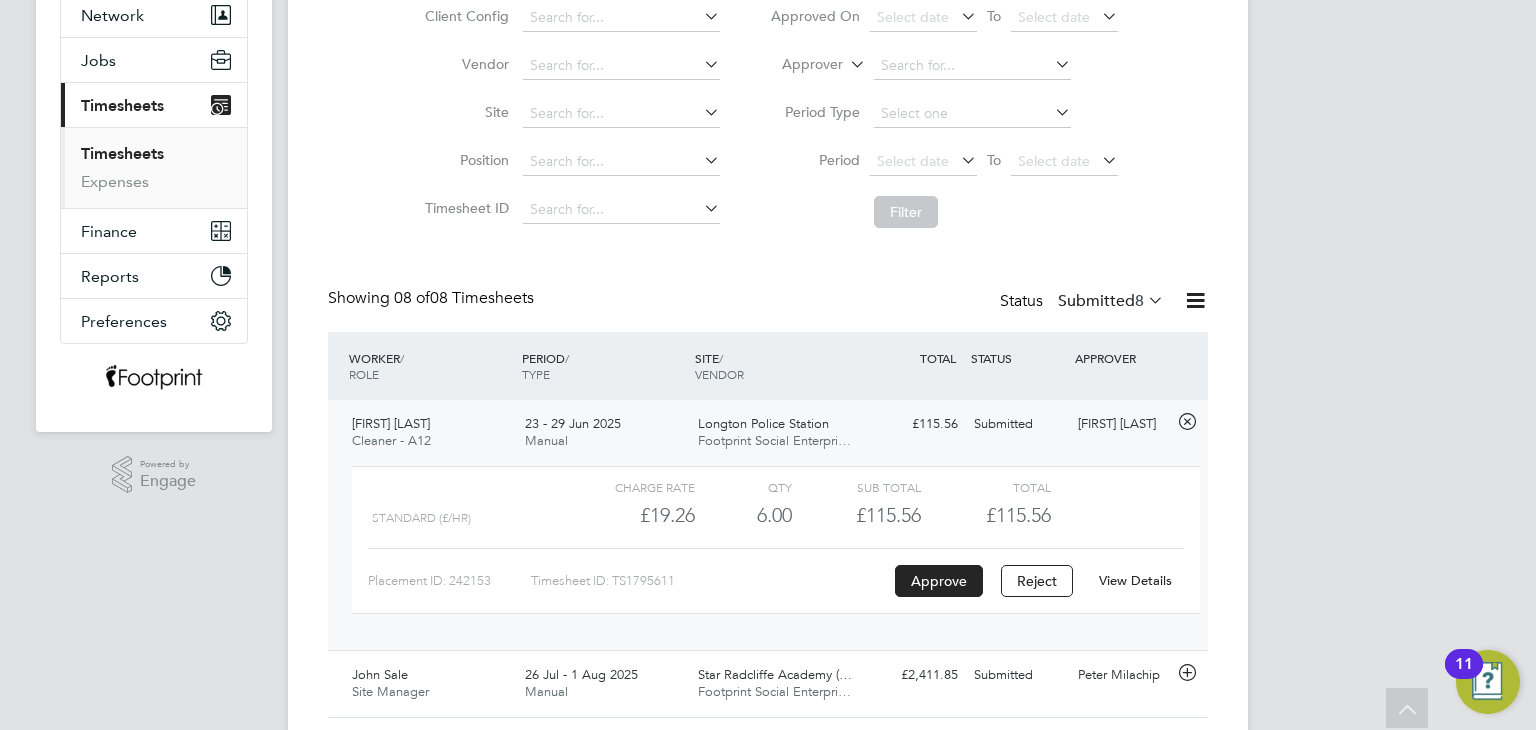 click on "View Details" 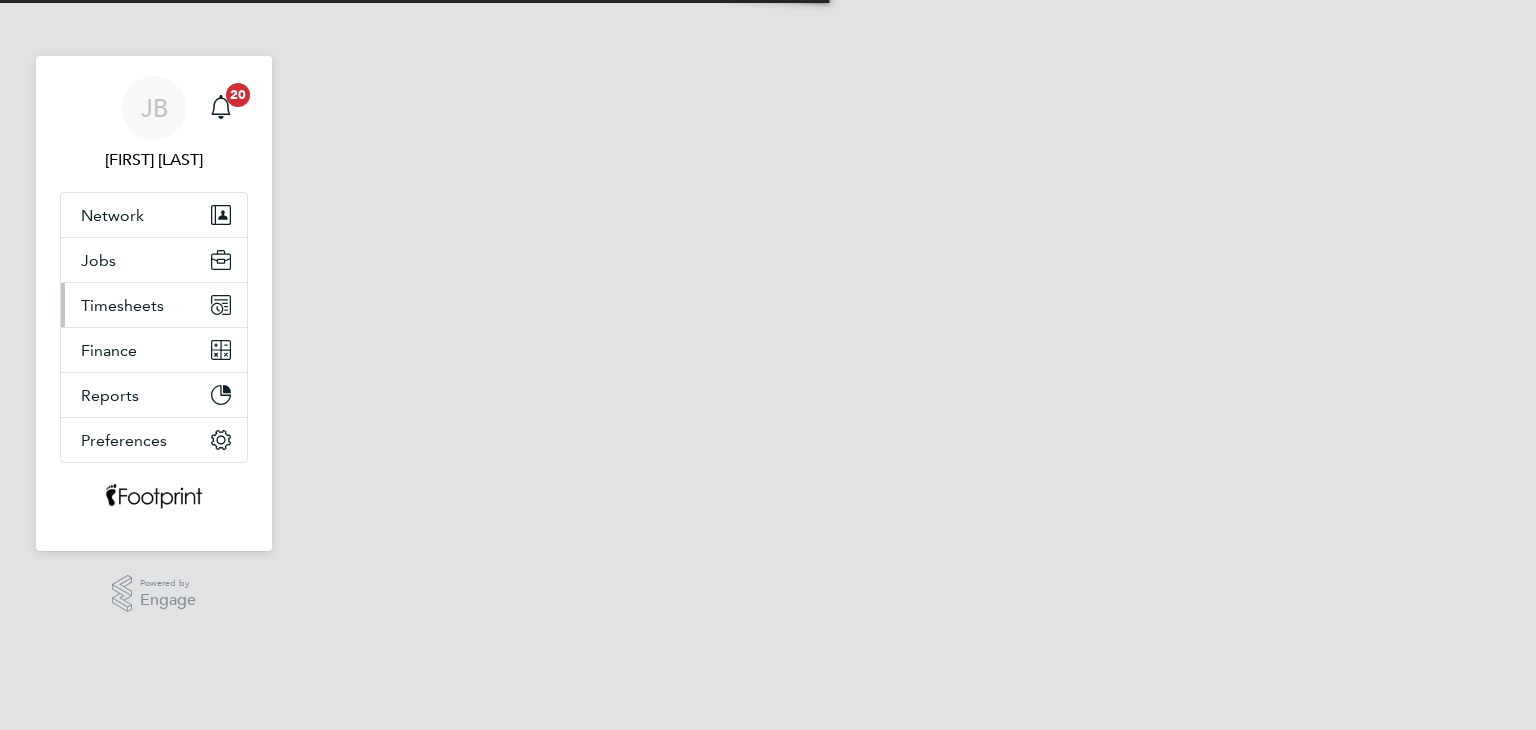 scroll, scrollTop: 0, scrollLeft: 0, axis: both 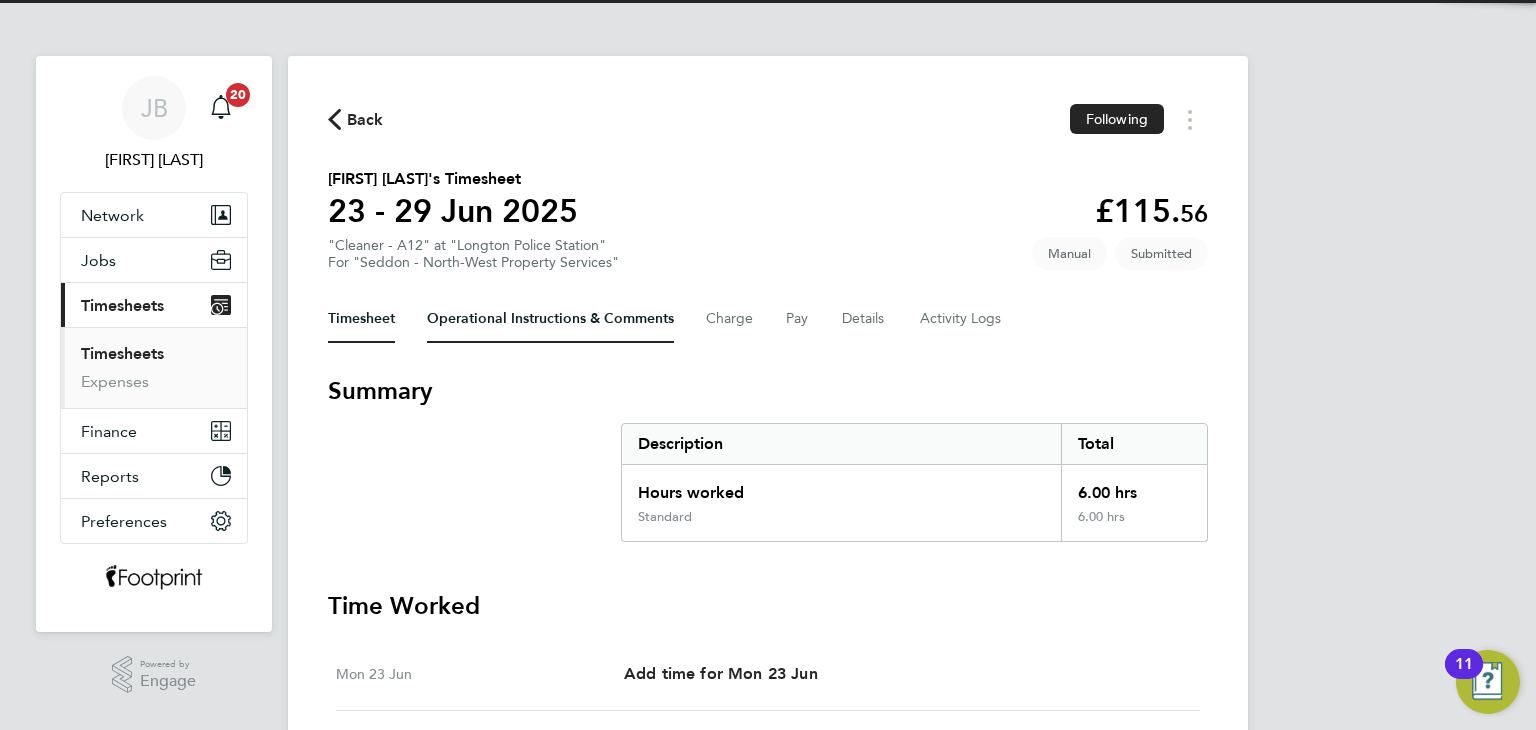 click on "Operational Instructions & Comments" at bounding box center (550, 319) 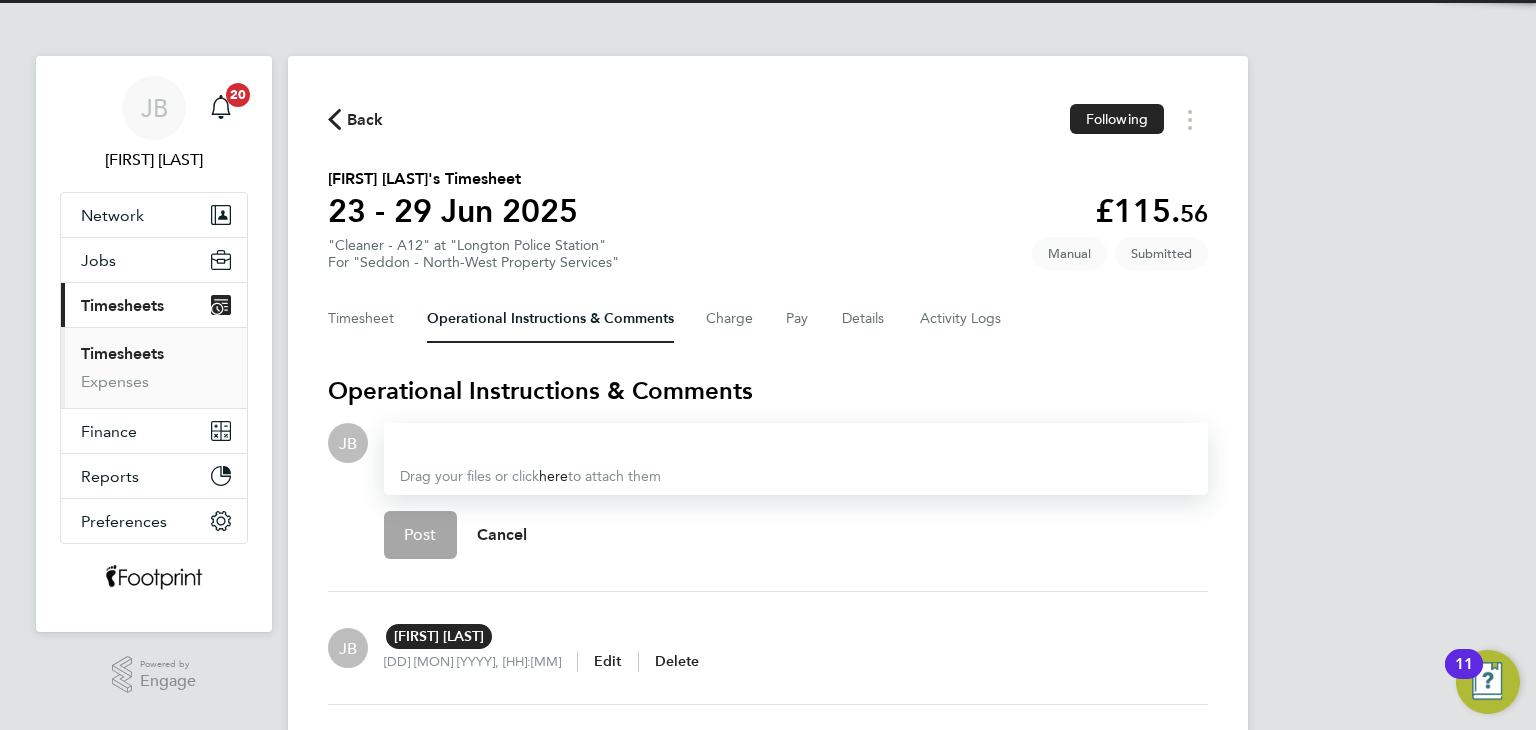 type 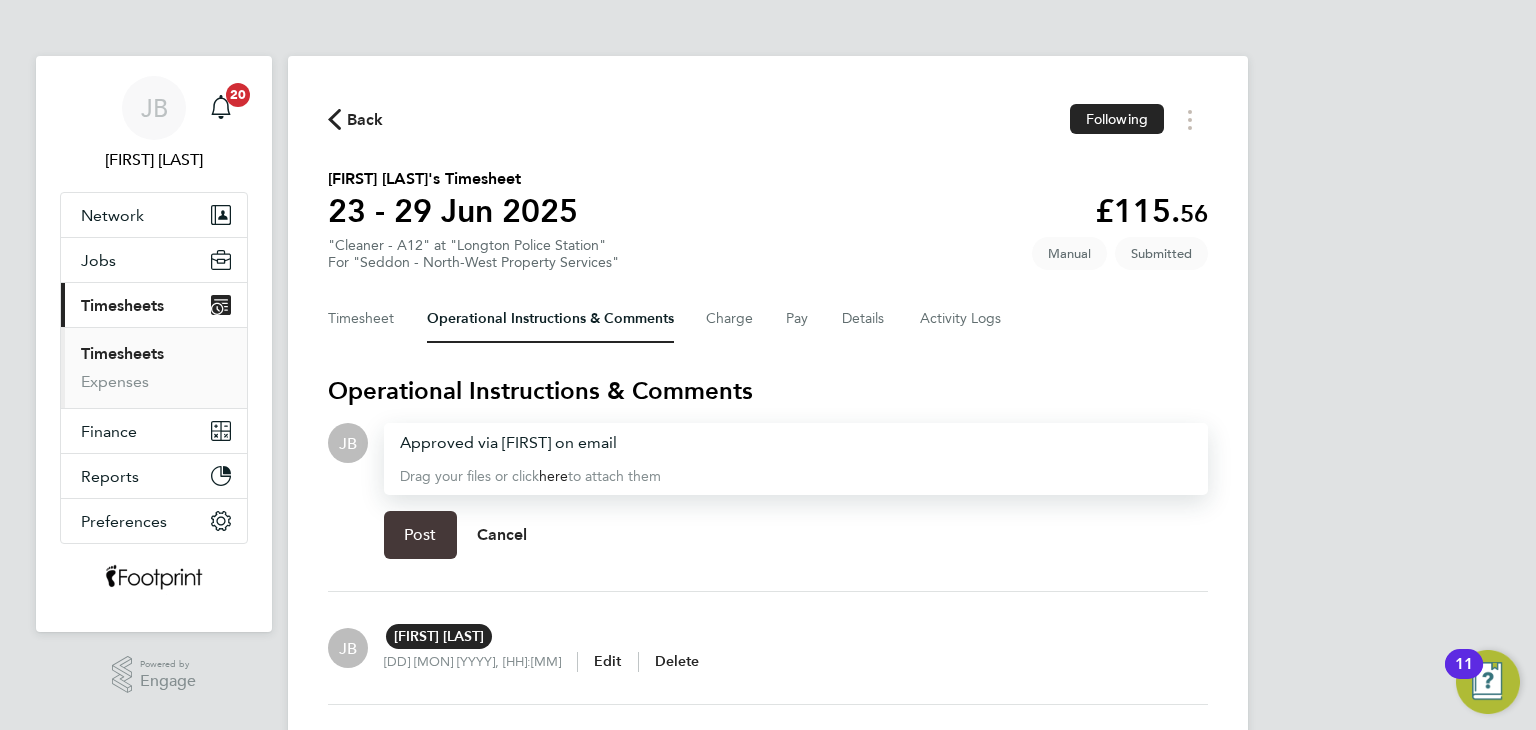 click on "Post" 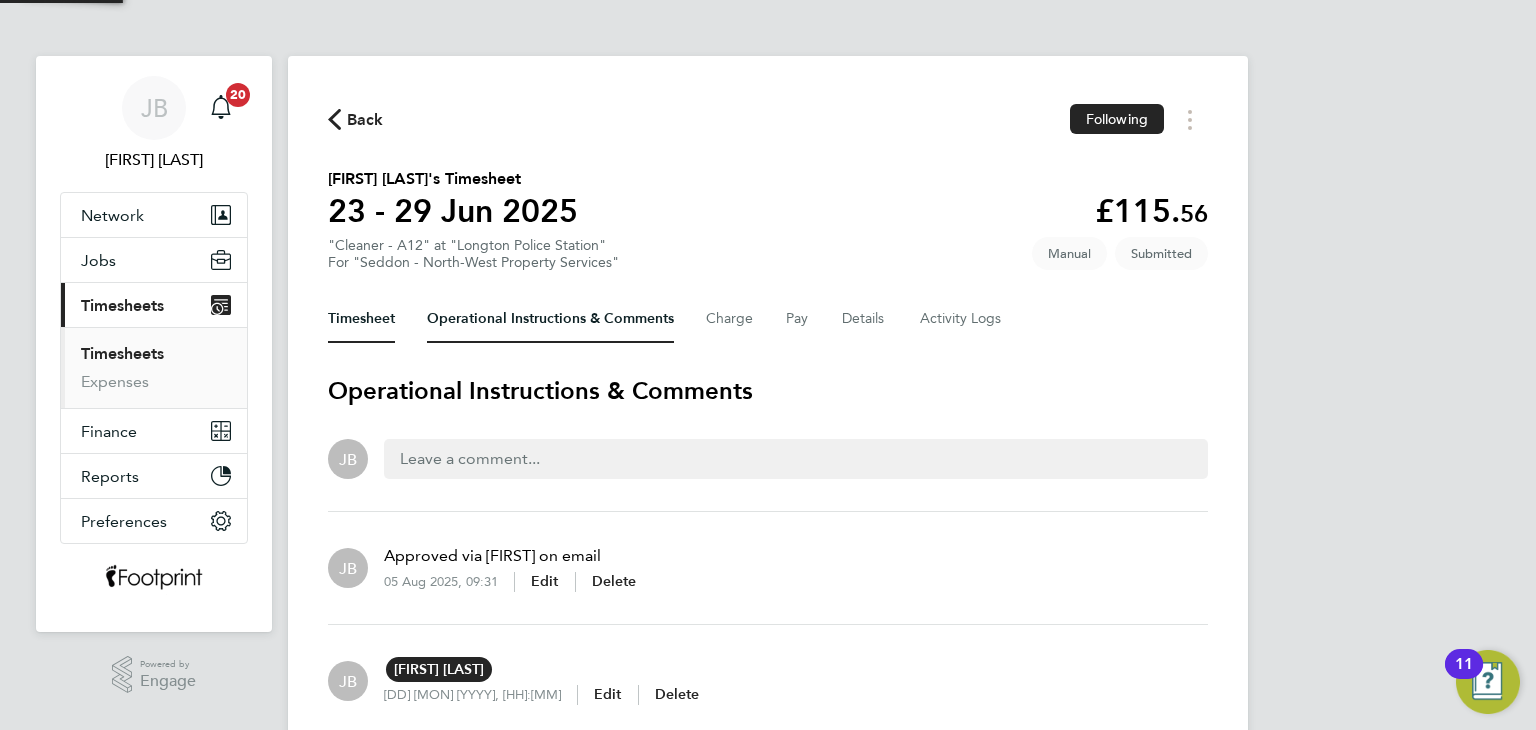 click on "Timesheet" at bounding box center (361, 319) 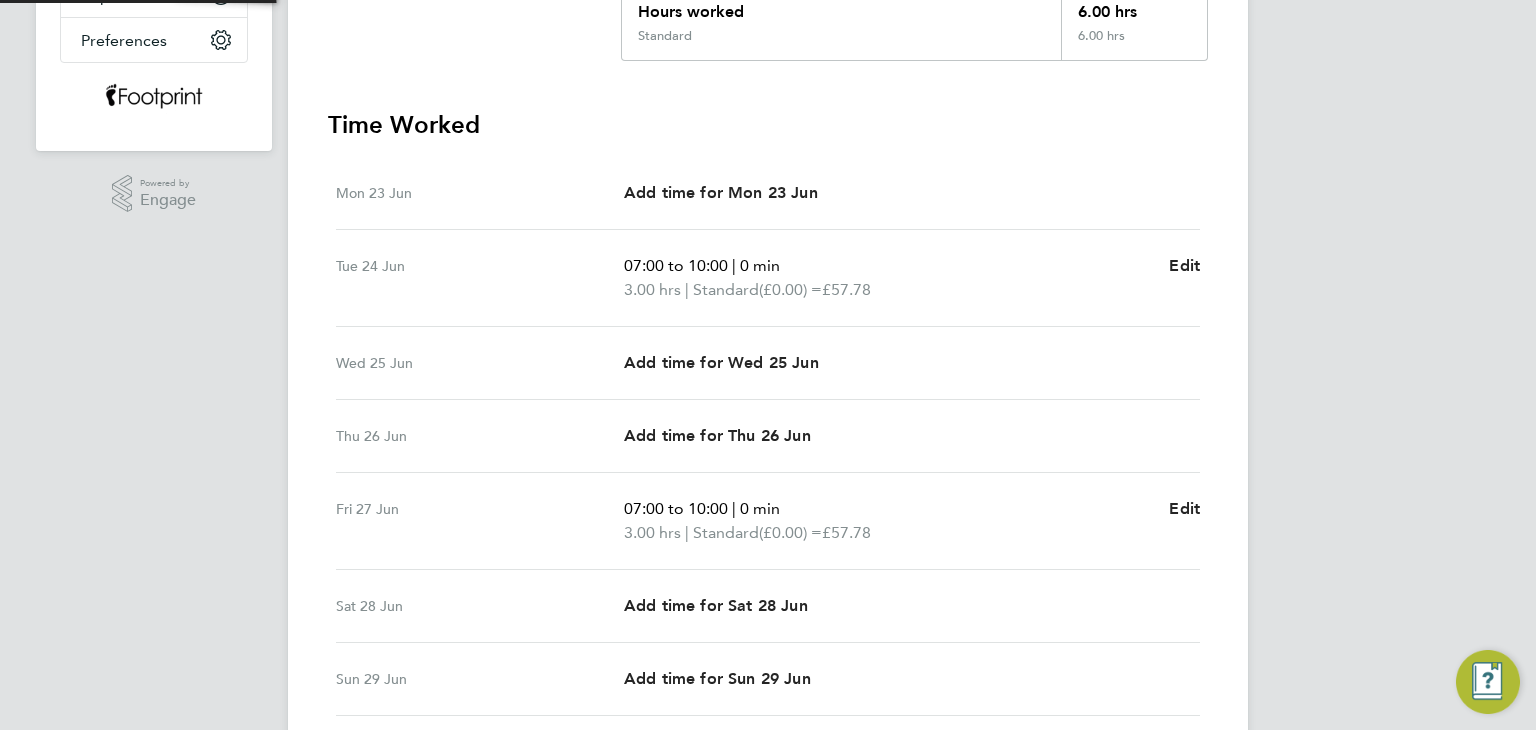 scroll, scrollTop: 640, scrollLeft: 0, axis: vertical 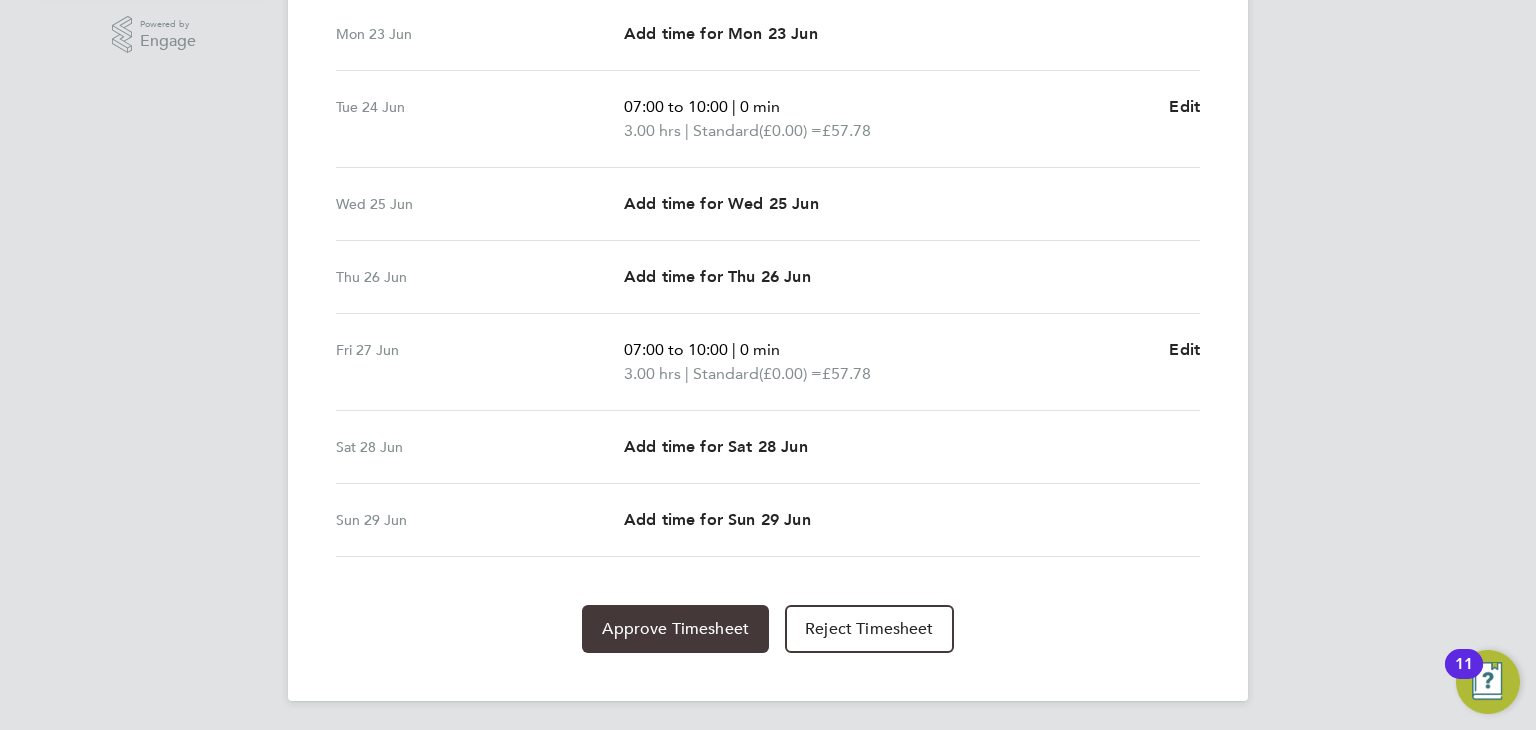 click on "Approve Timesheet" 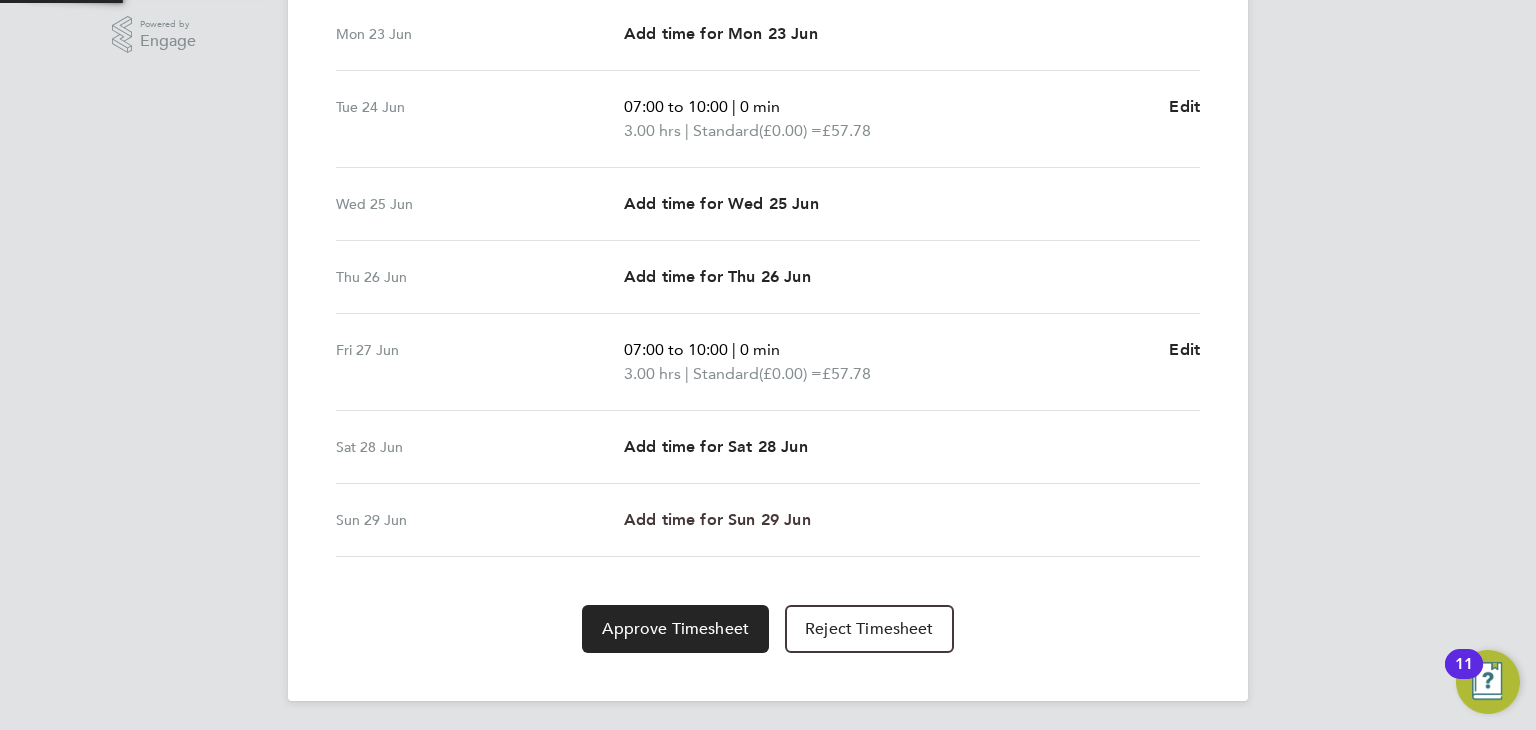 scroll, scrollTop: 0, scrollLeft: 0, axis: both 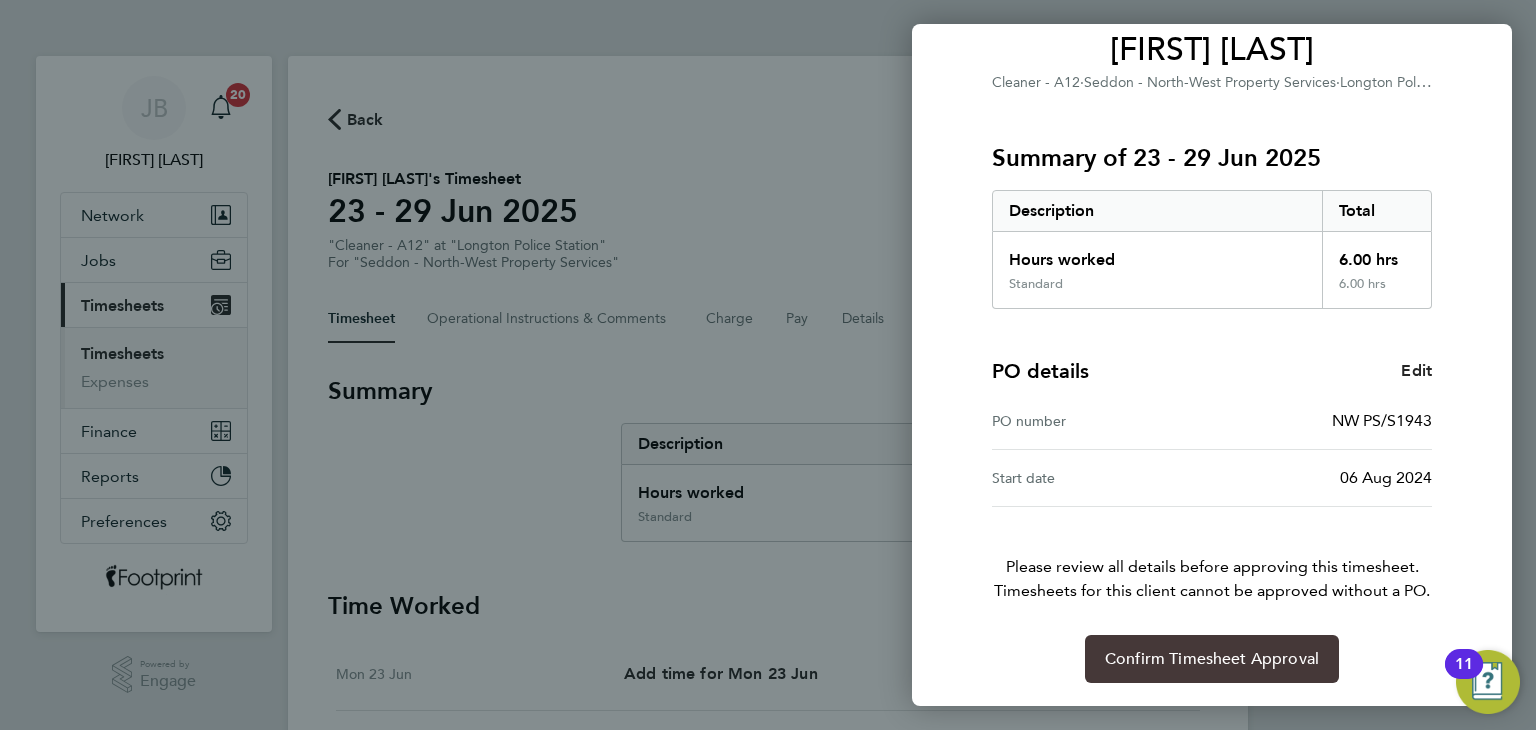 click on "Confirm Timesheet Approval" 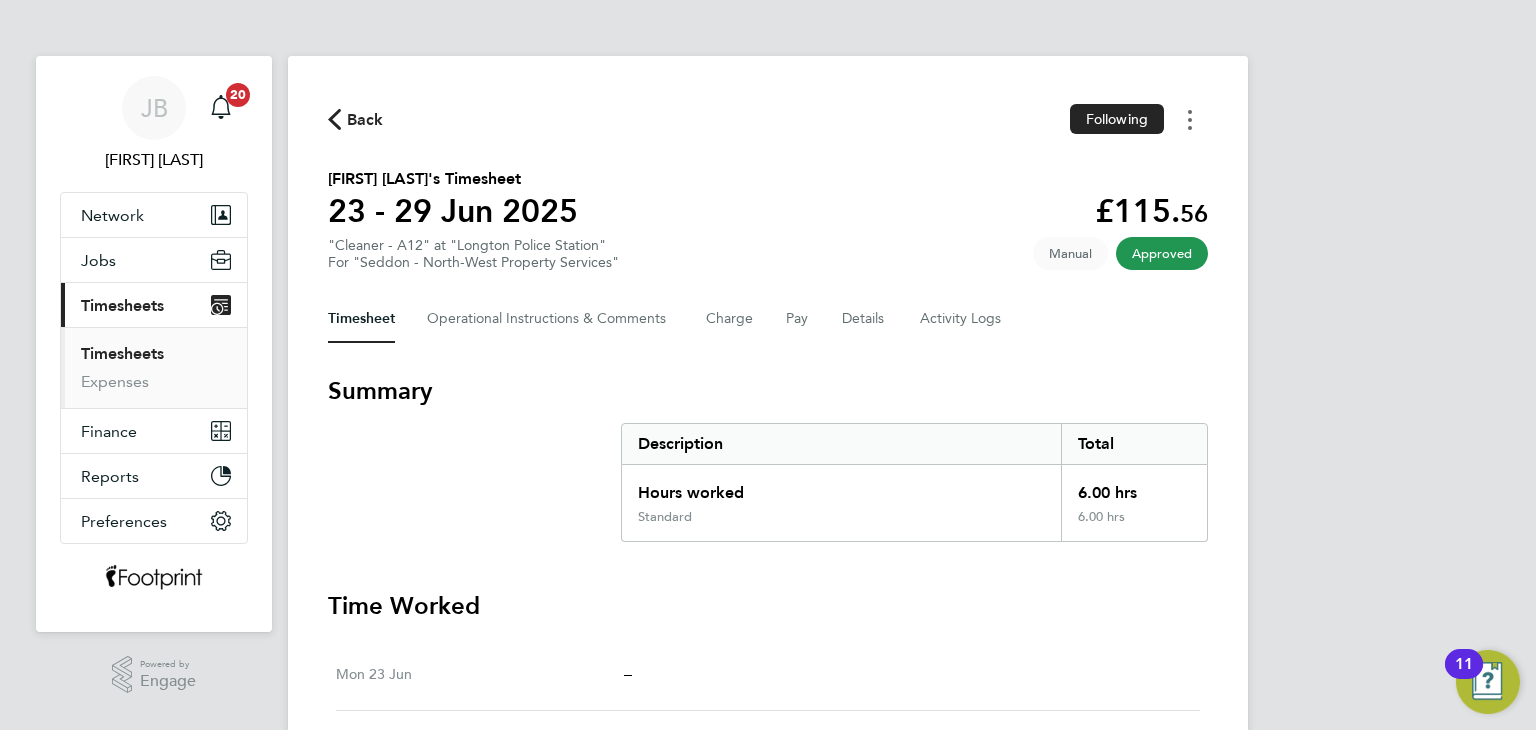 click at bounding box center (1190, 119) 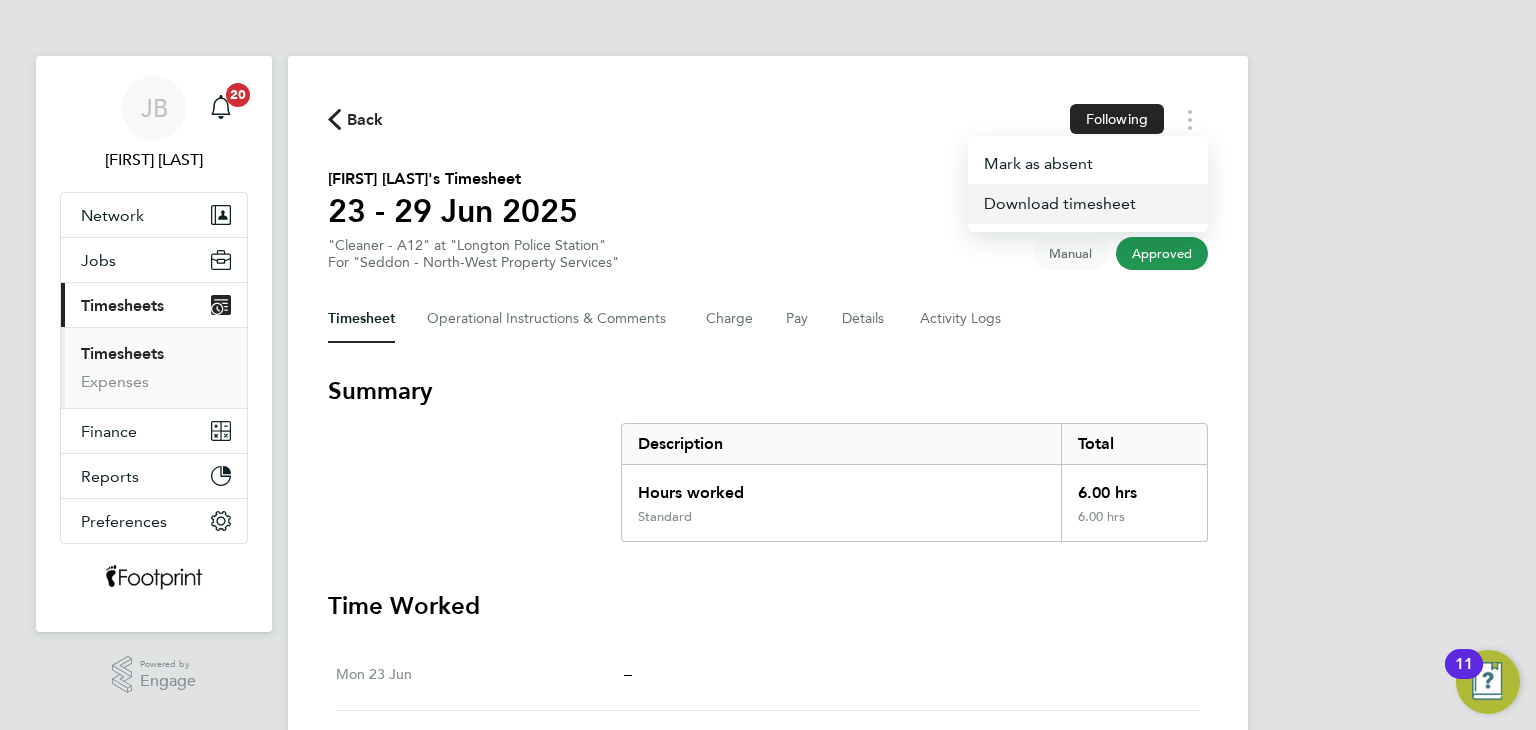 click on "Download timesheet" 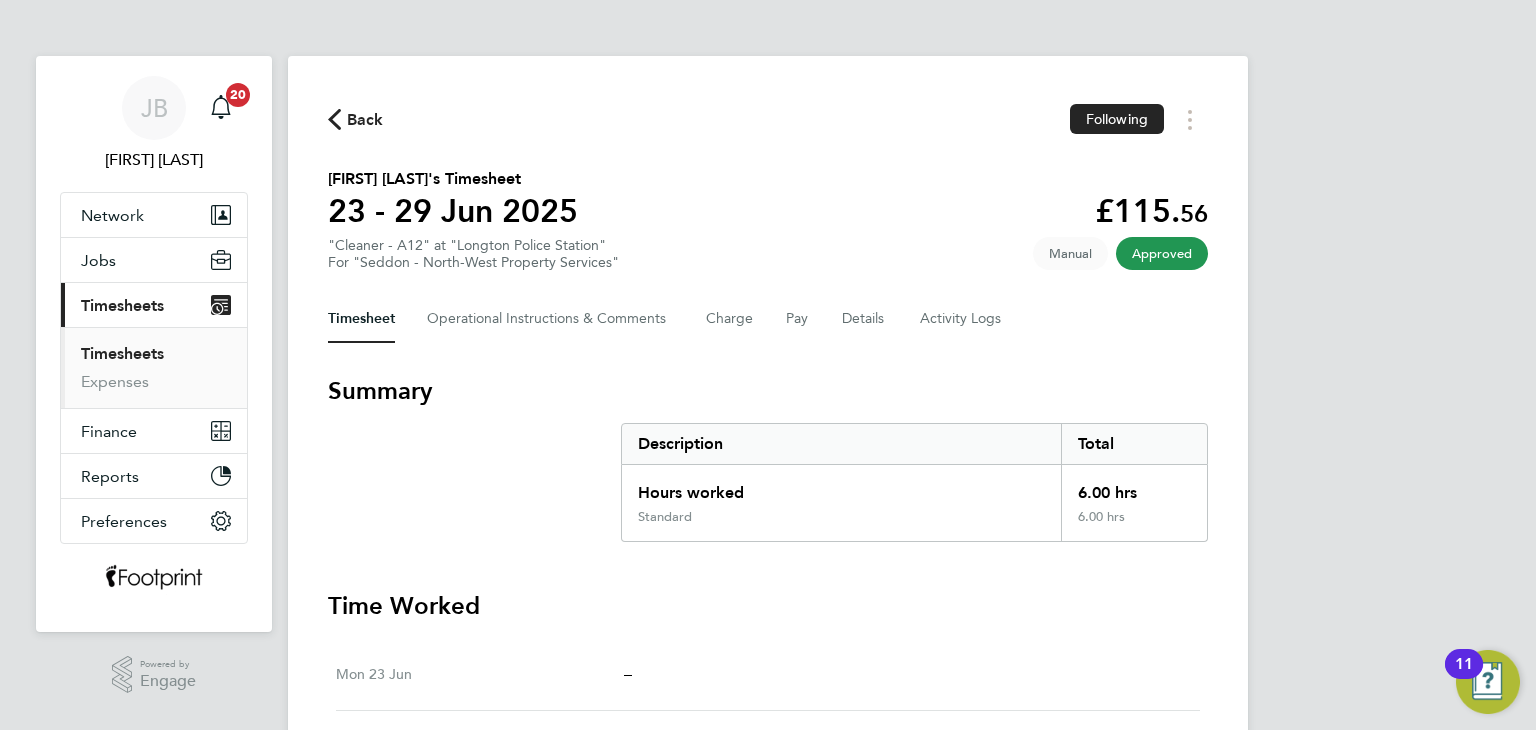 click on "Back" 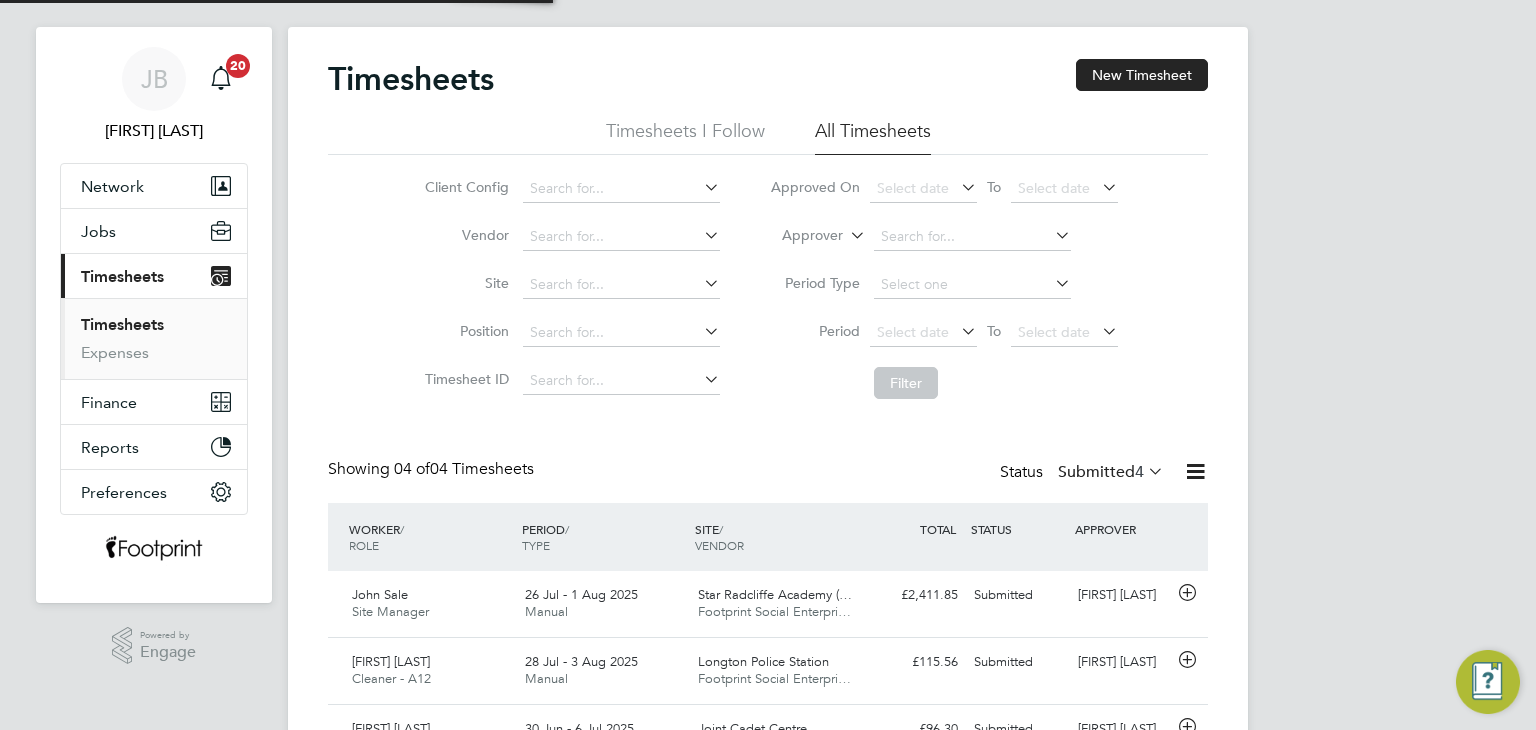 scroll, scrollTop: 220, scrollLeft: 0, axis: vertical 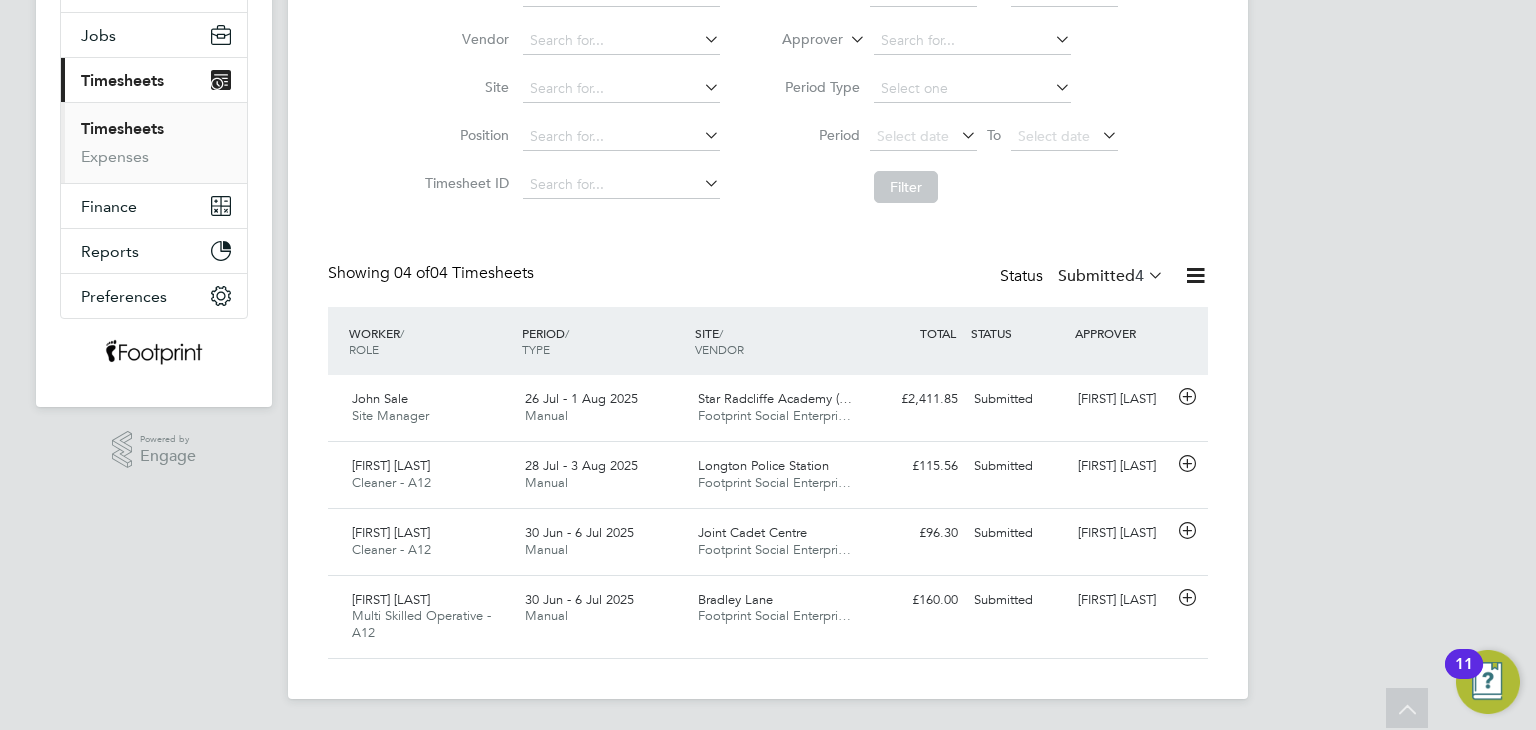 click on "Submitted  4" 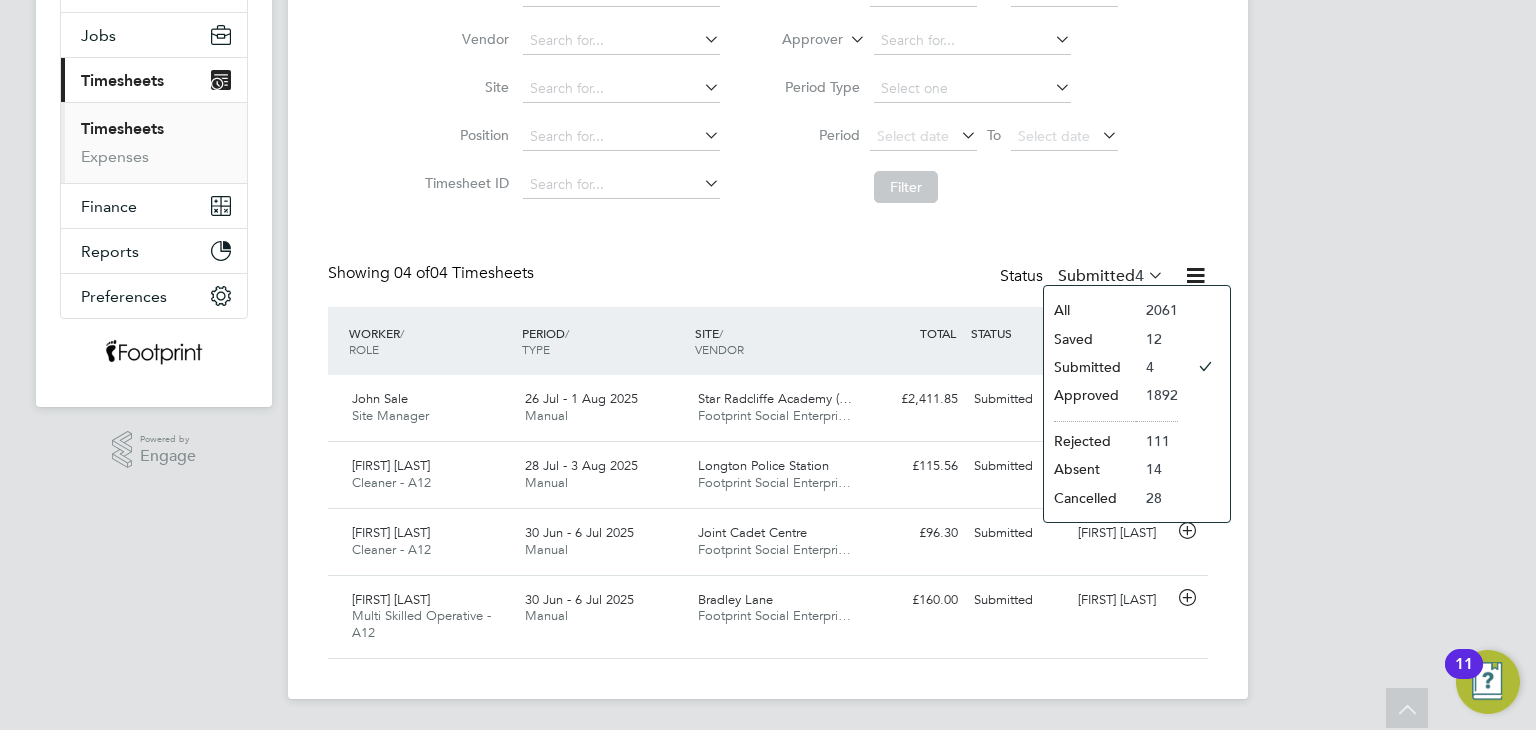 click on "Approved" 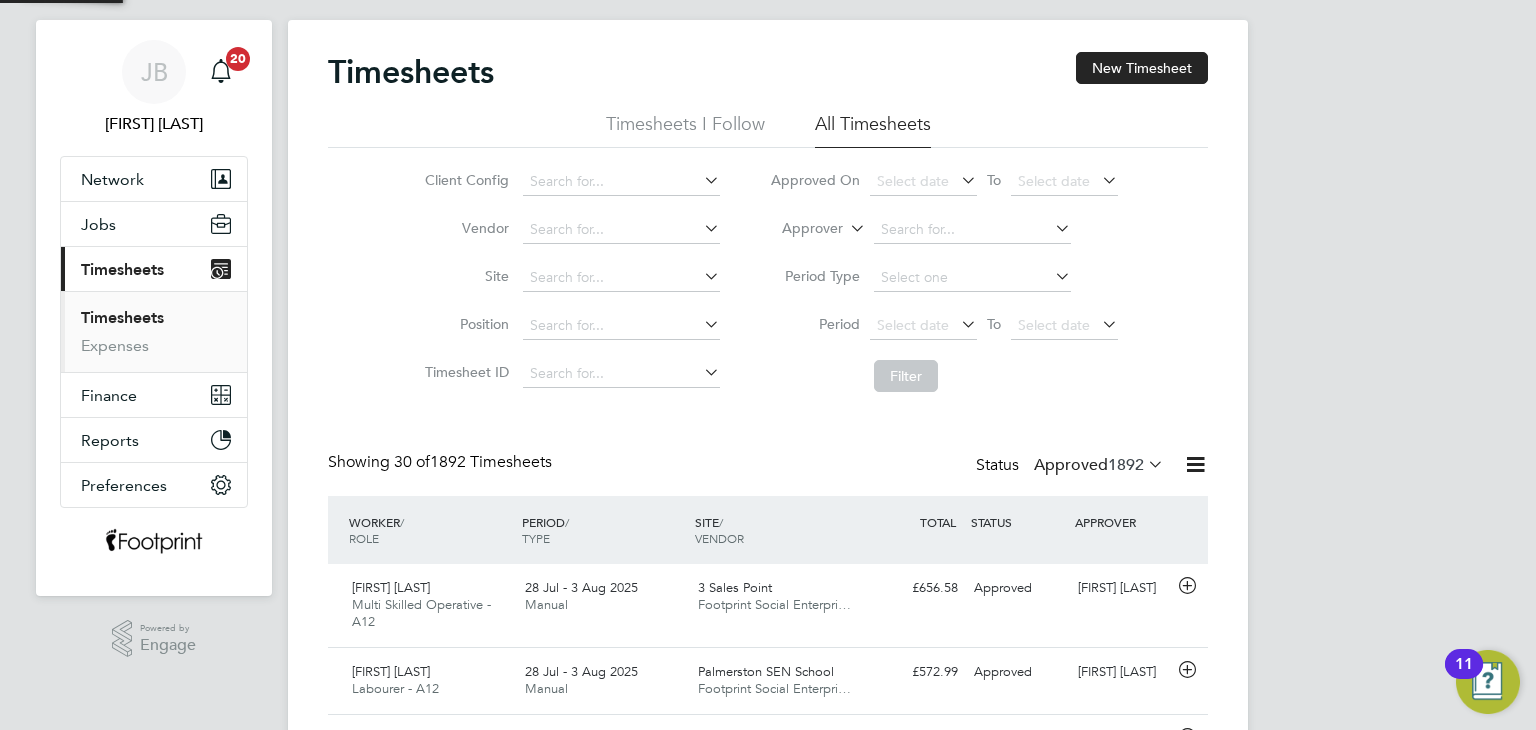 scroll, scrollTop: 225, scrollLeft: 0, axis: vertical 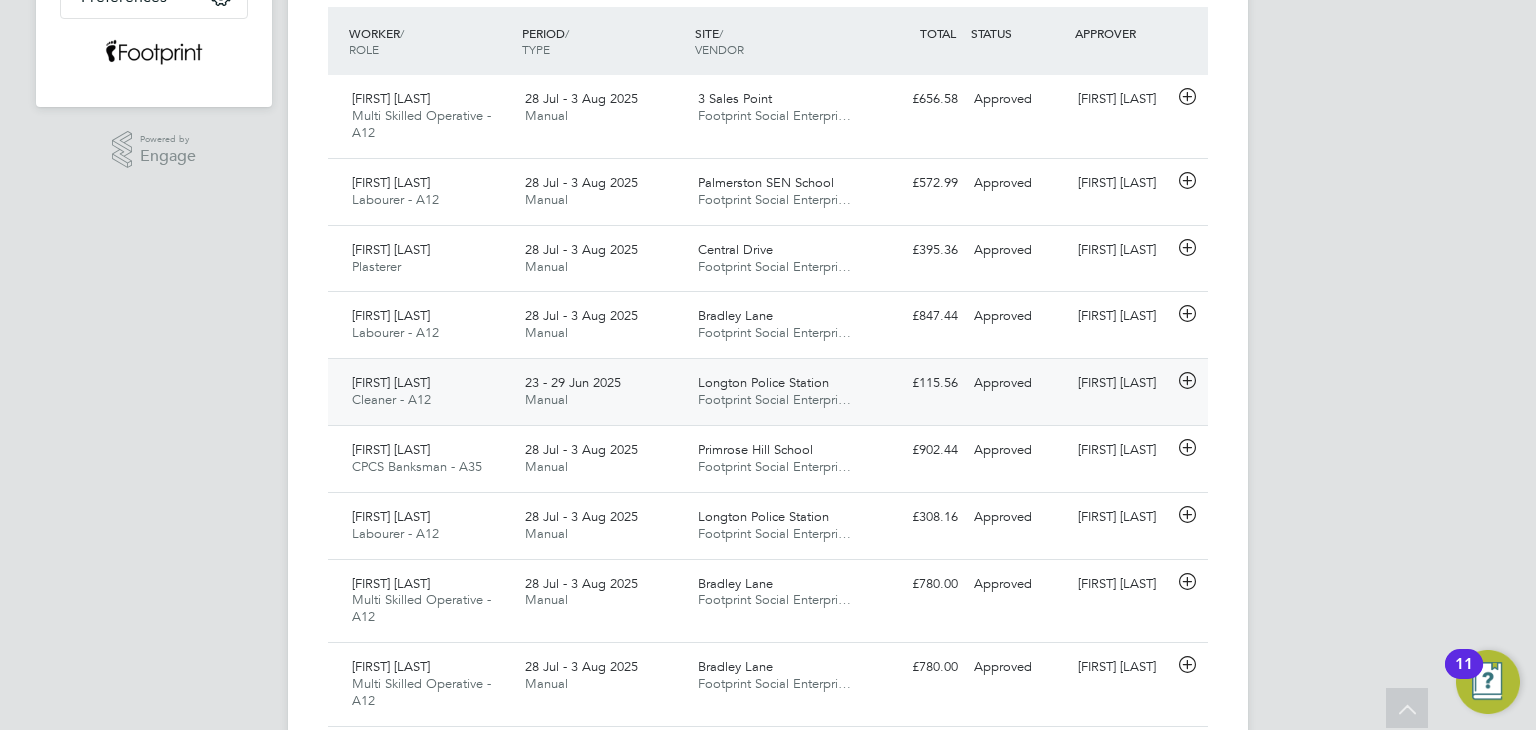 click on "Longton Police Station Footprint Social Enterpri…" 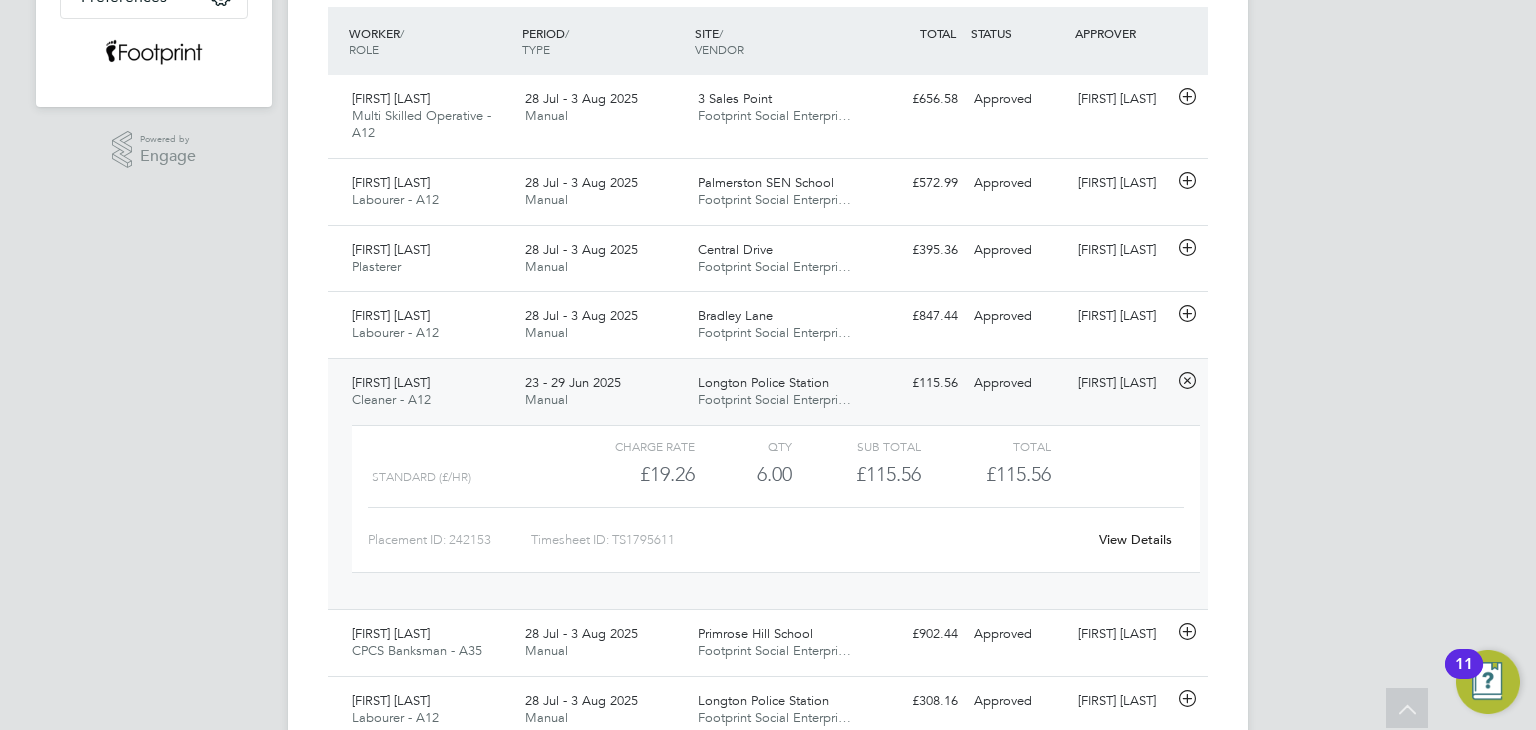 click on "View Details" 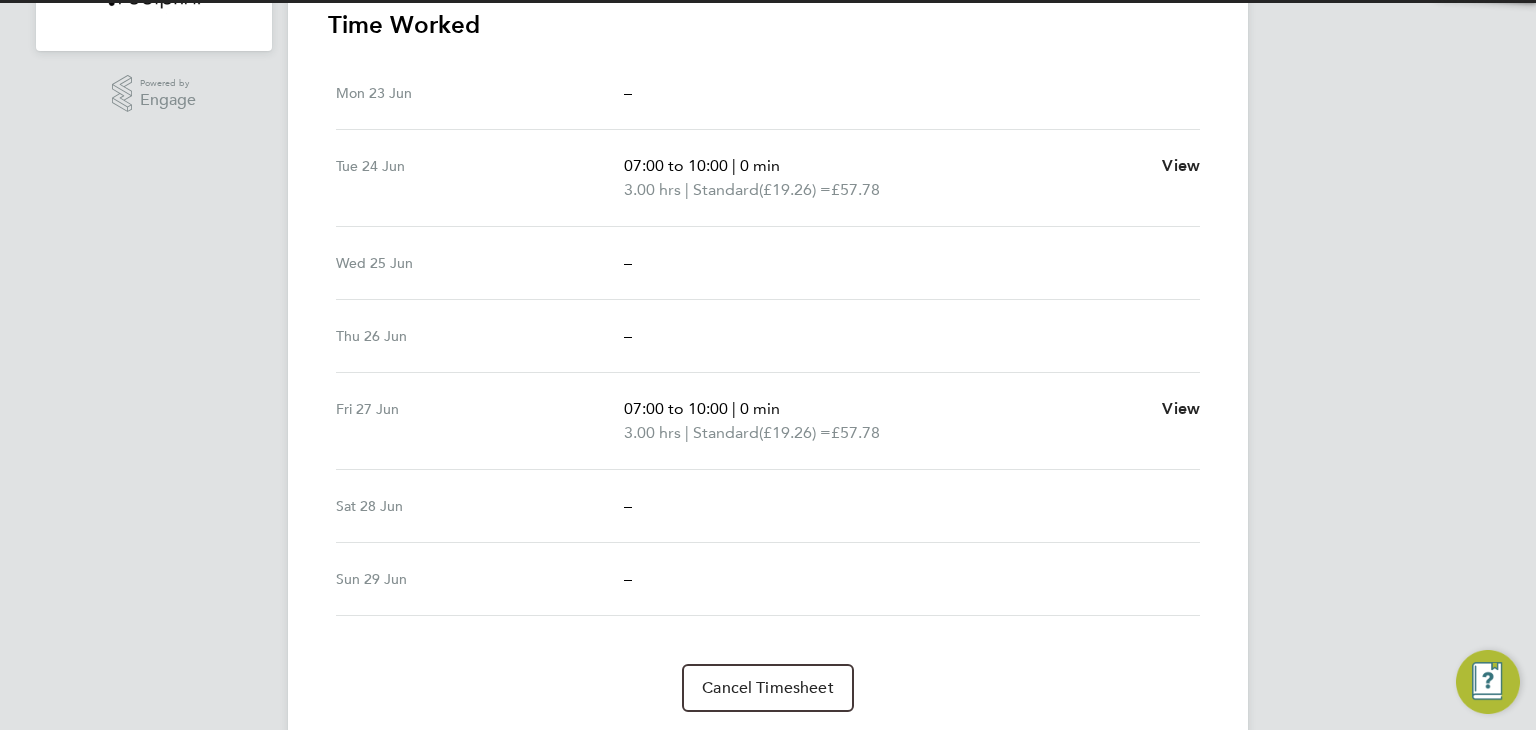 scroll, scrollTop: 640, scrollLeft: 0, axis: vertical 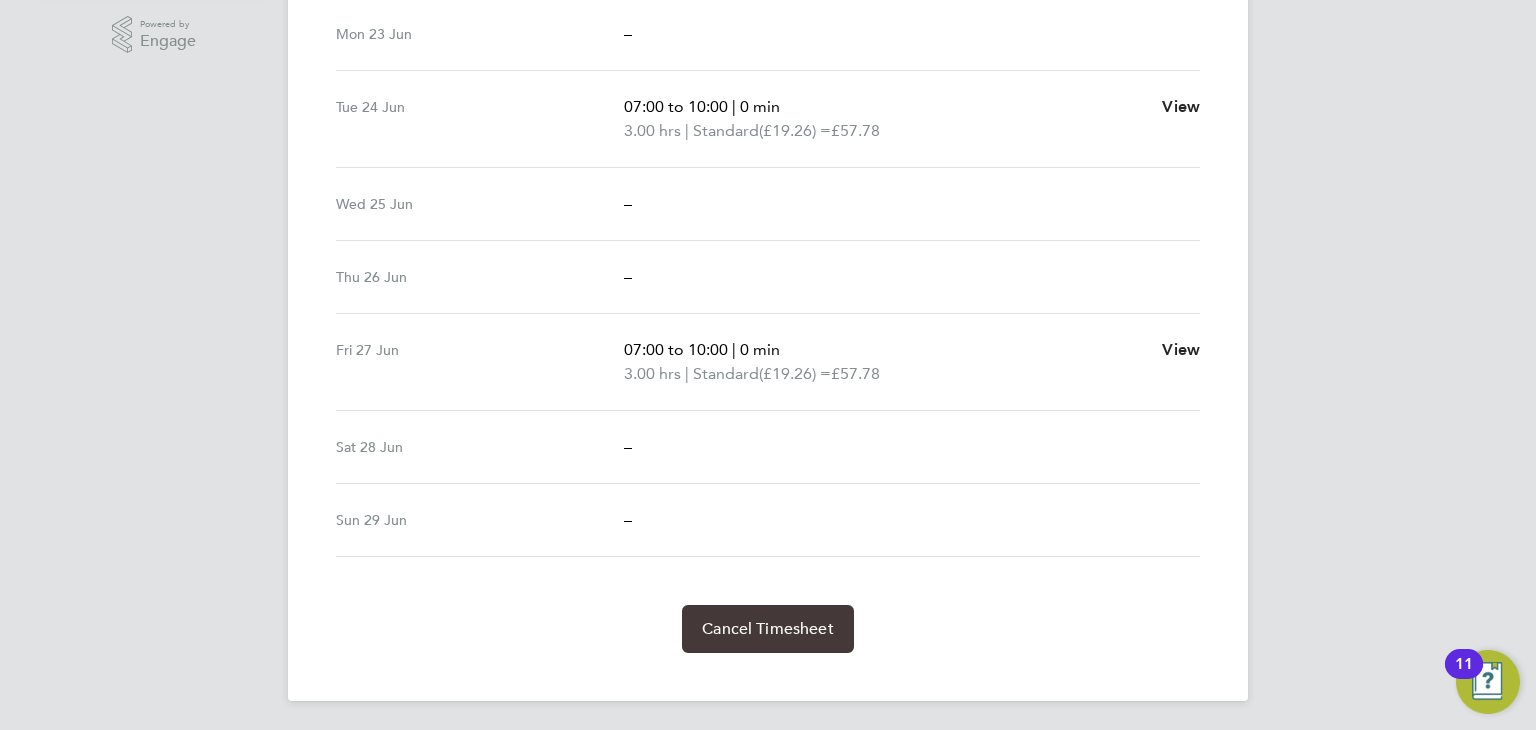 click on "Cancel Timesheet" 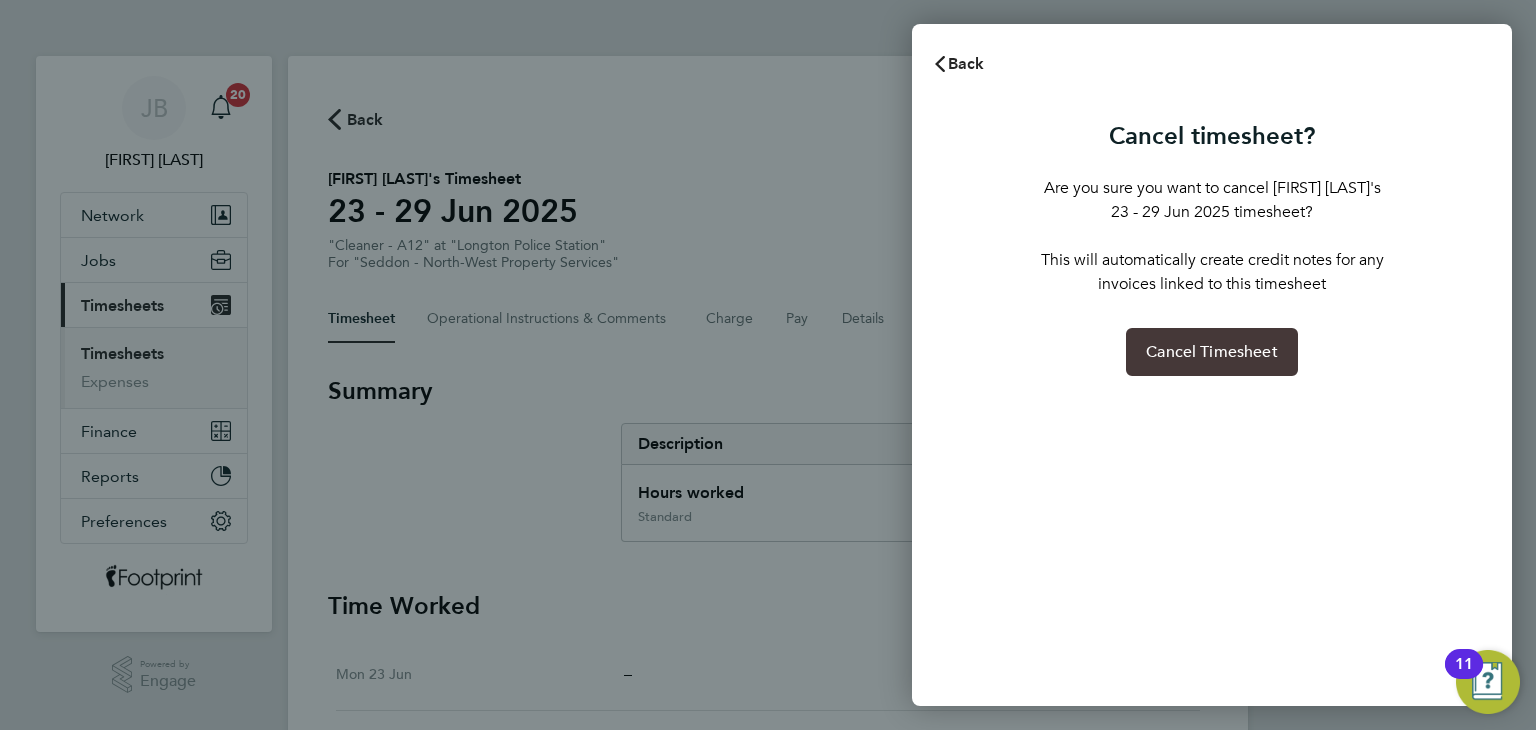 click on "Cancel Timesheet" 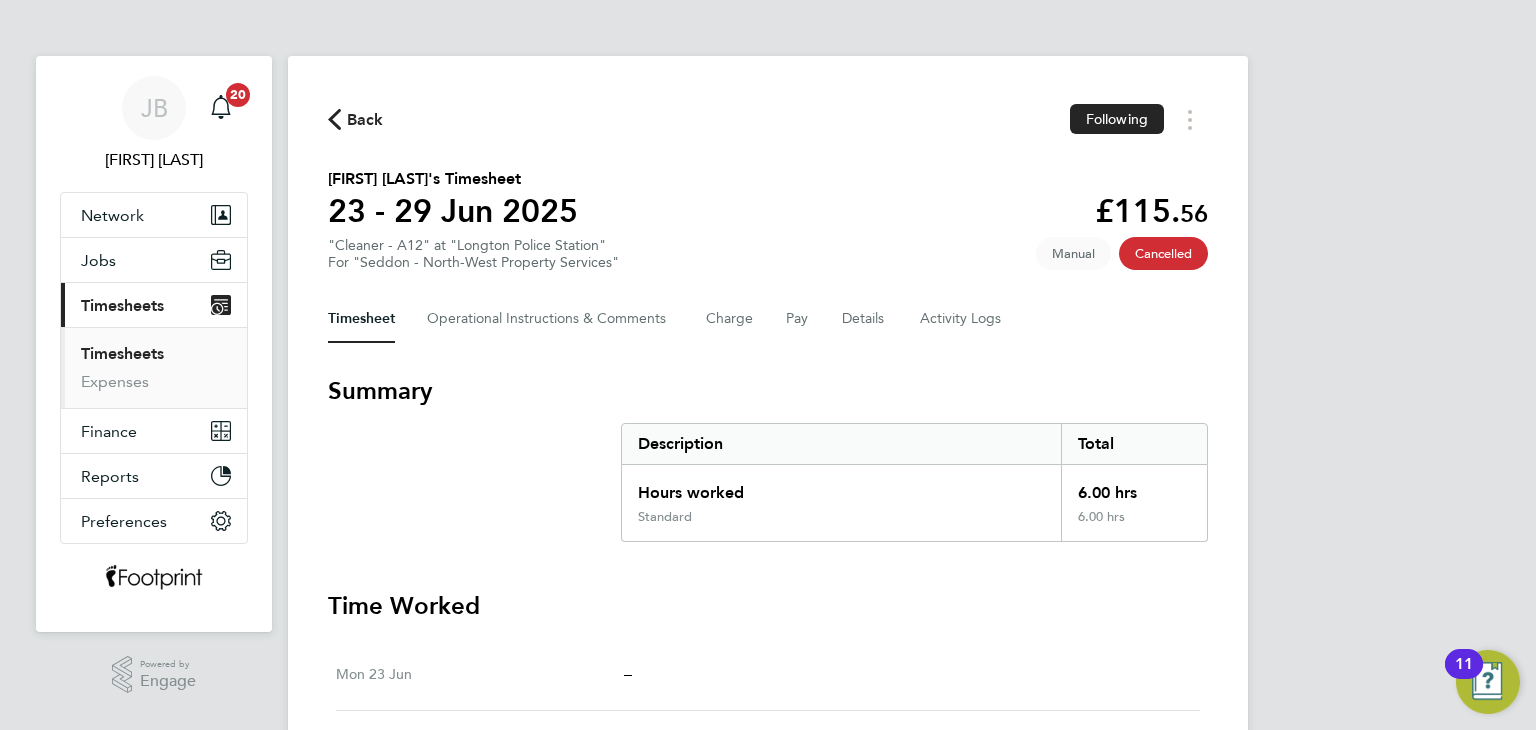 click on "Back" 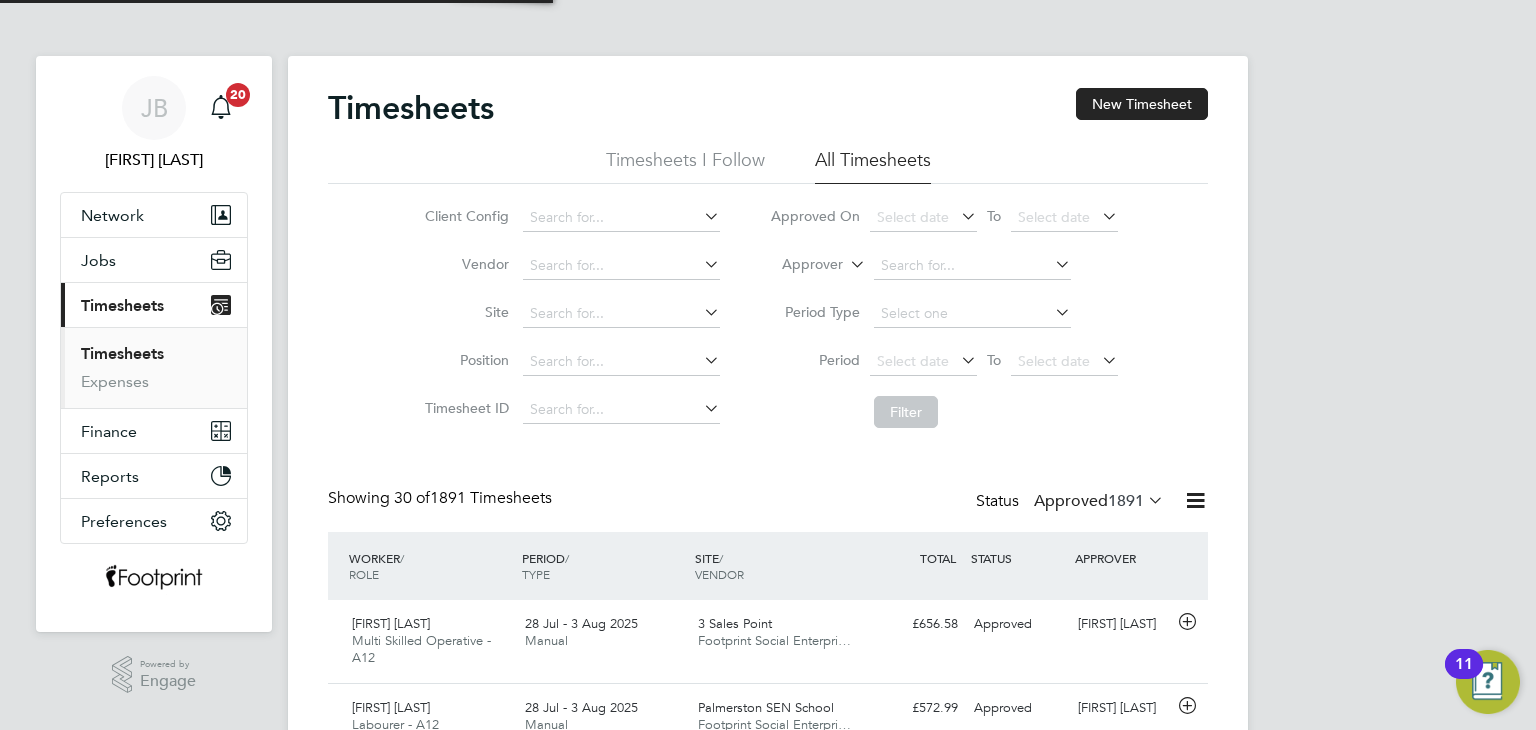 scroll, scrollTop: 10, scrollLeft: 10, axis: both 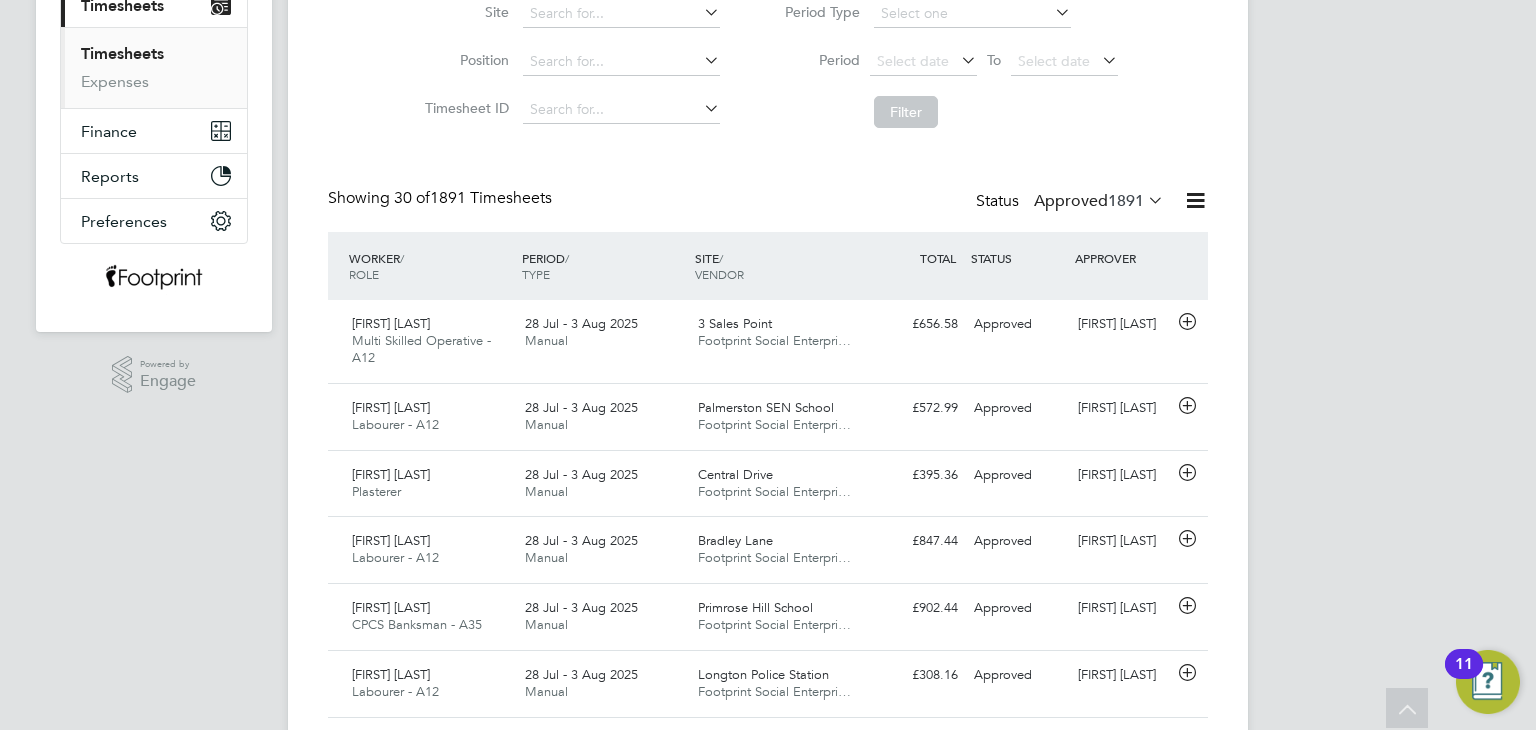 click on "Approved  1891" 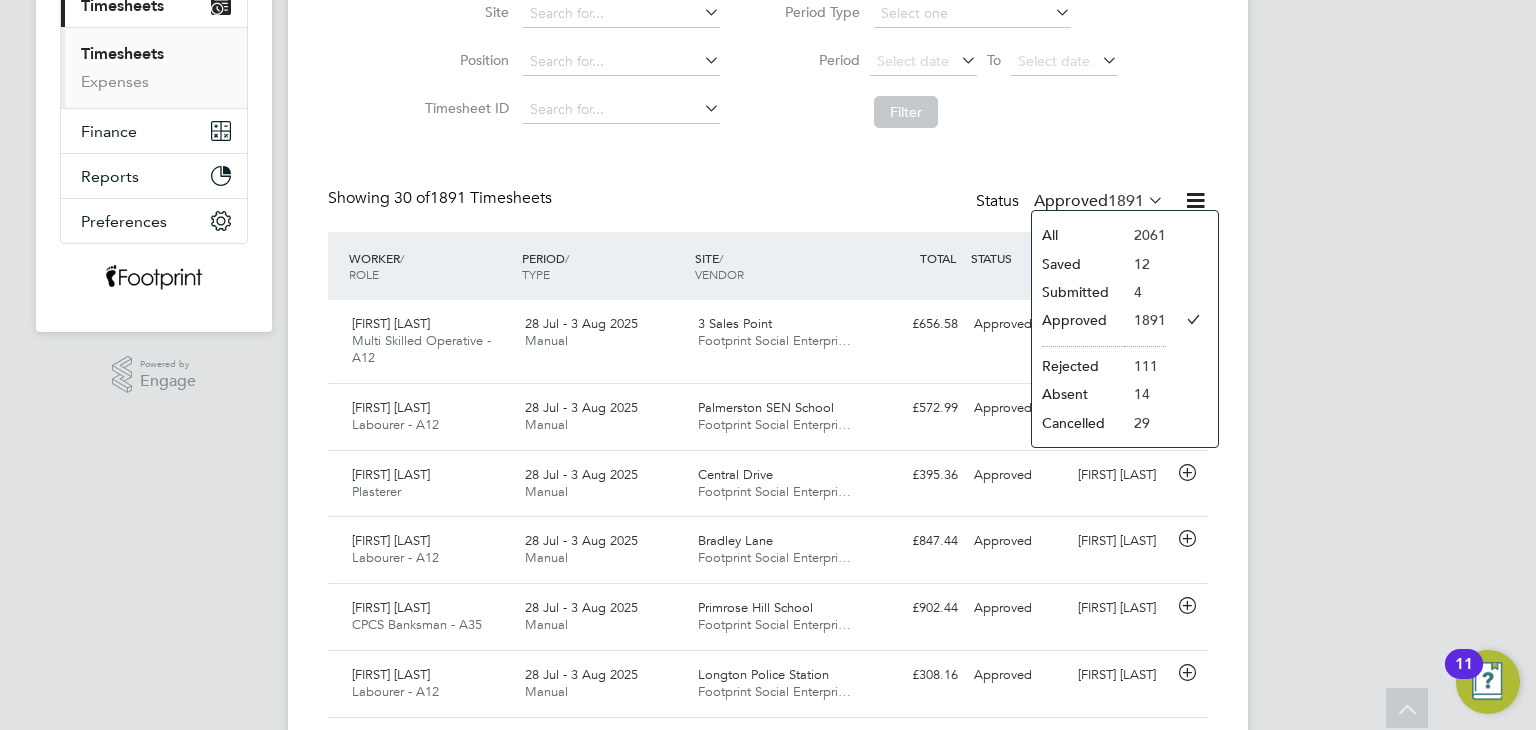 click on "Submitted" 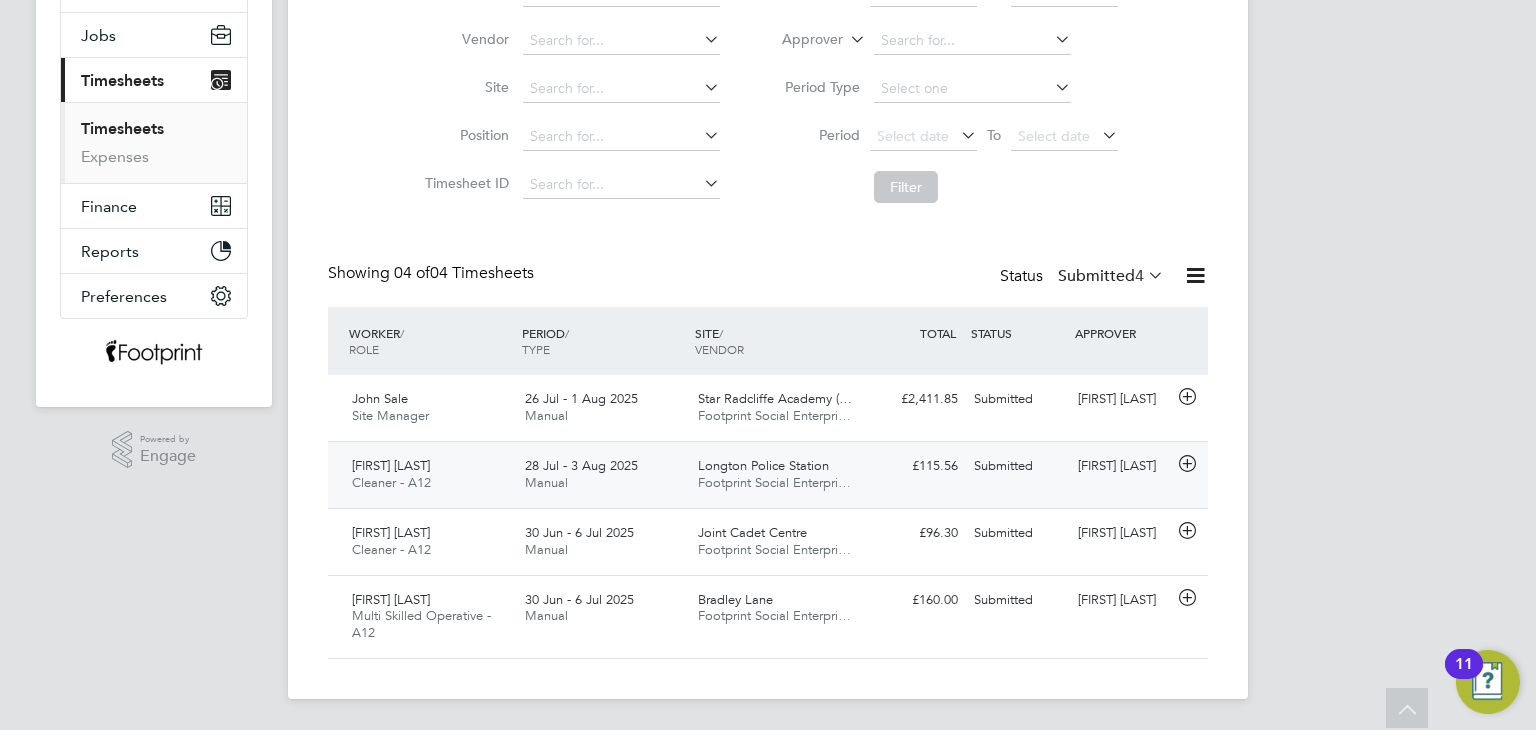 click on "[FIRST] [LAST]" 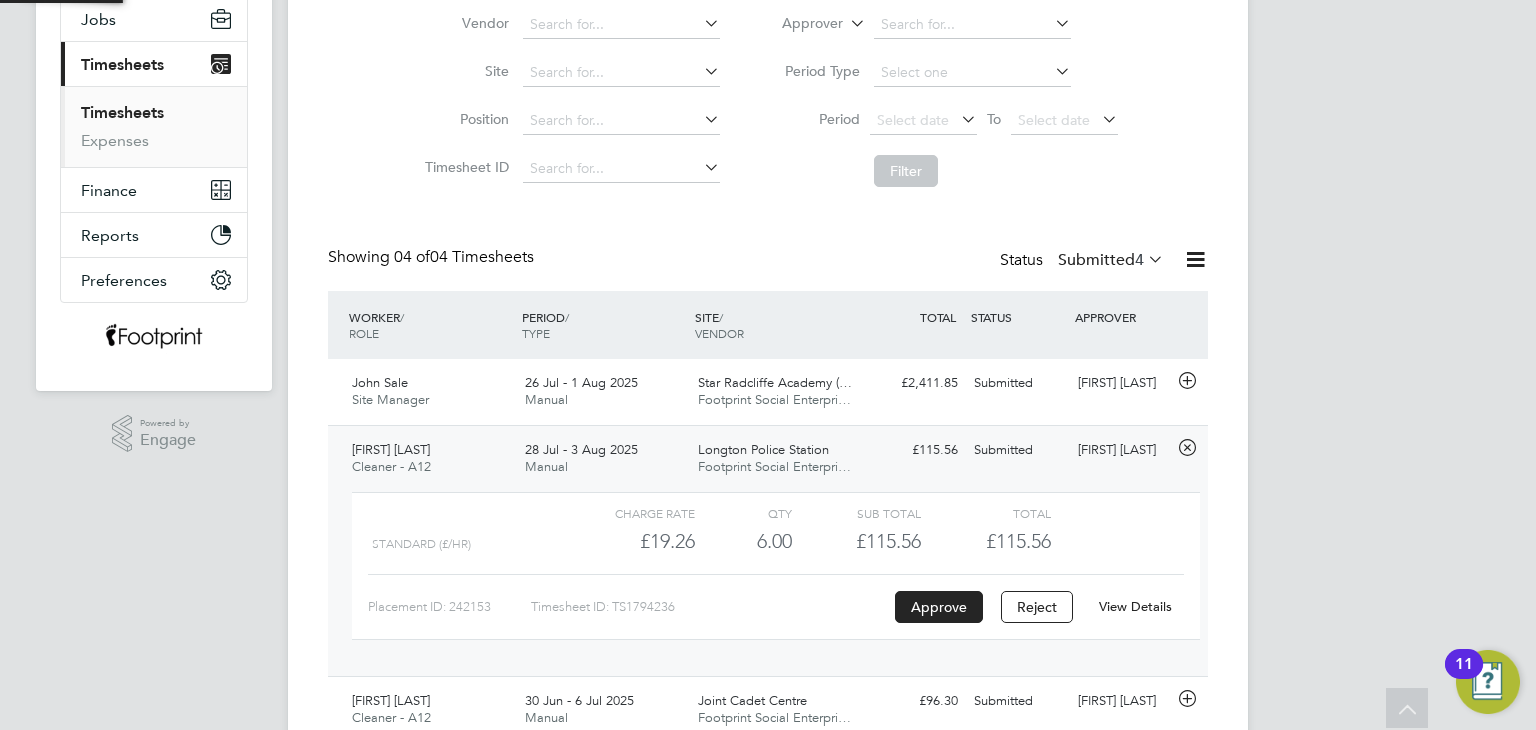 click on "View Details" 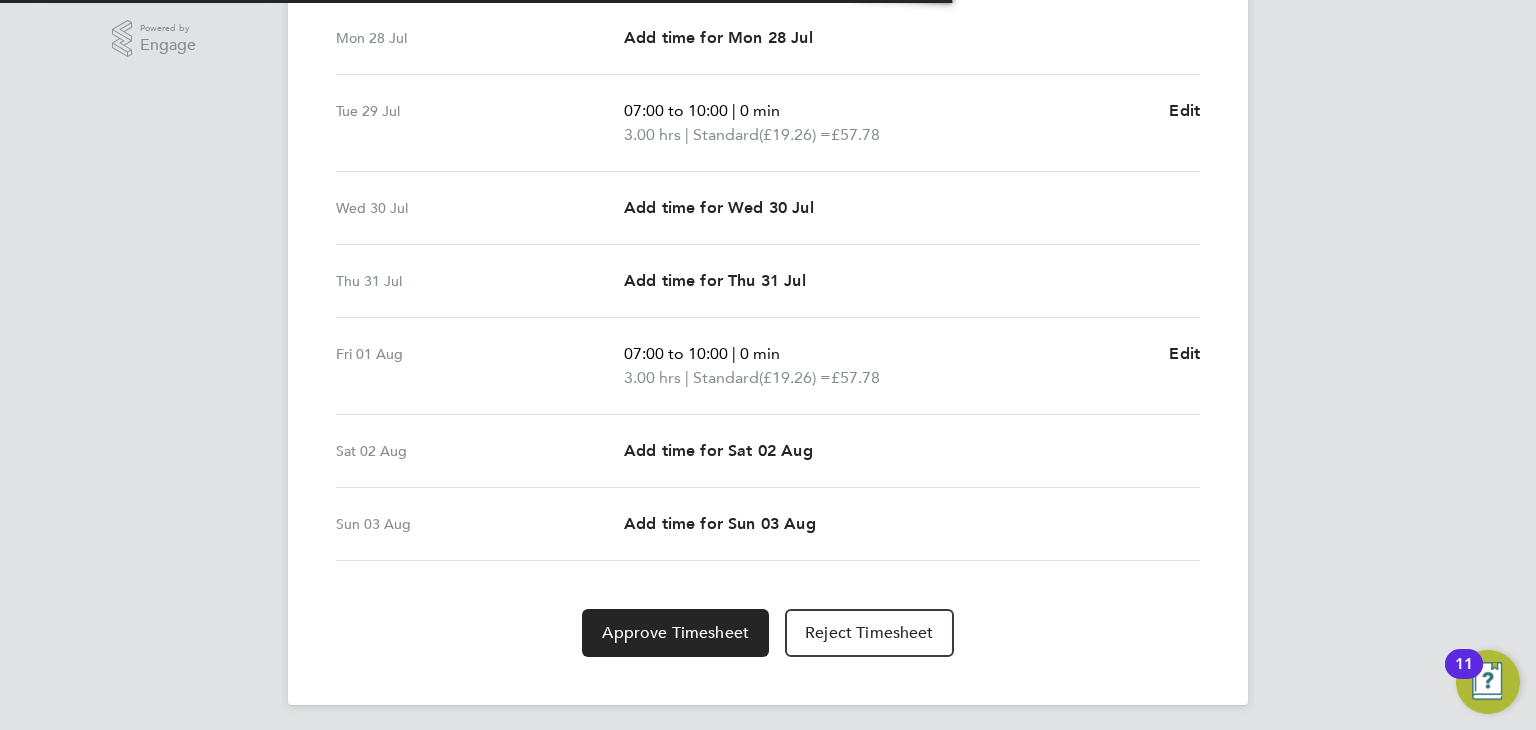scroll, scrollTop: 640, scrollLeft: 0, axis: vertical 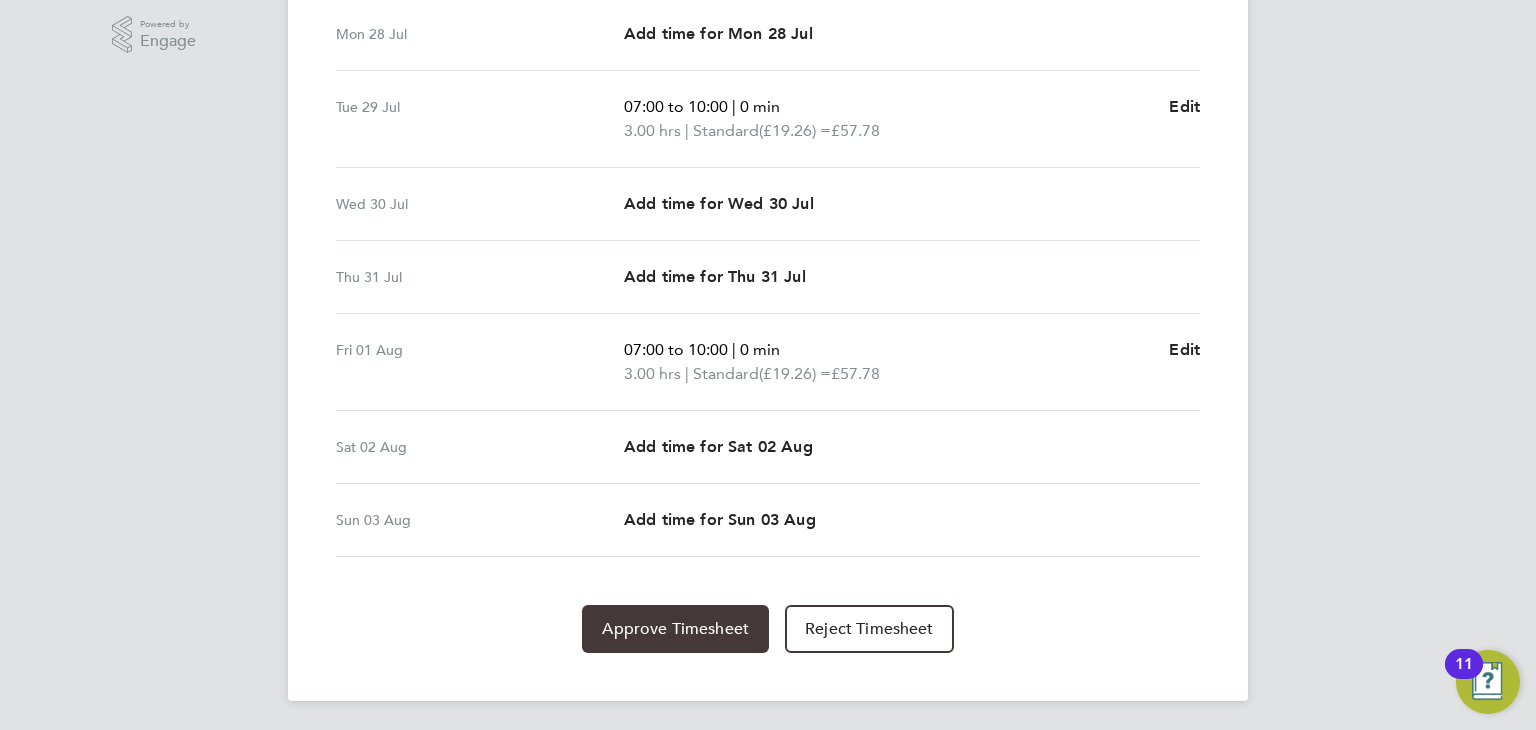 click on "Approve Timesheet" 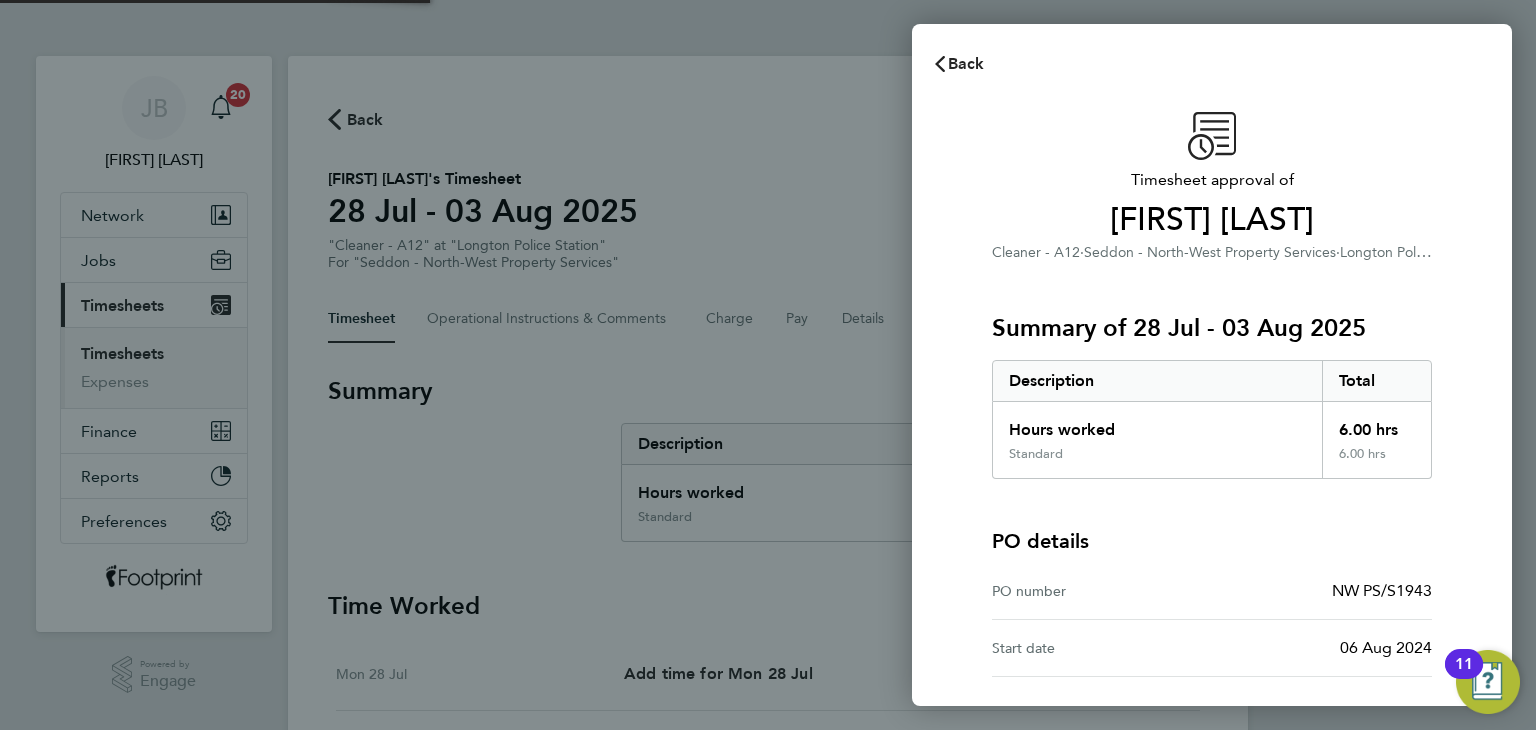 scroll, scrollTop: 0, scrollLeft: 0, axis: both 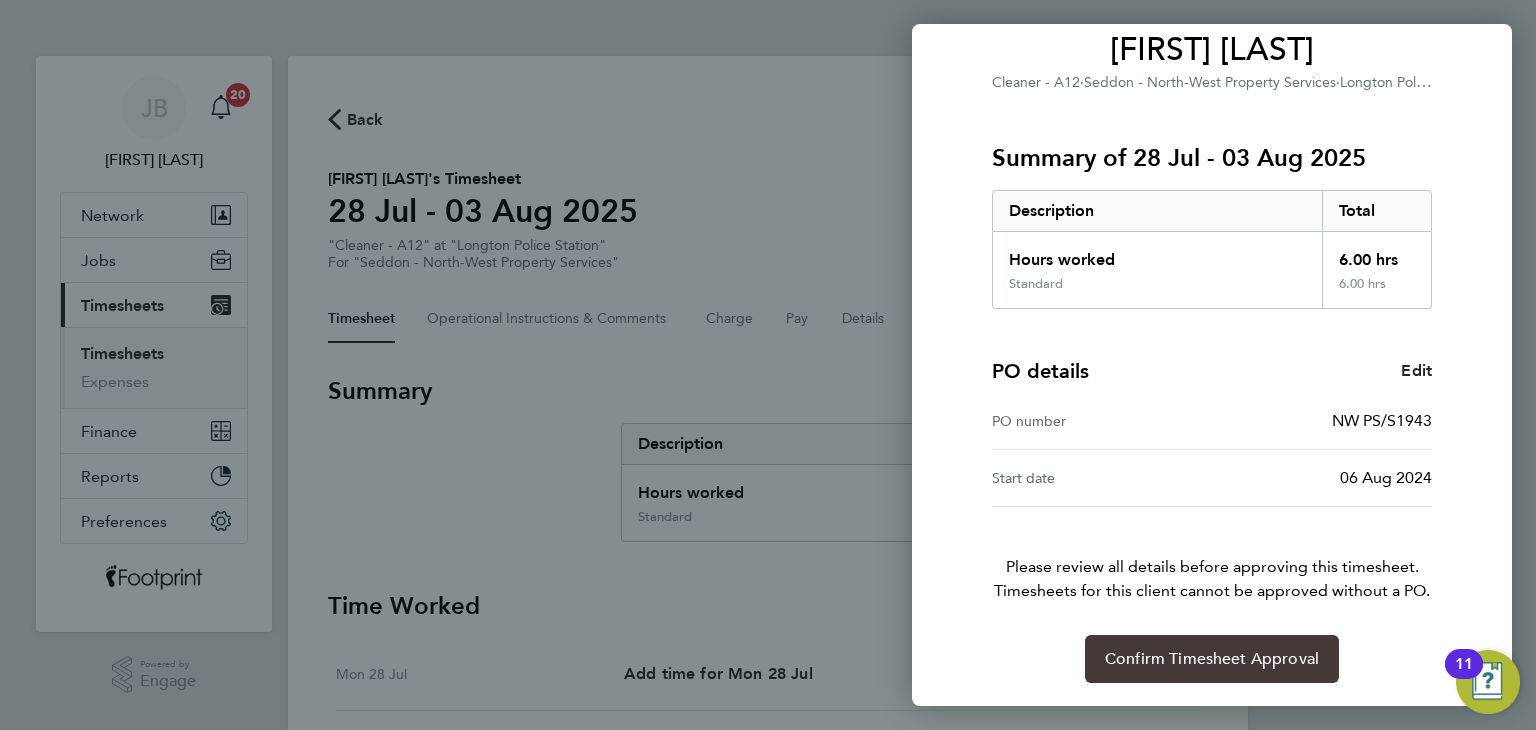 click on "Confirm Timesheet Approval" 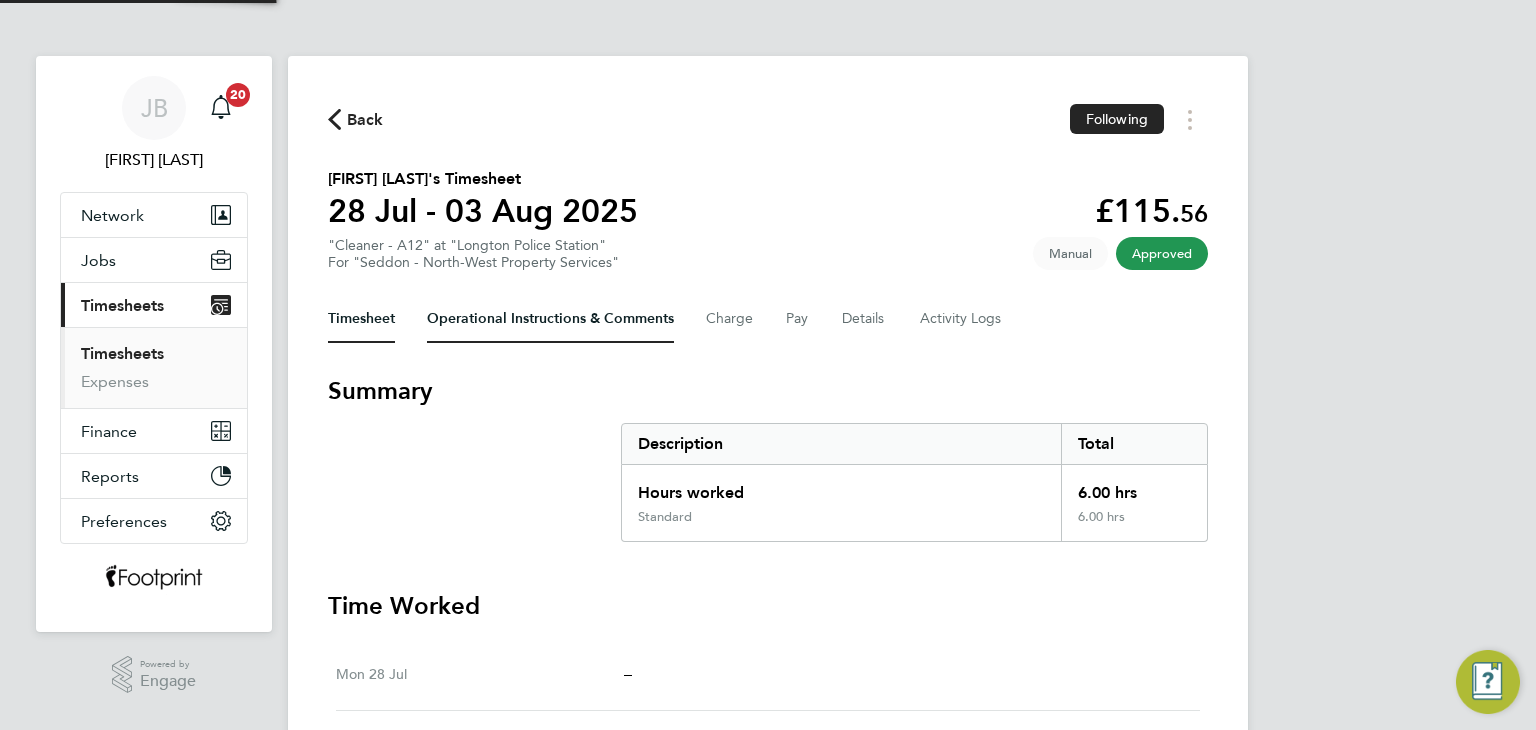 click on "Operational Instructions & Comments" at bounding box center [550, 319] 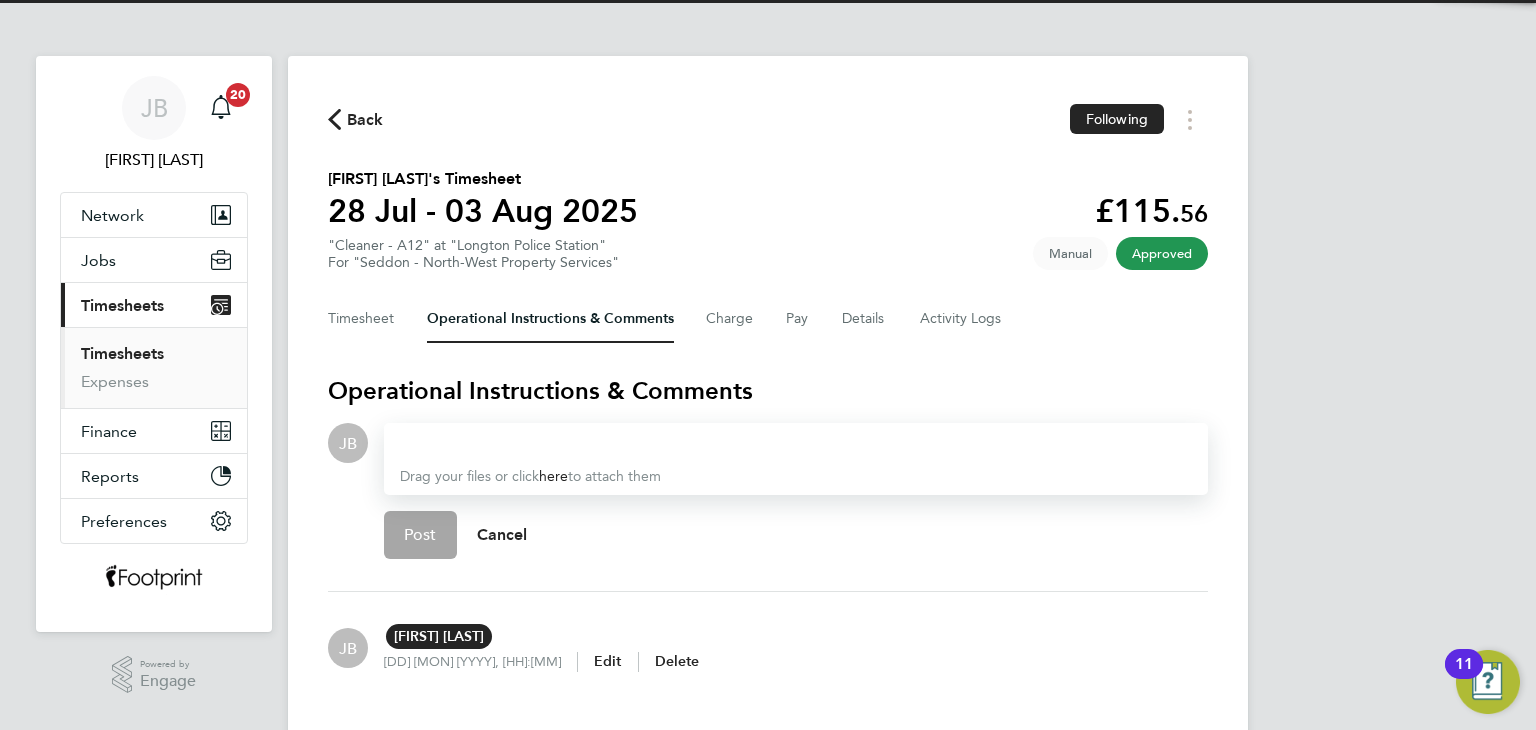type 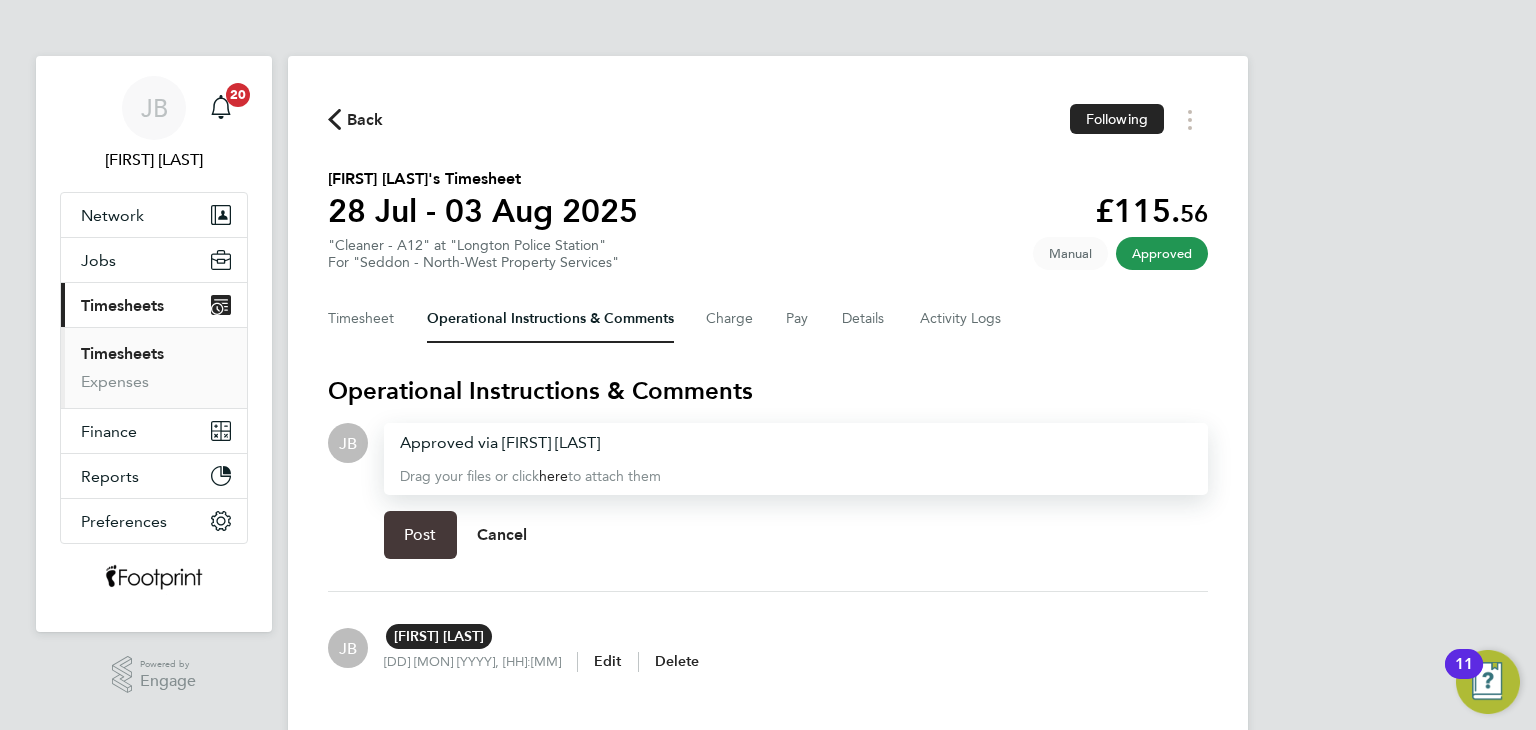 click on "Post" 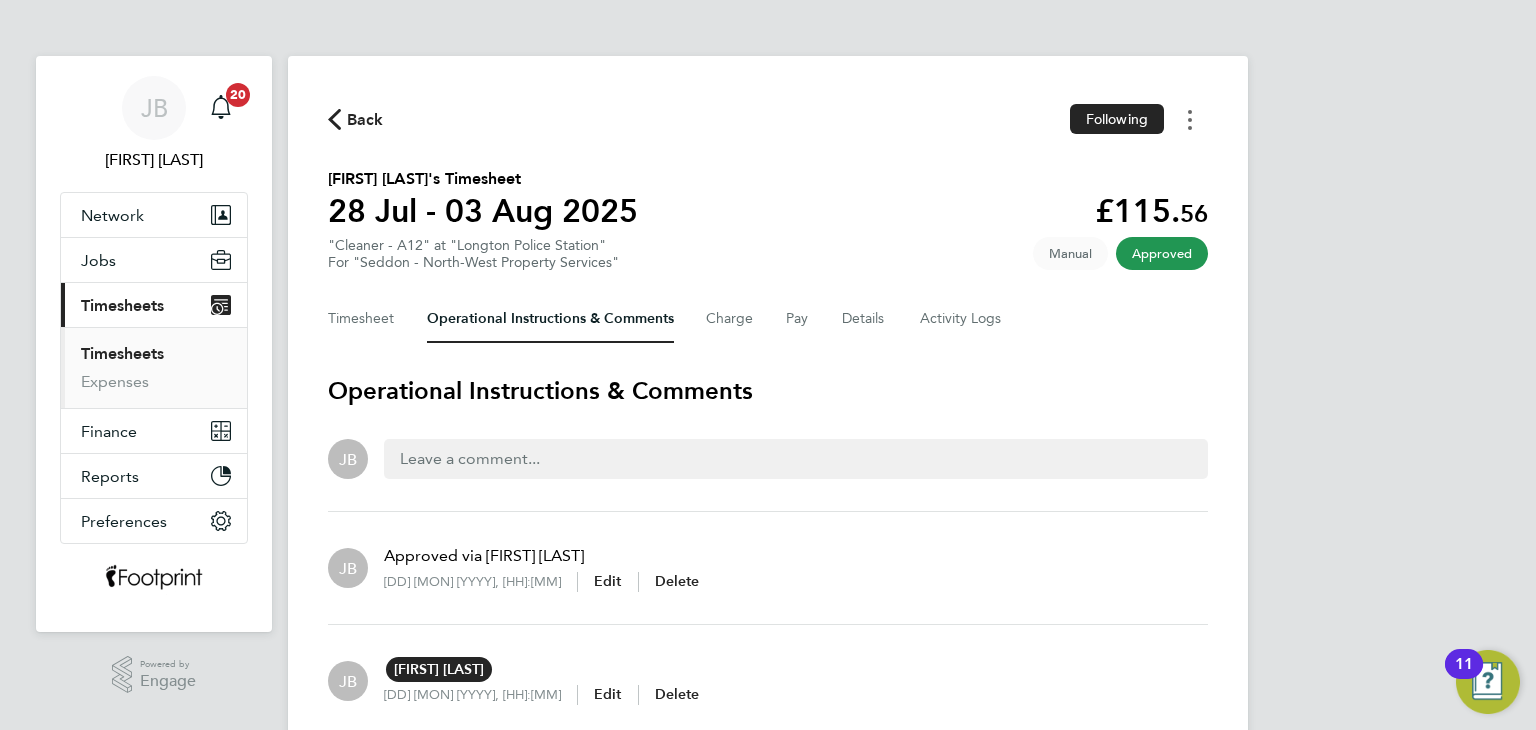 click at bounding box center (1190, 119) 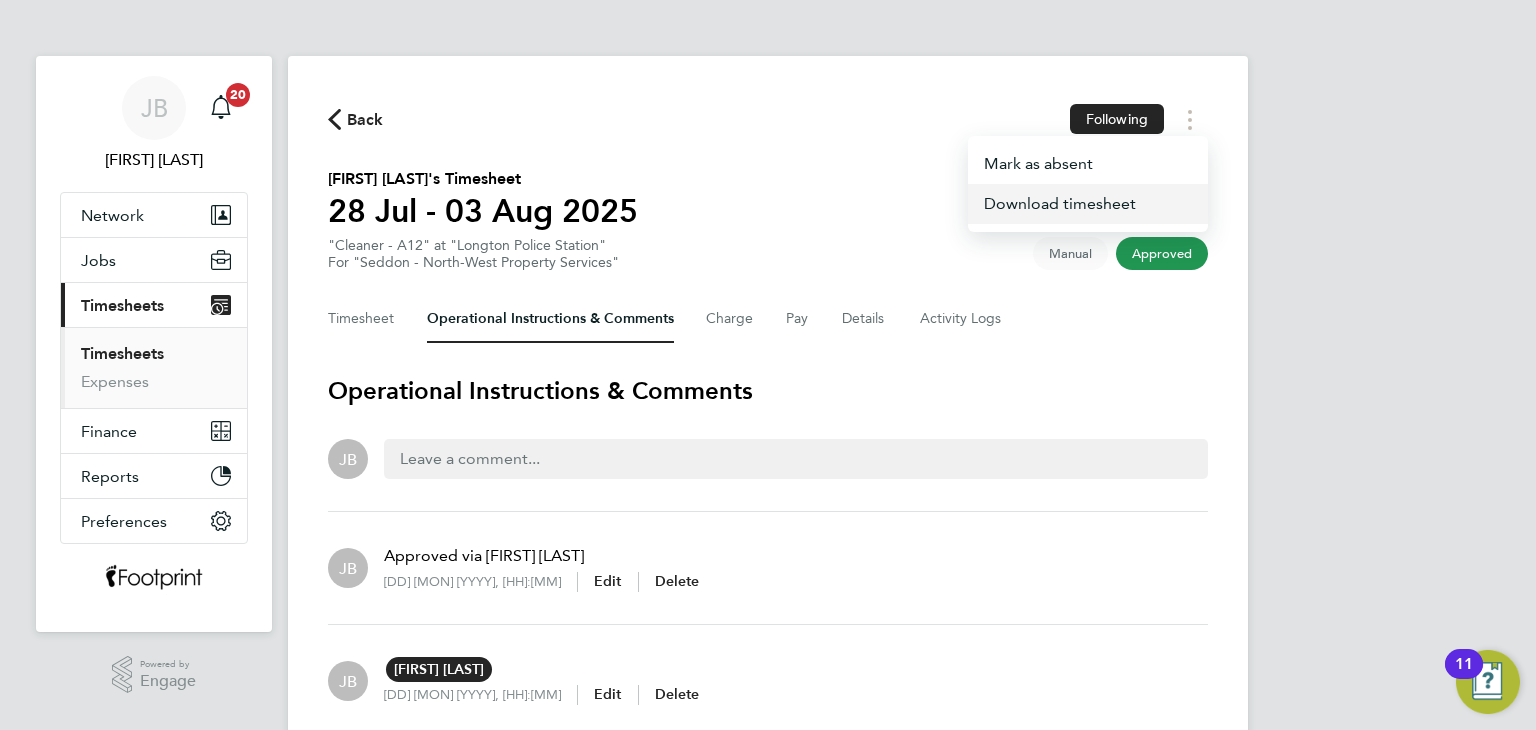 click on "Download timesheet" 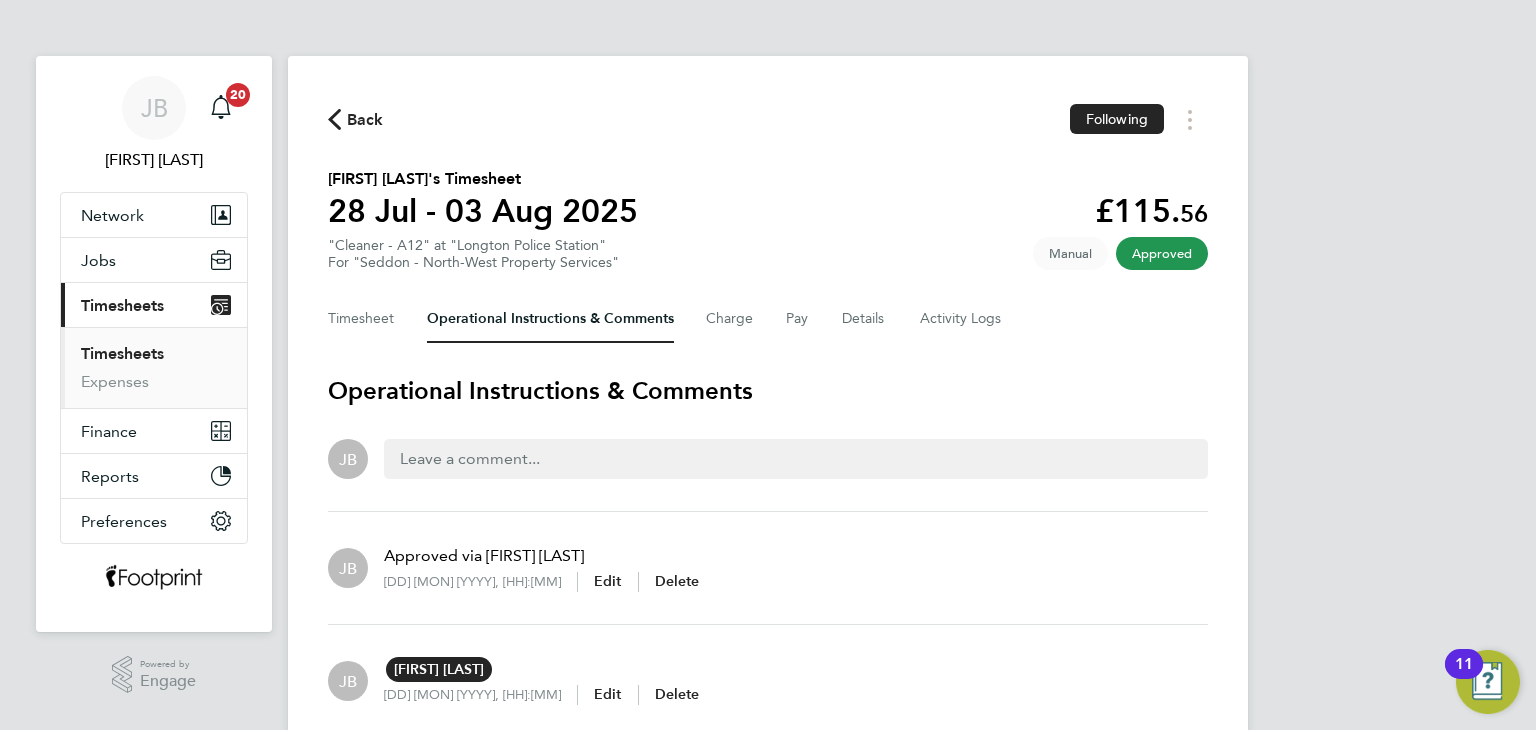 click on "Back" 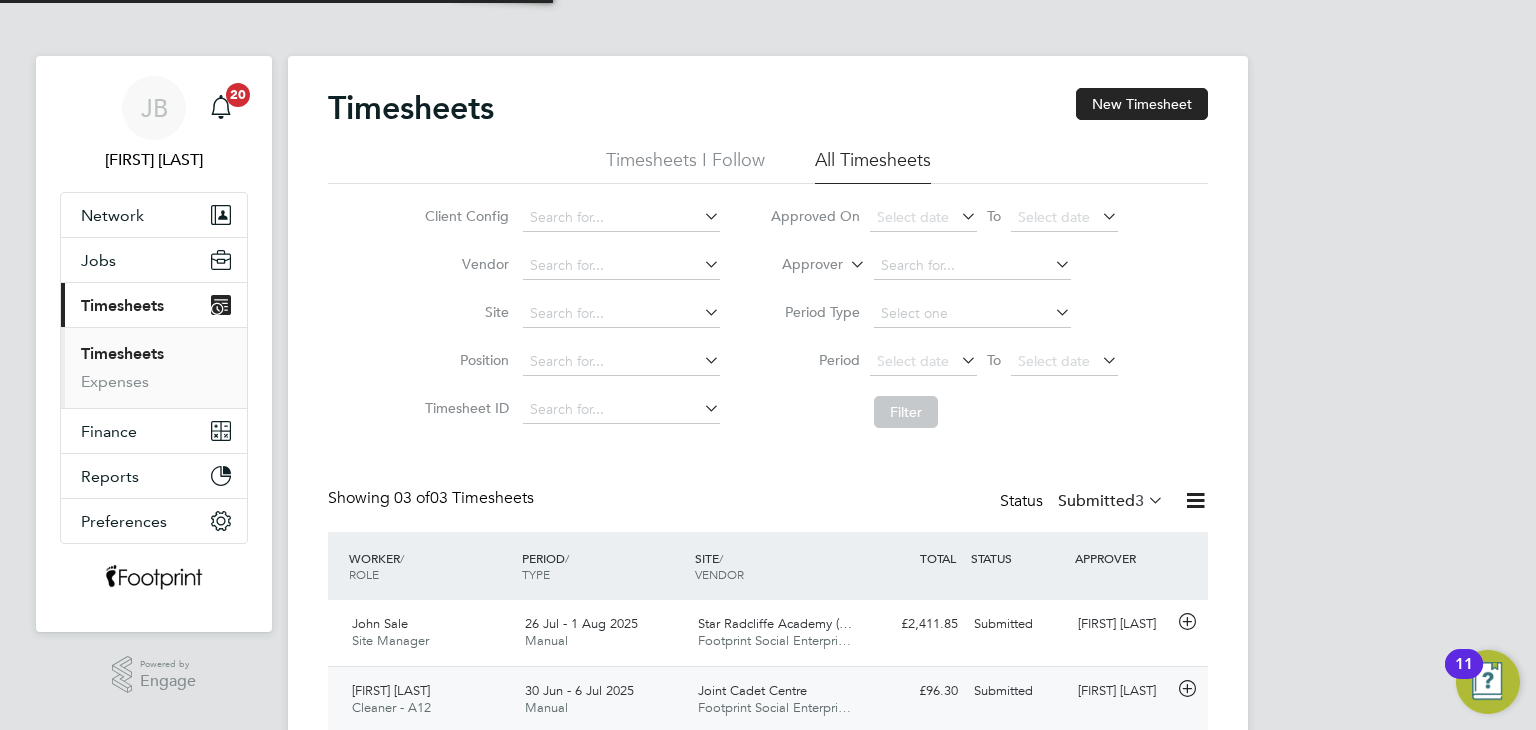 scroll, scrollTop: 9, scrollLeft: 10, axis: both 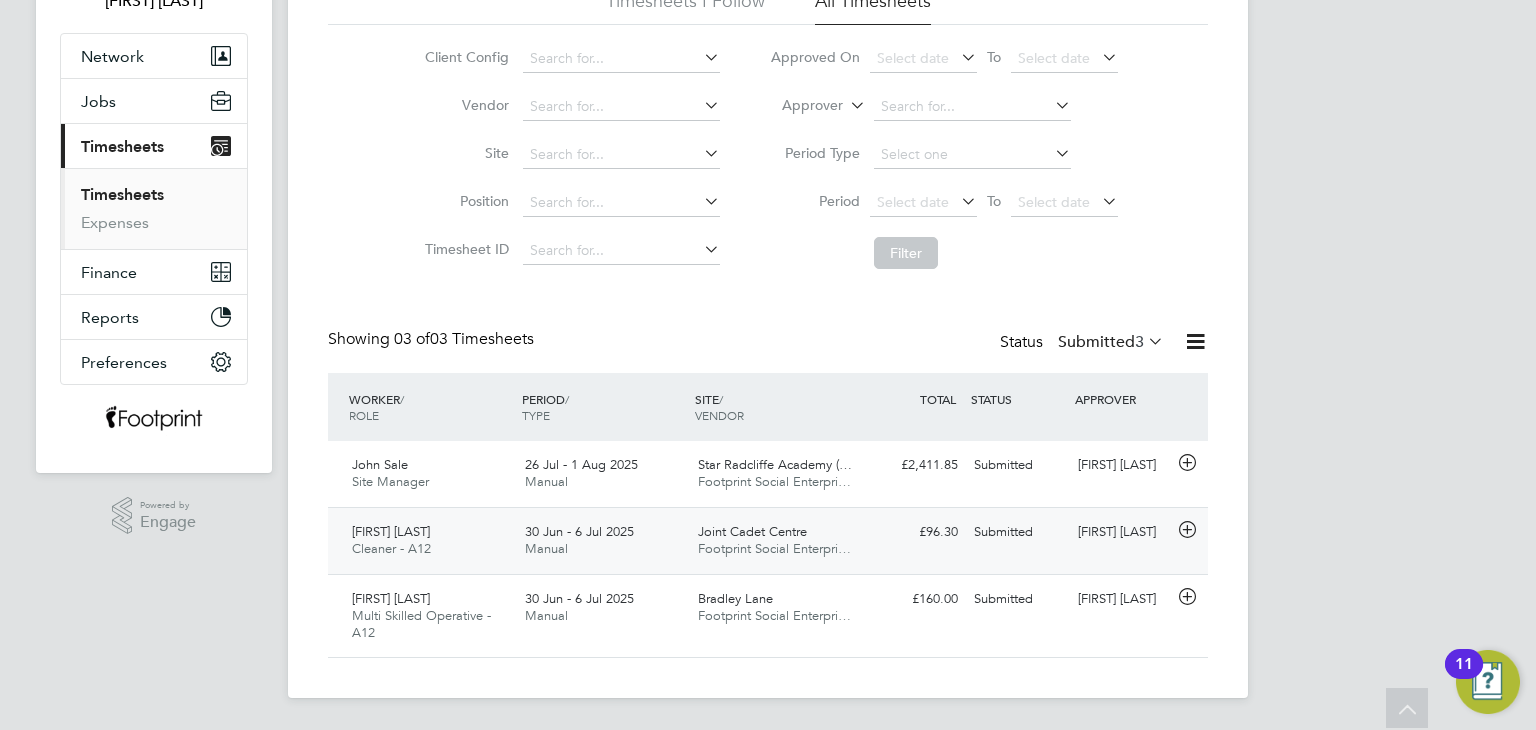 click on "£96.30 Submitted" 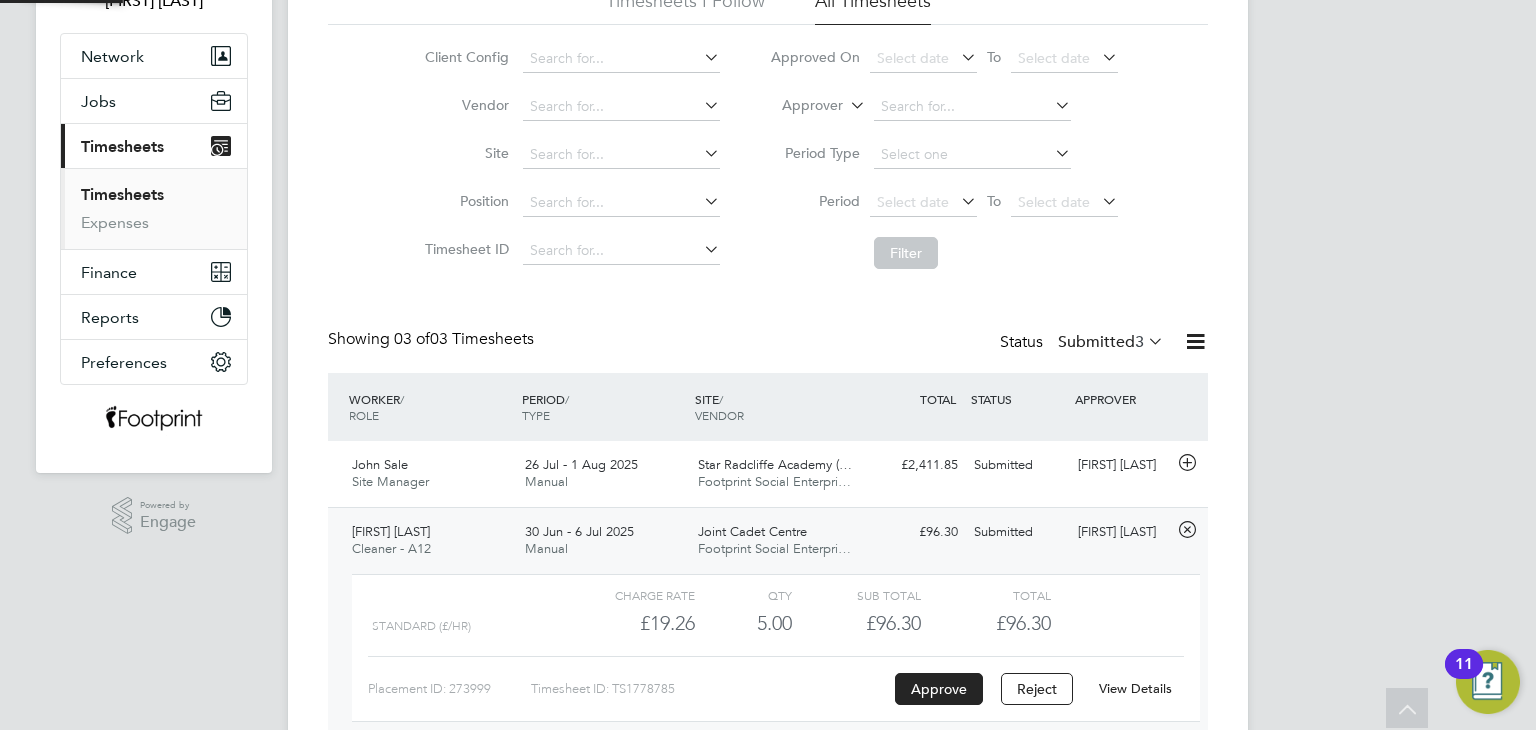 scroll, scrollTop: 9, scrollLeft: 9, axis: both 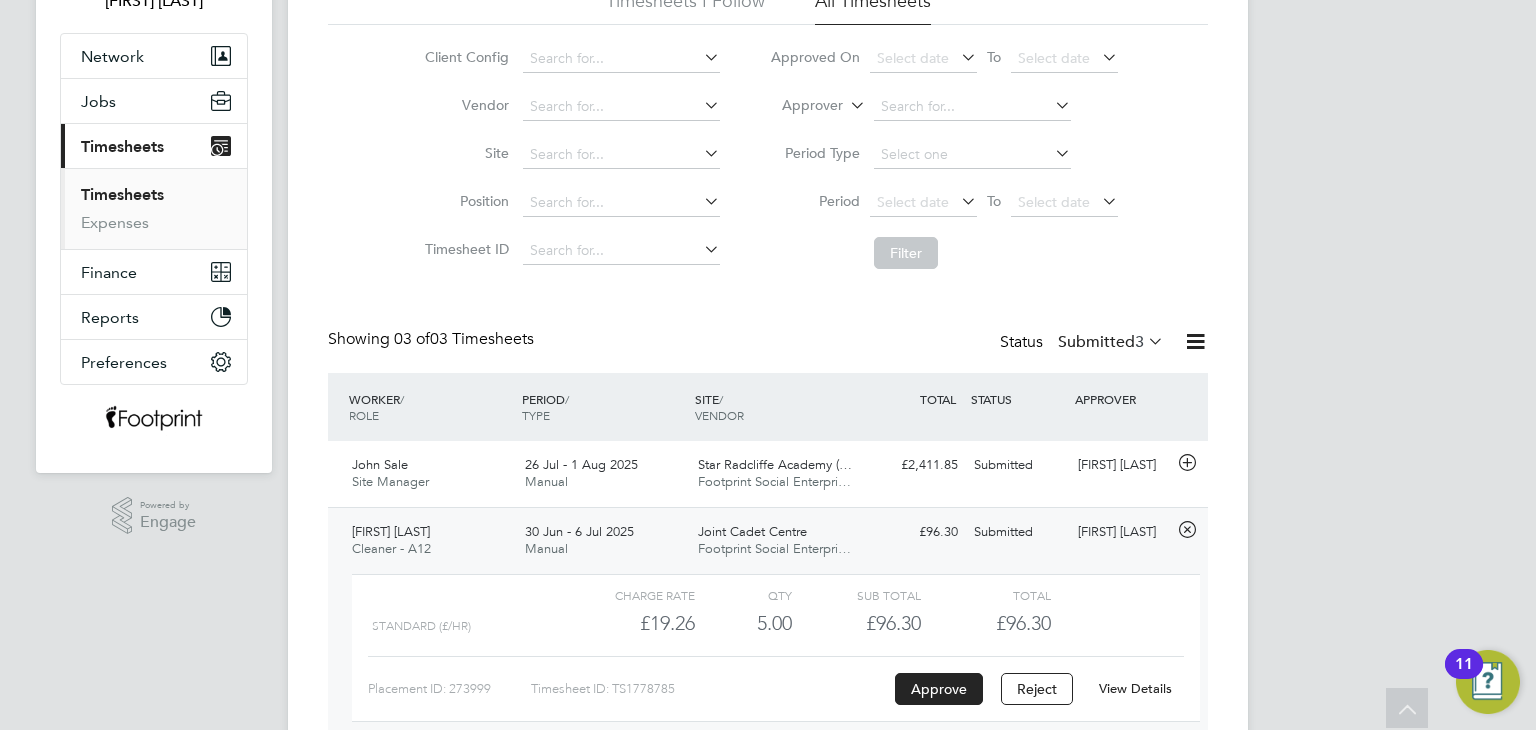 click on "View Details" 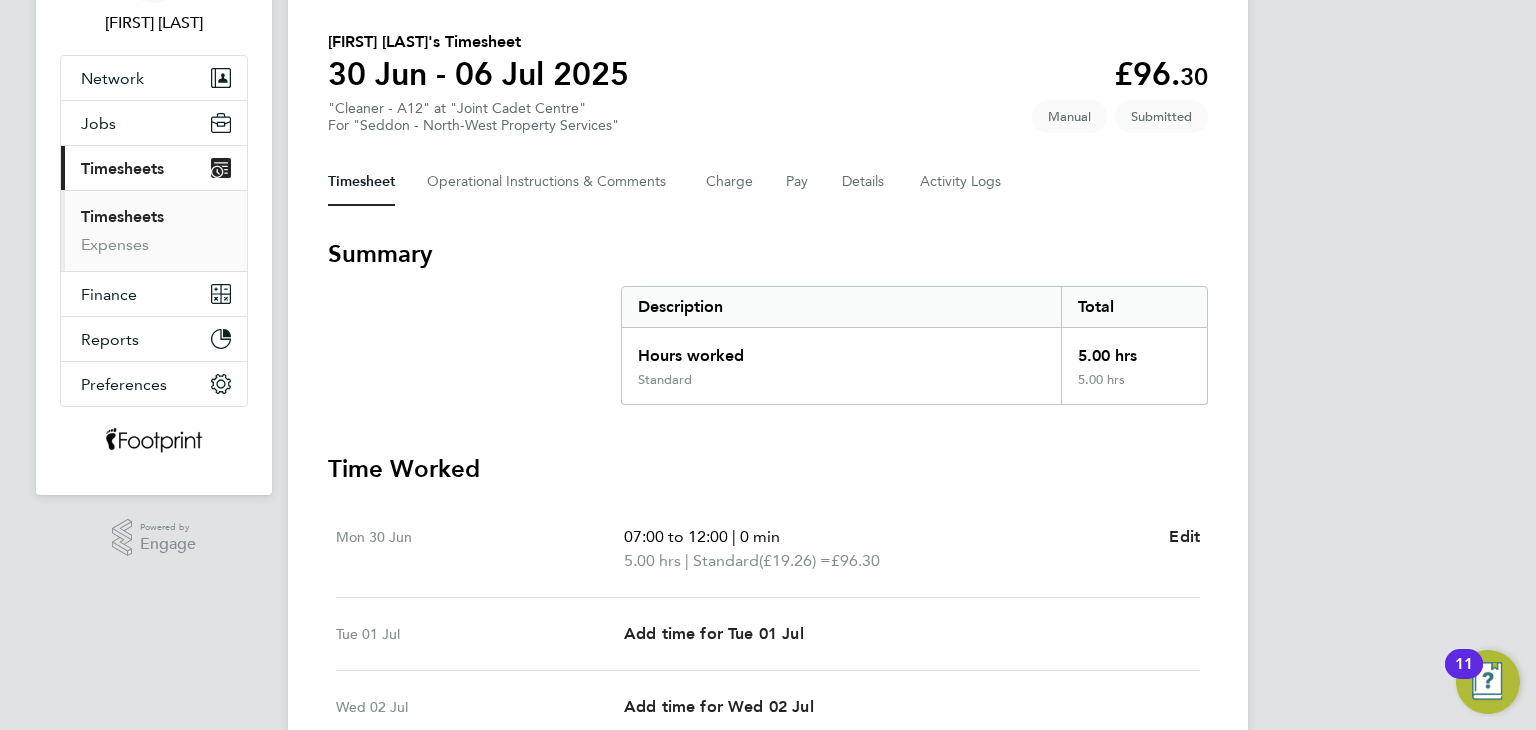 scroll, scrollTop: 600, scrollLeft: 0, axis: vertical 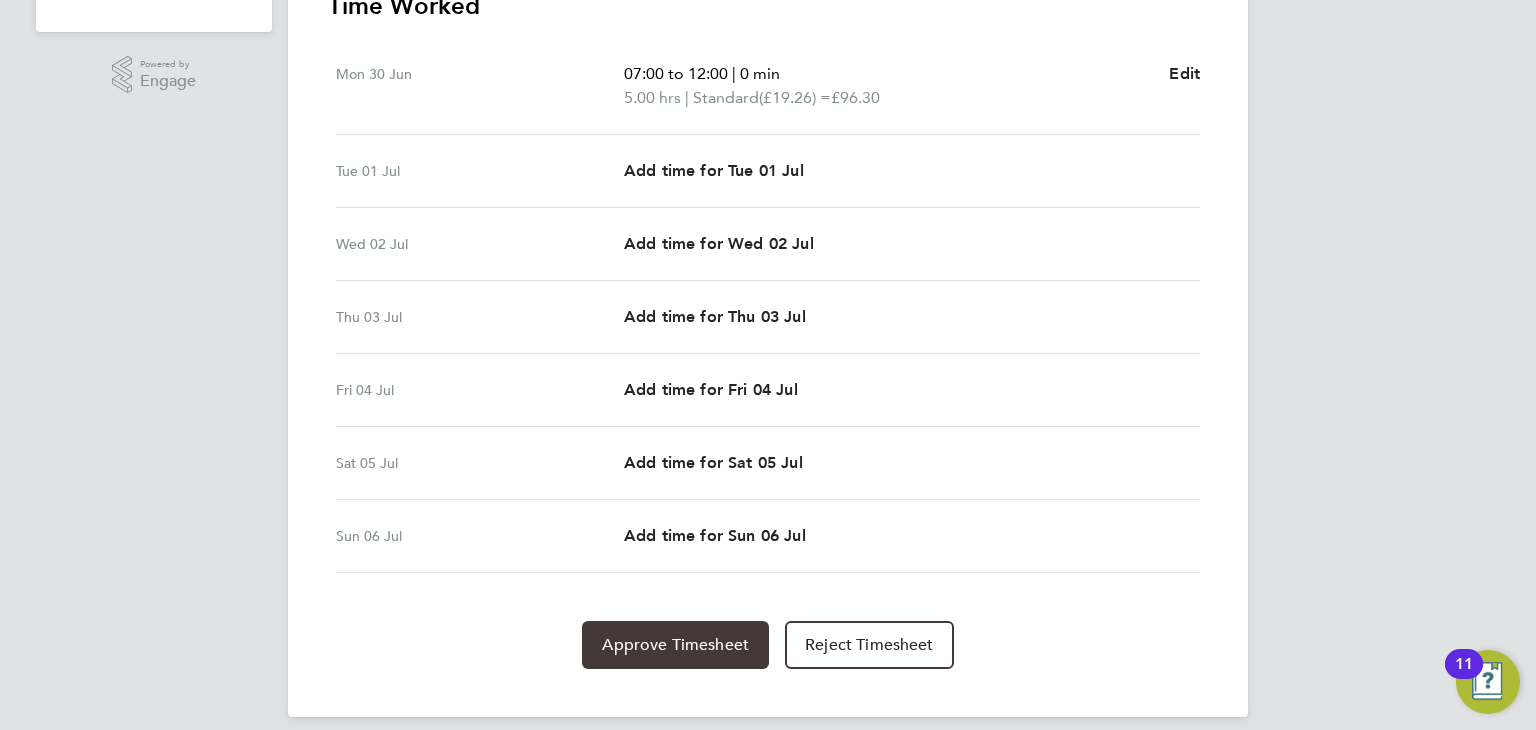 click on "Approve Timesheet" 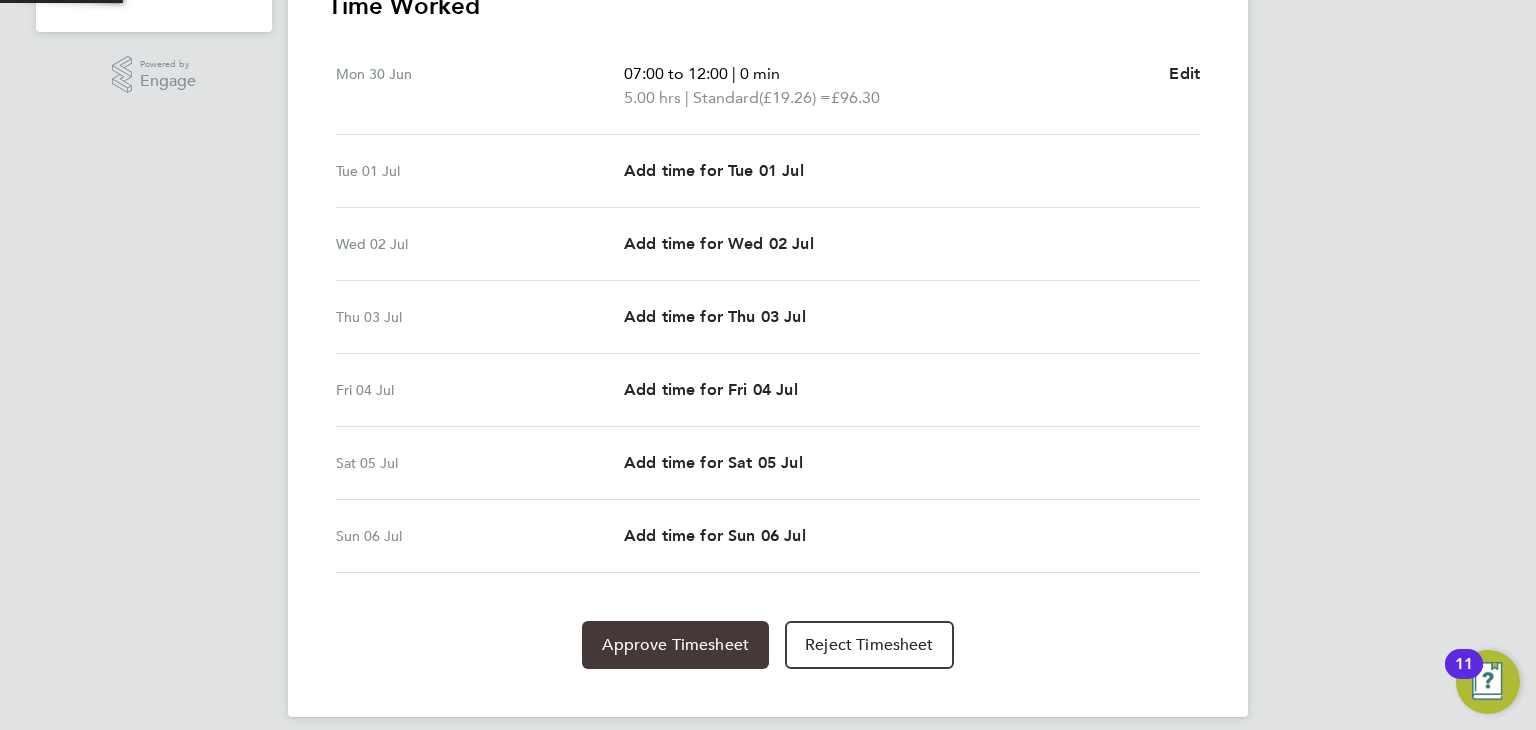 scroll, scrollTop: 0, scrollLeft: 0, axis: both 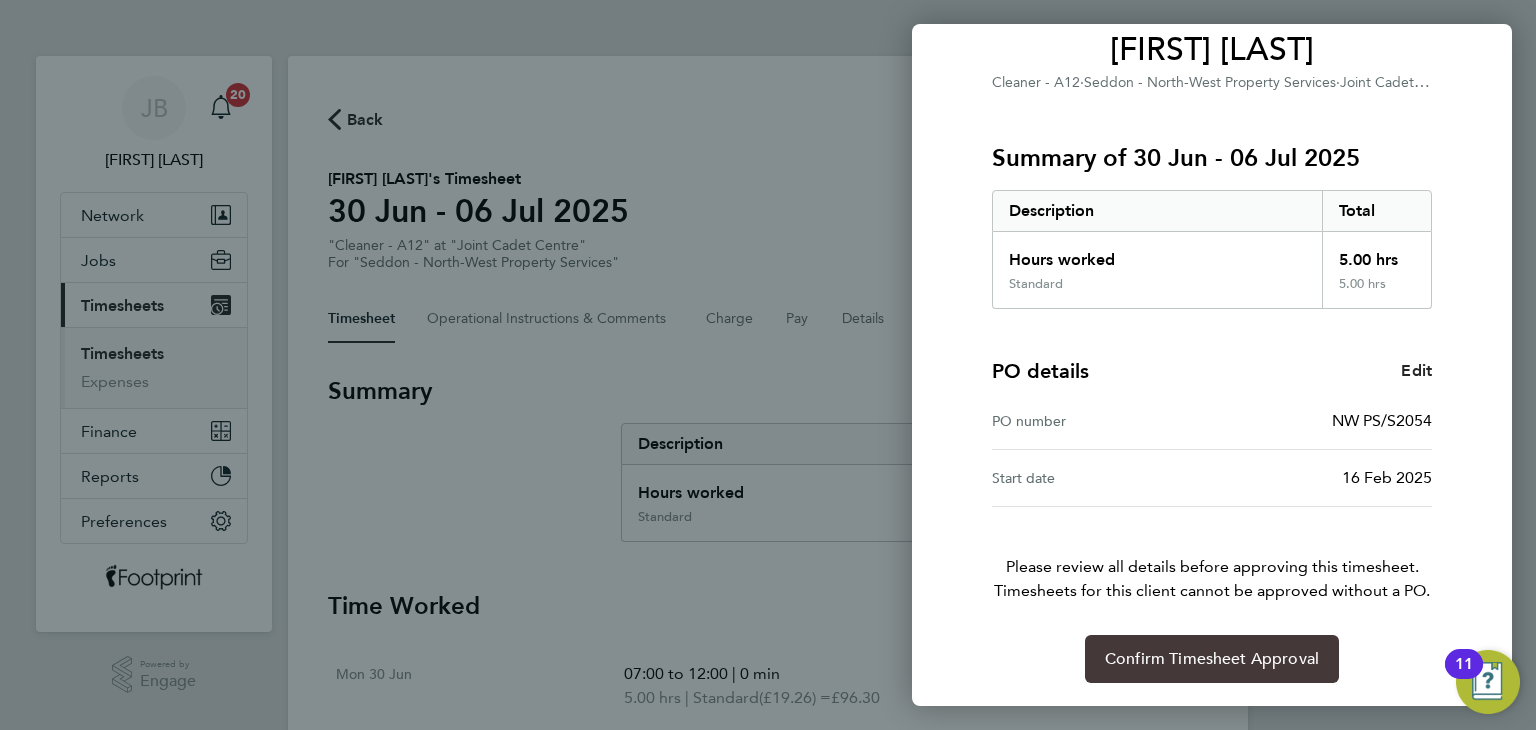 click on "Confirm Timesheet Approval" 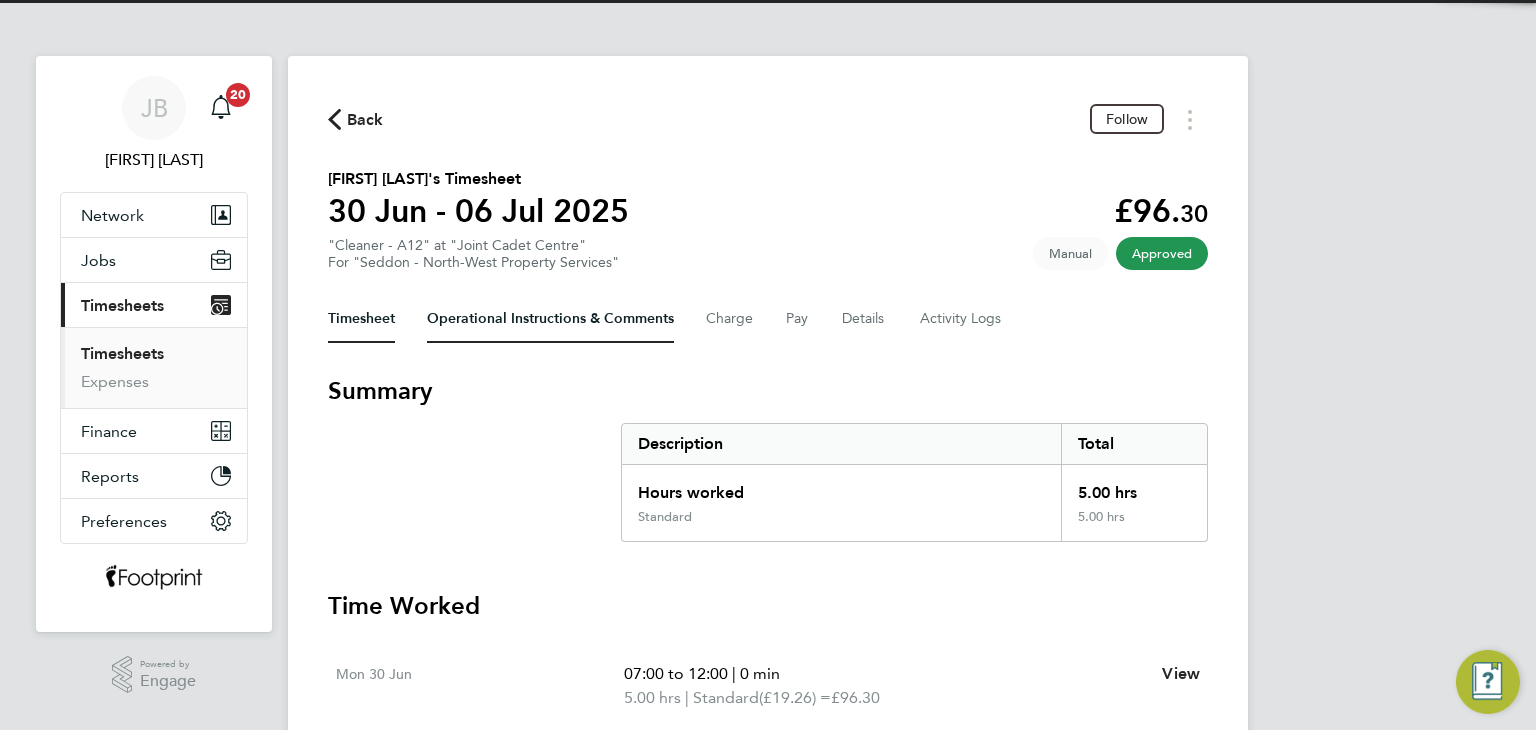 click on "Operational Instructions & Comments" at bounding box center (550, 319) 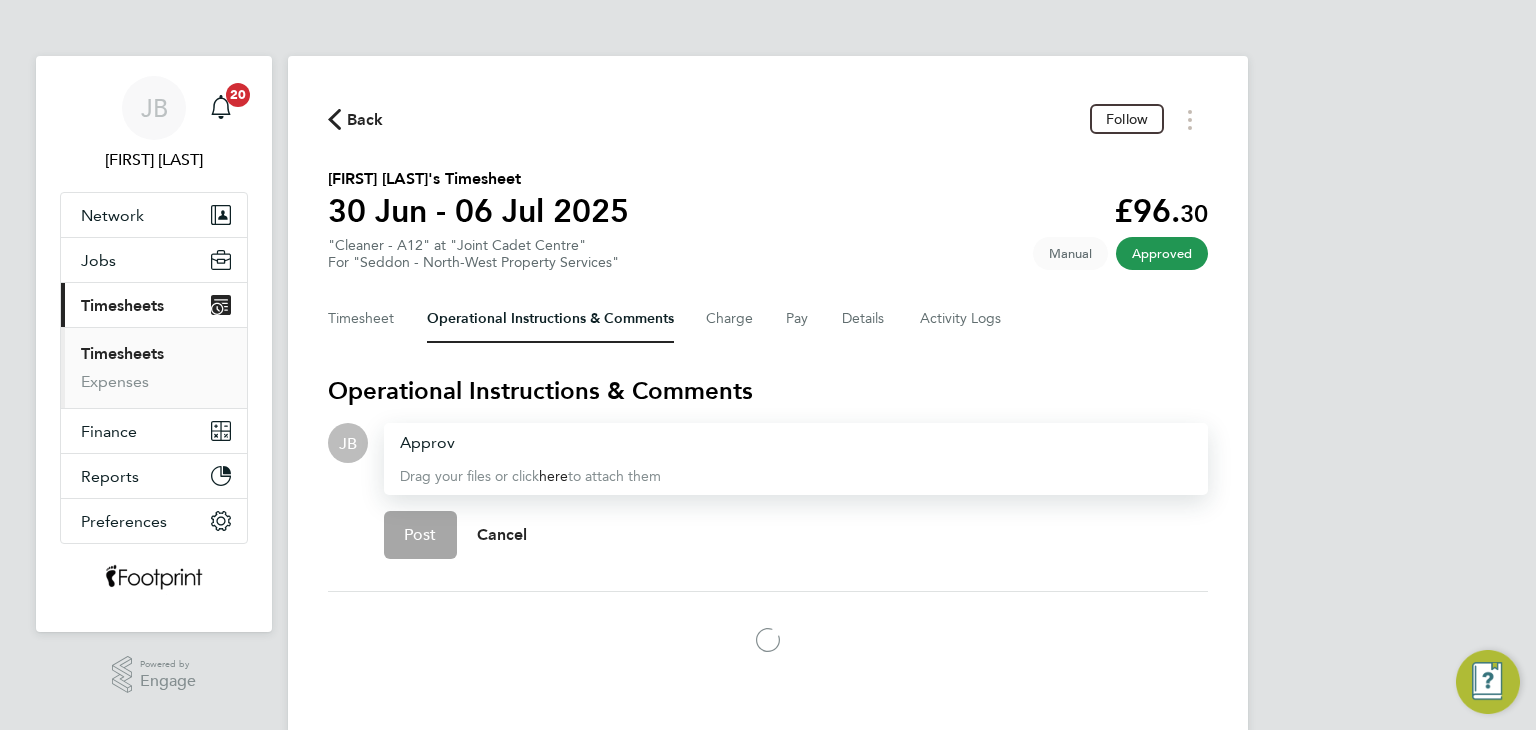 type 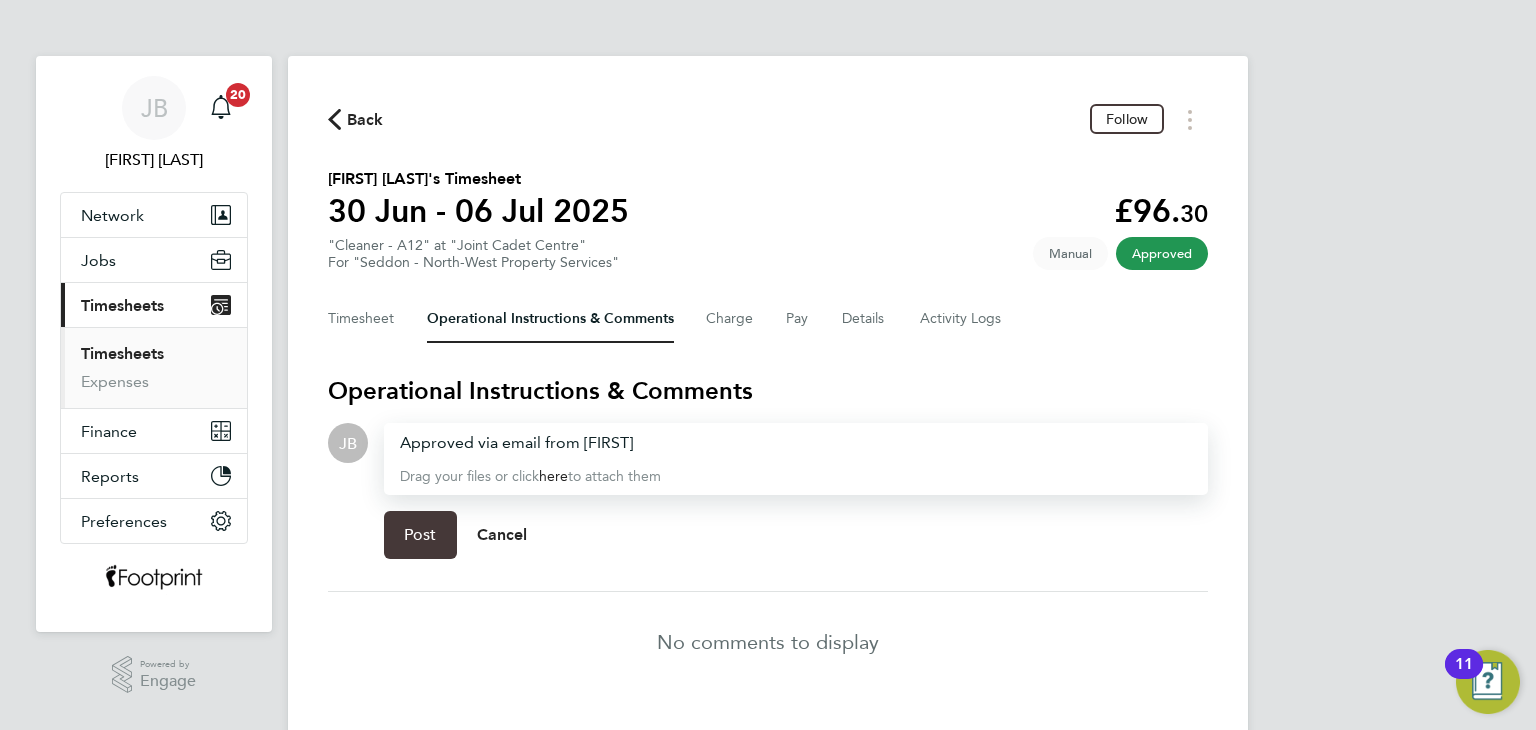 click on "Post" 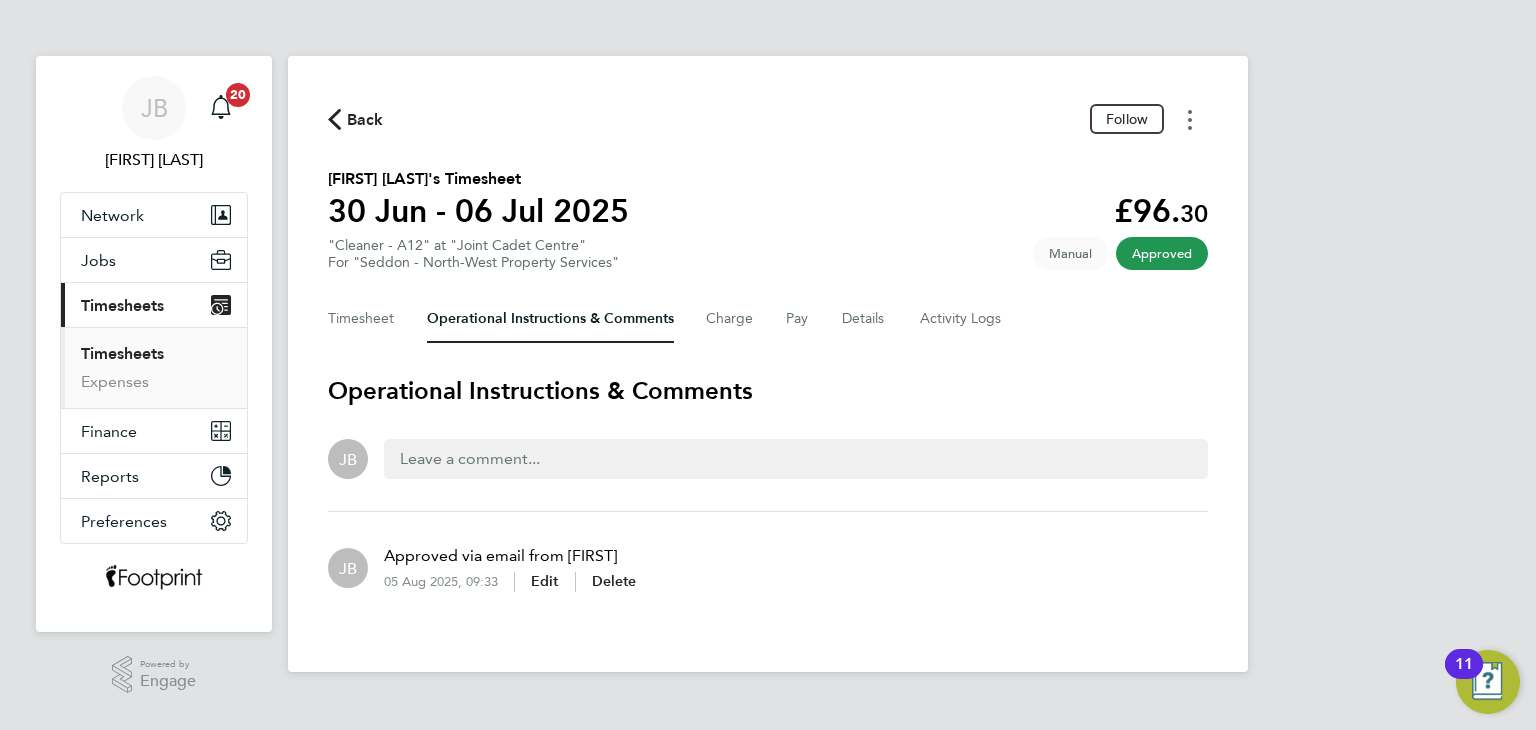 click 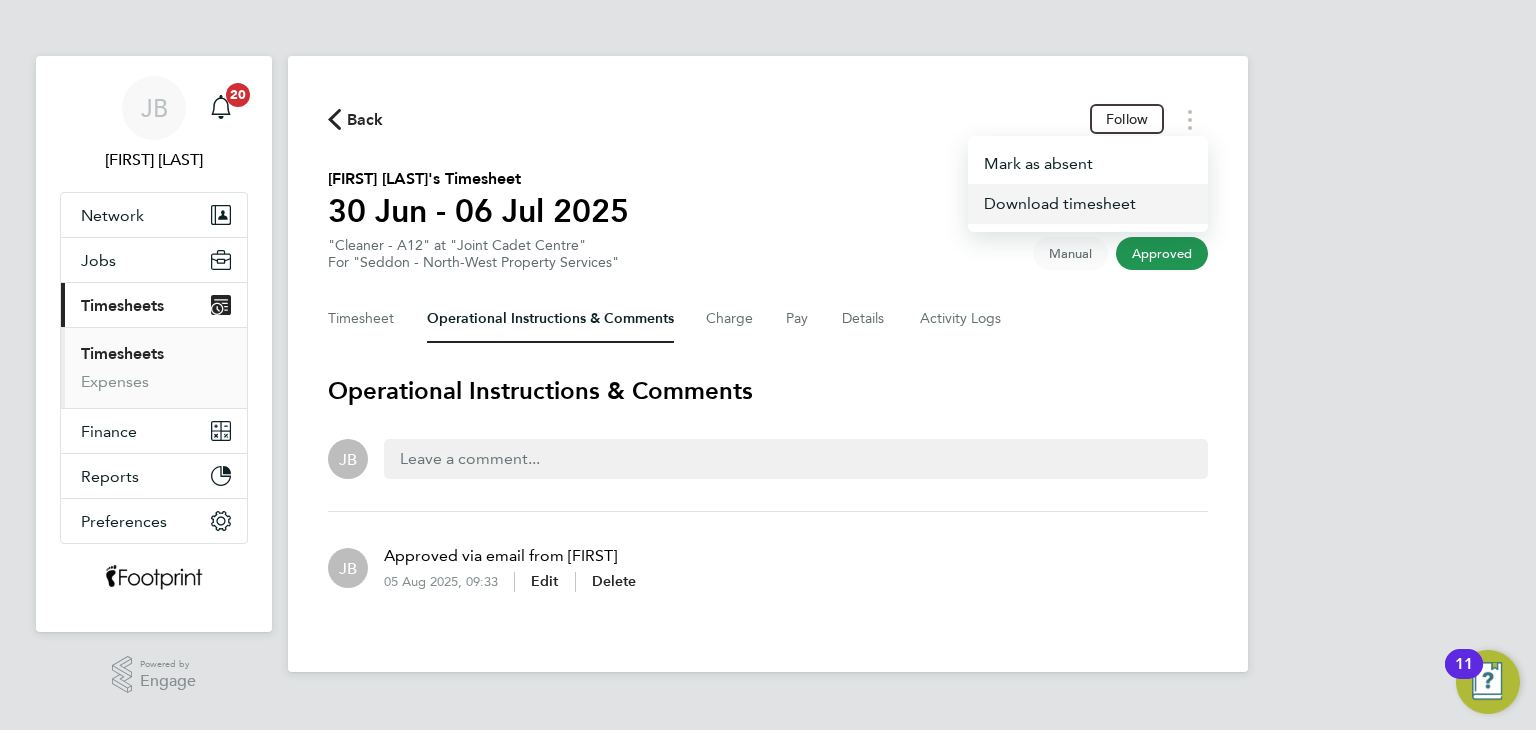 click on "Download timesheet" 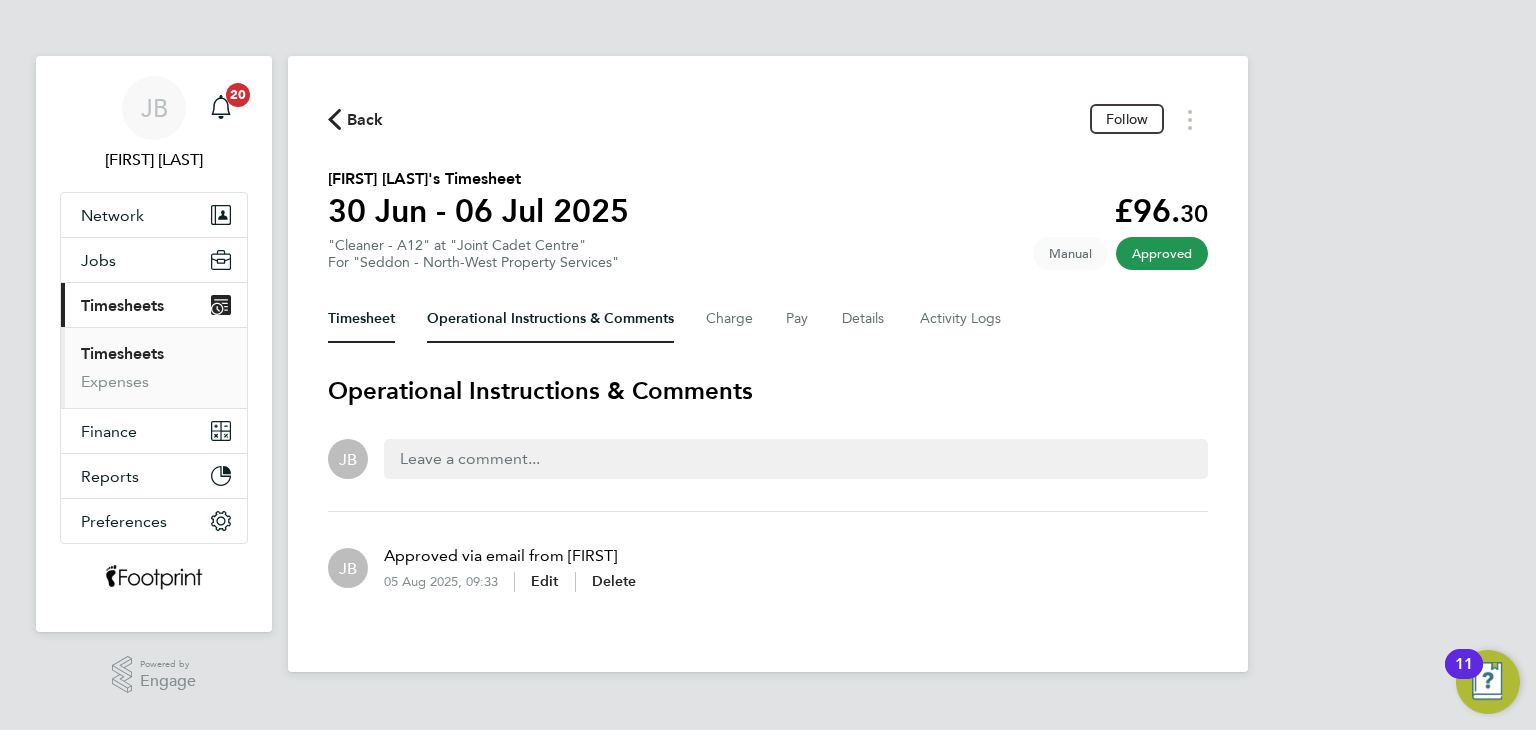 click on "Timesheet" at bounding box center (361, 319) 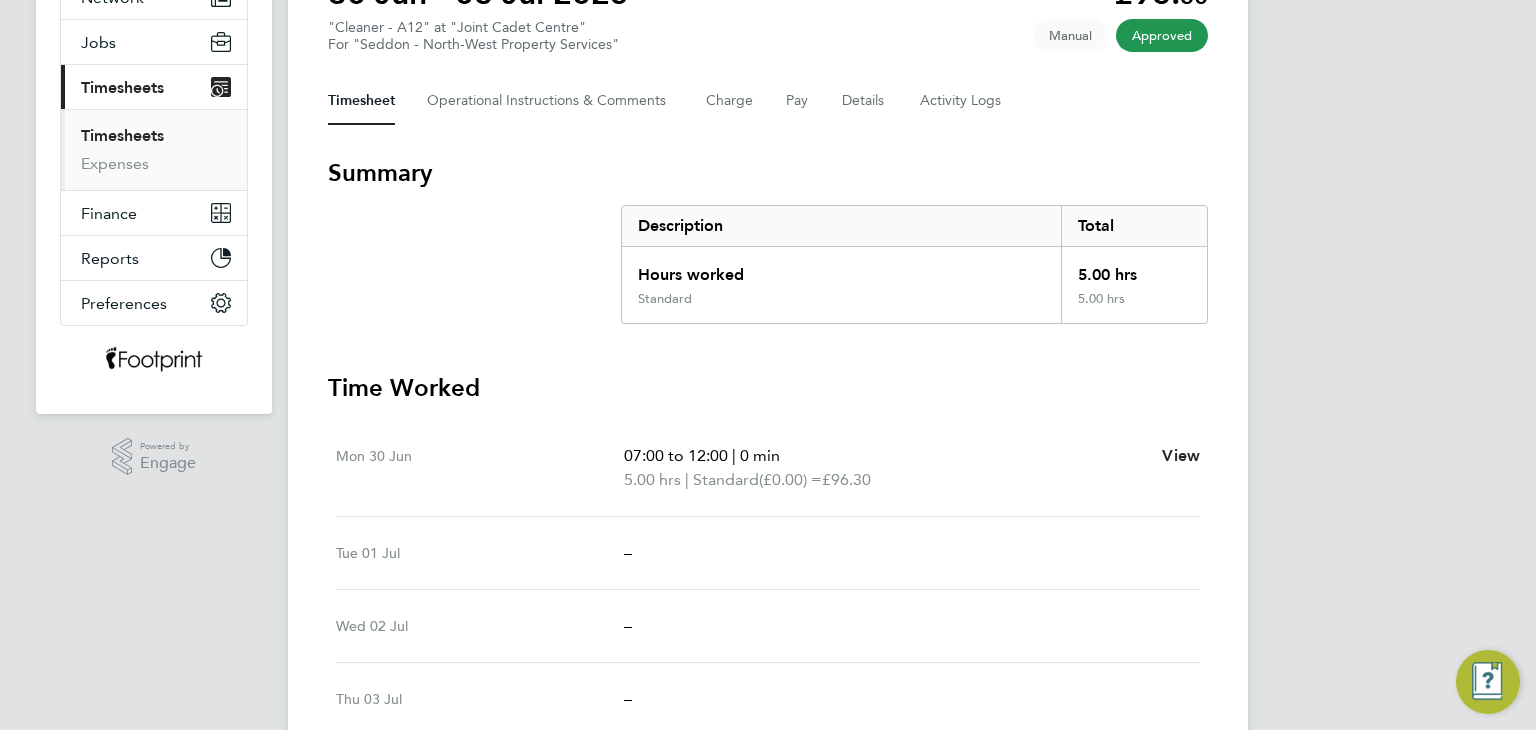 scroll, scrollTop: 616, scrollLeft: 0, axis: vertical 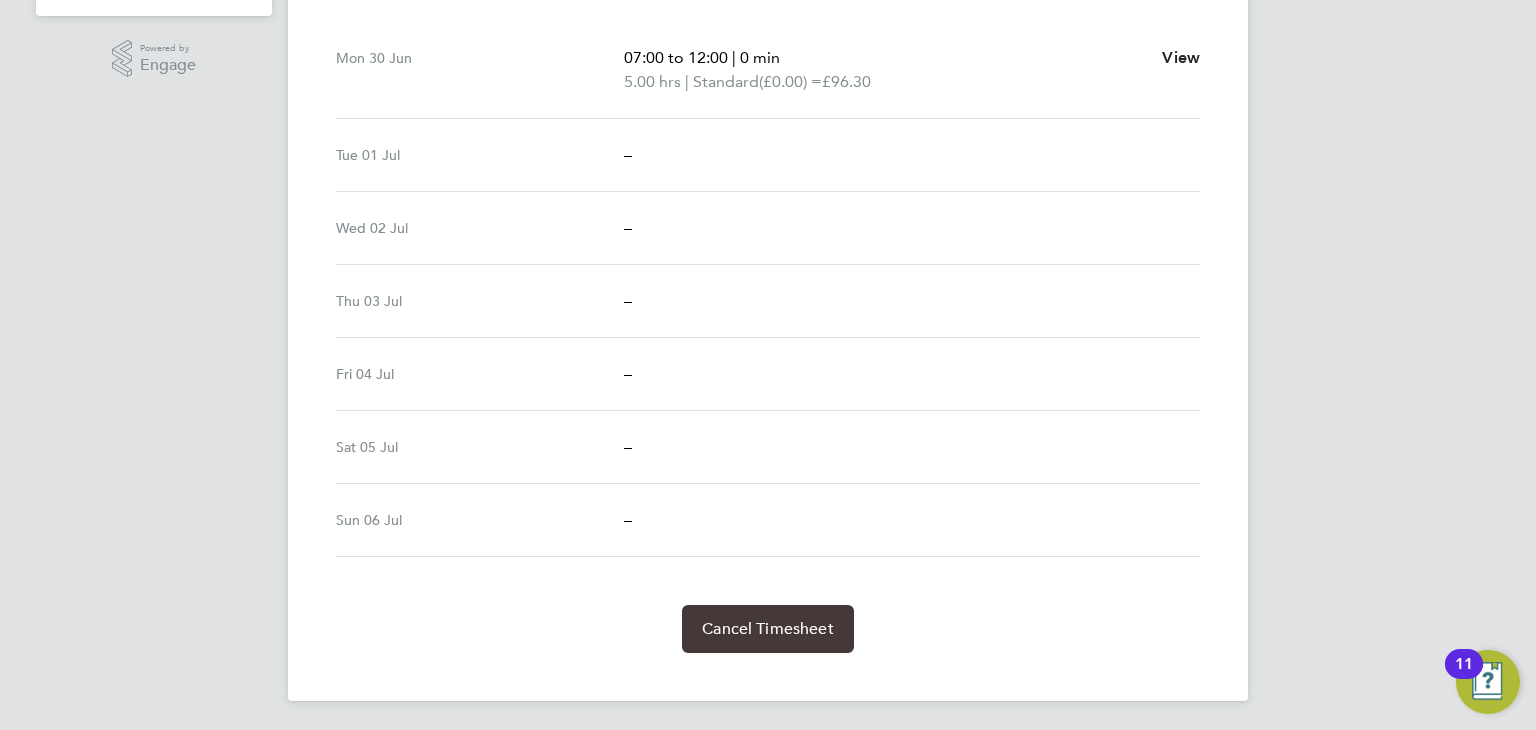 click on "Cancel Timesheet" 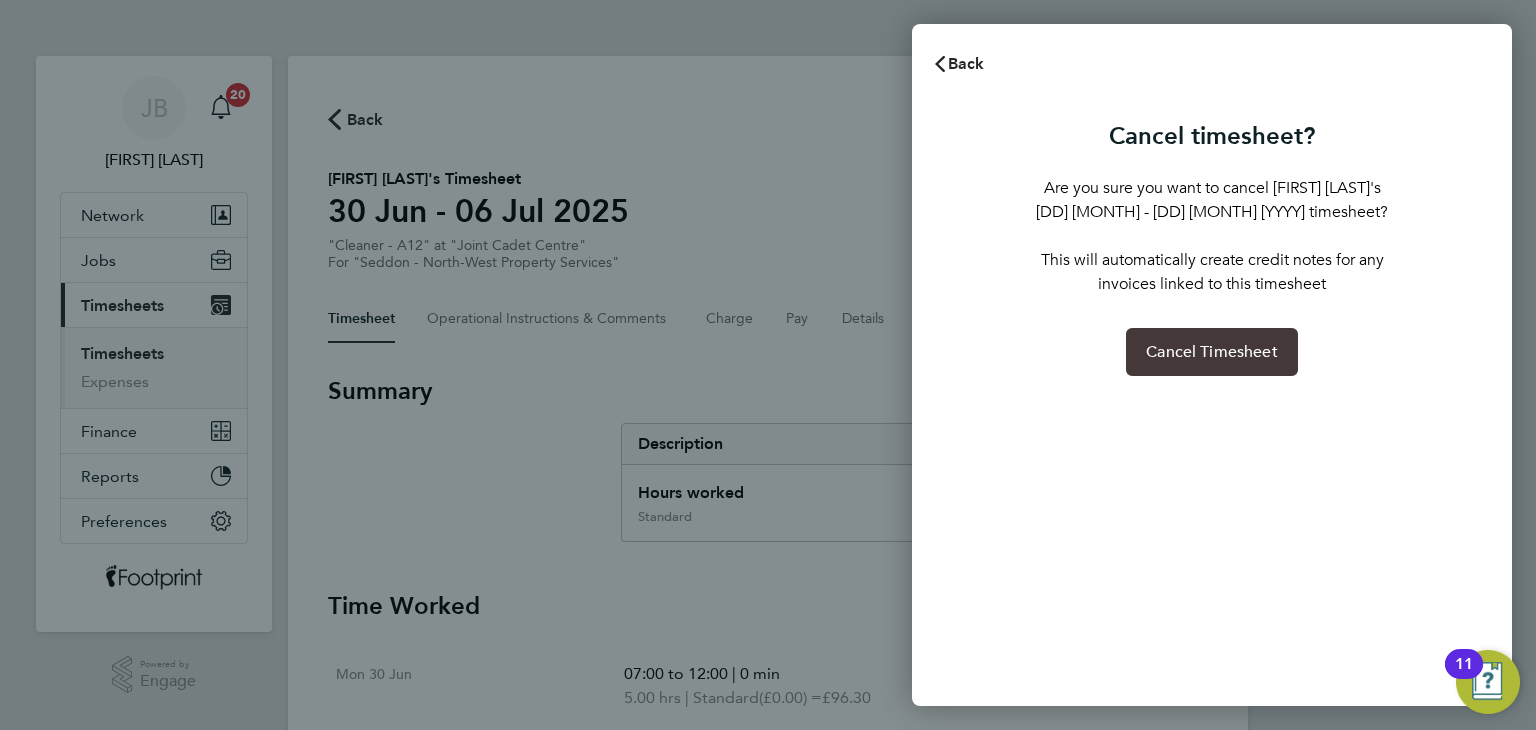 click on "Cancel Timesheet" 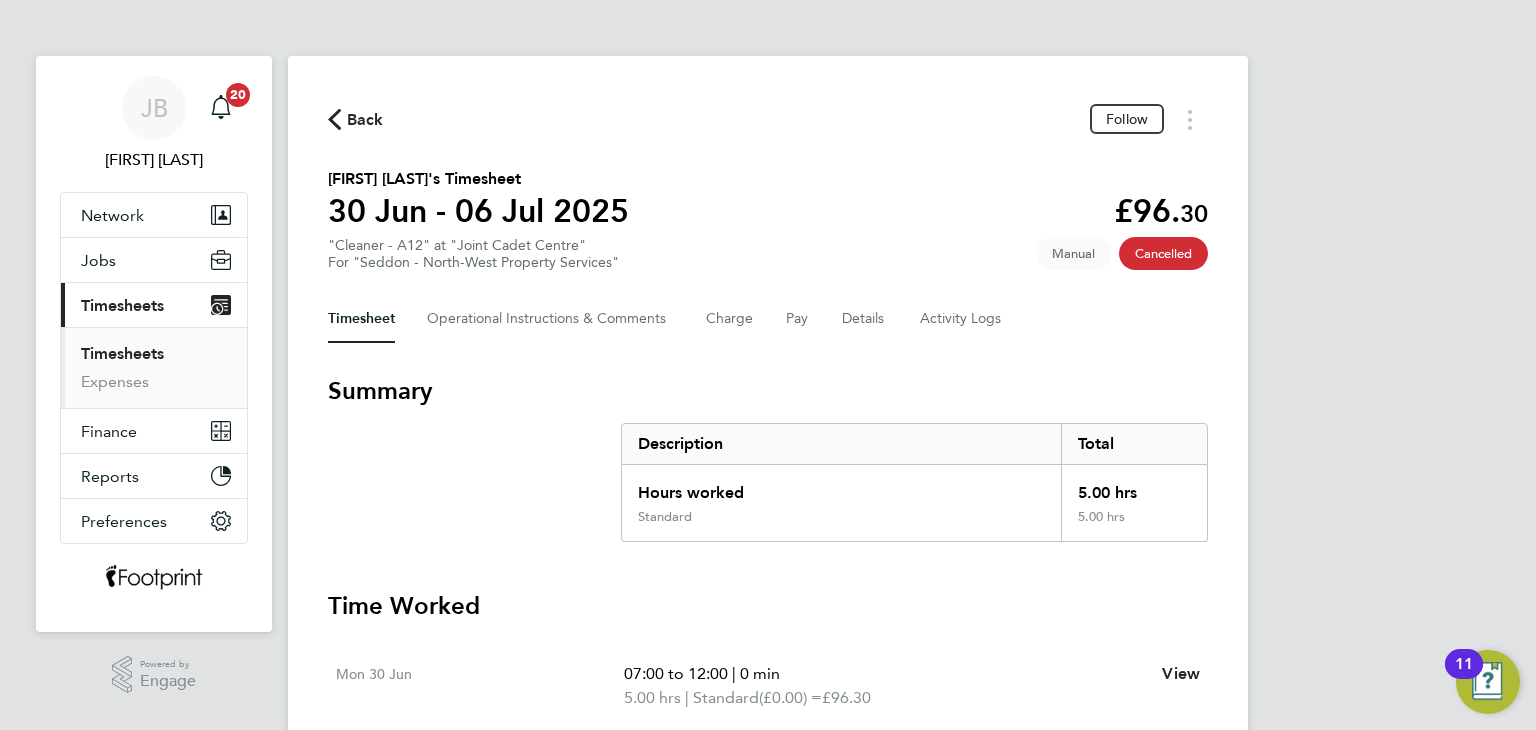 click on "Timesheets" at bounding box center (122, 353) 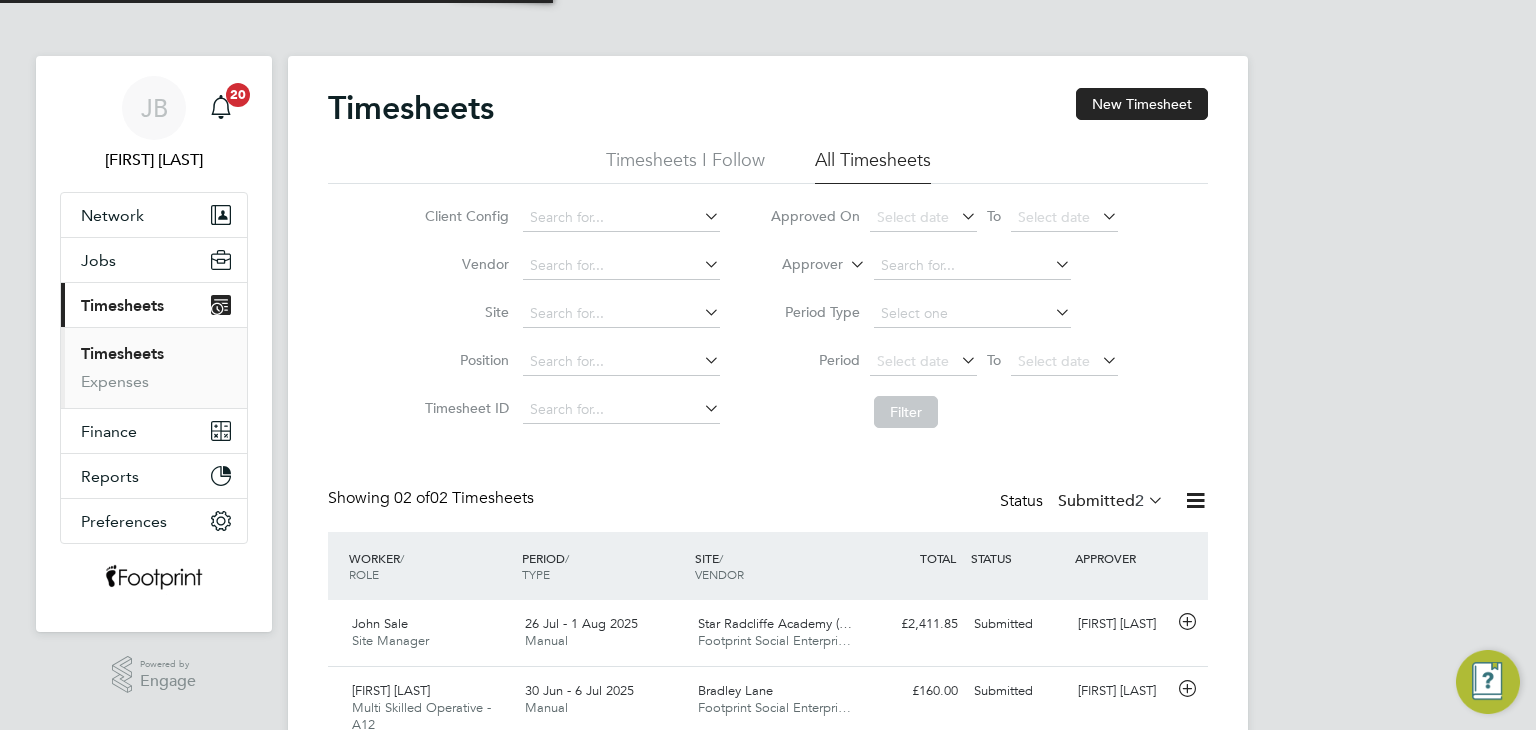 scroll, scrollTop: 9, scrollLeft: 10, axis: both 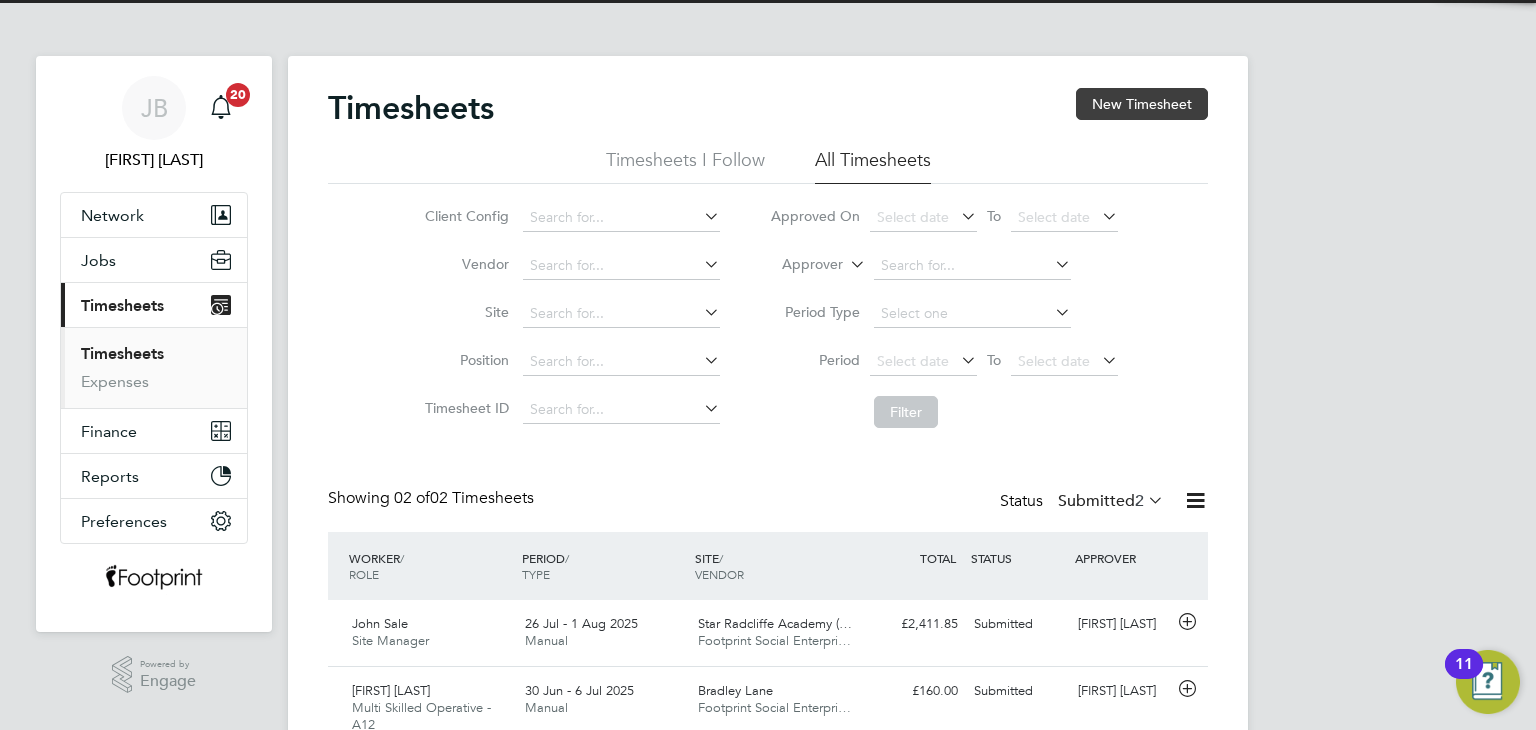 click on "New Timesheet" 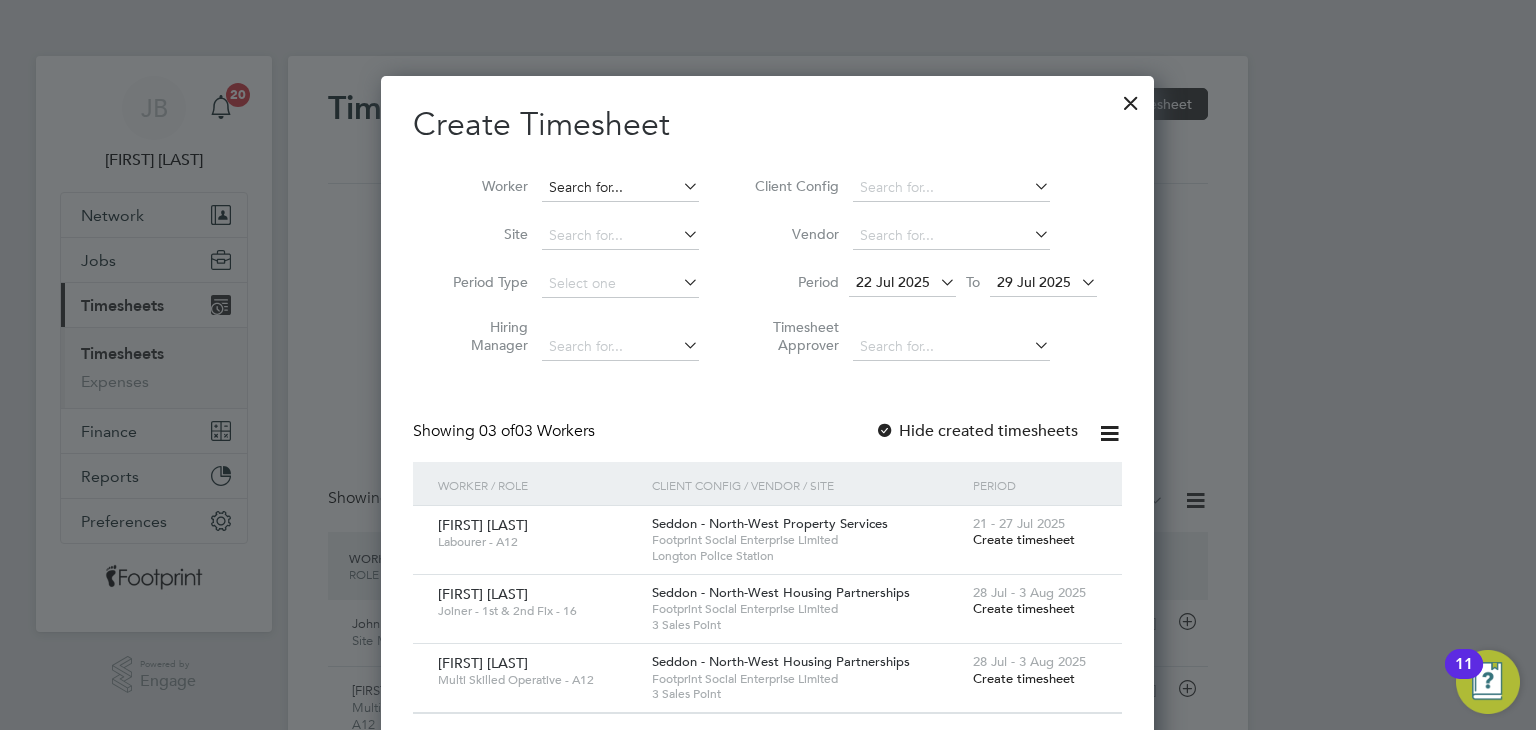 scroll, scrollTop: 10, scrollLeft: 10, axis: both 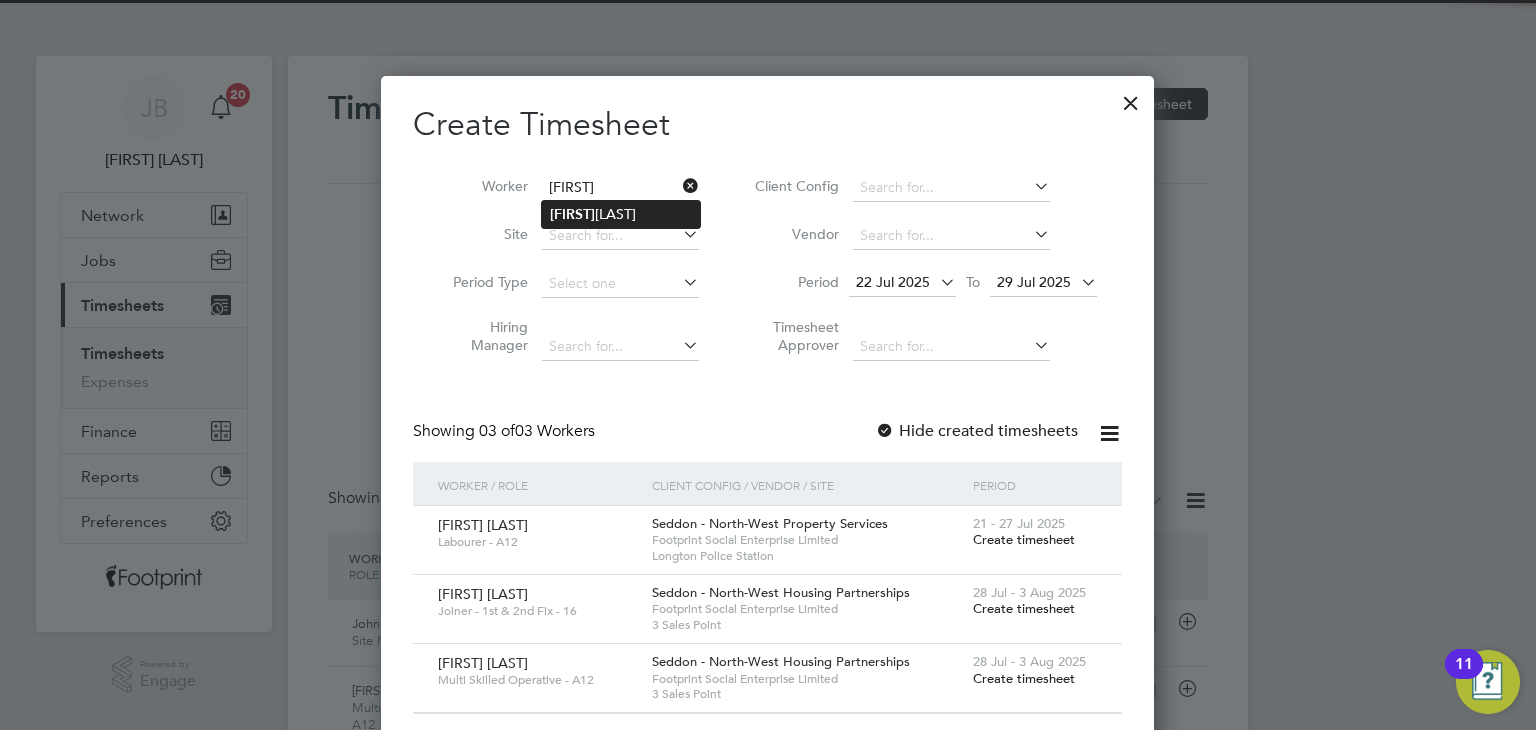click on "[FIRST]  [LAST]" 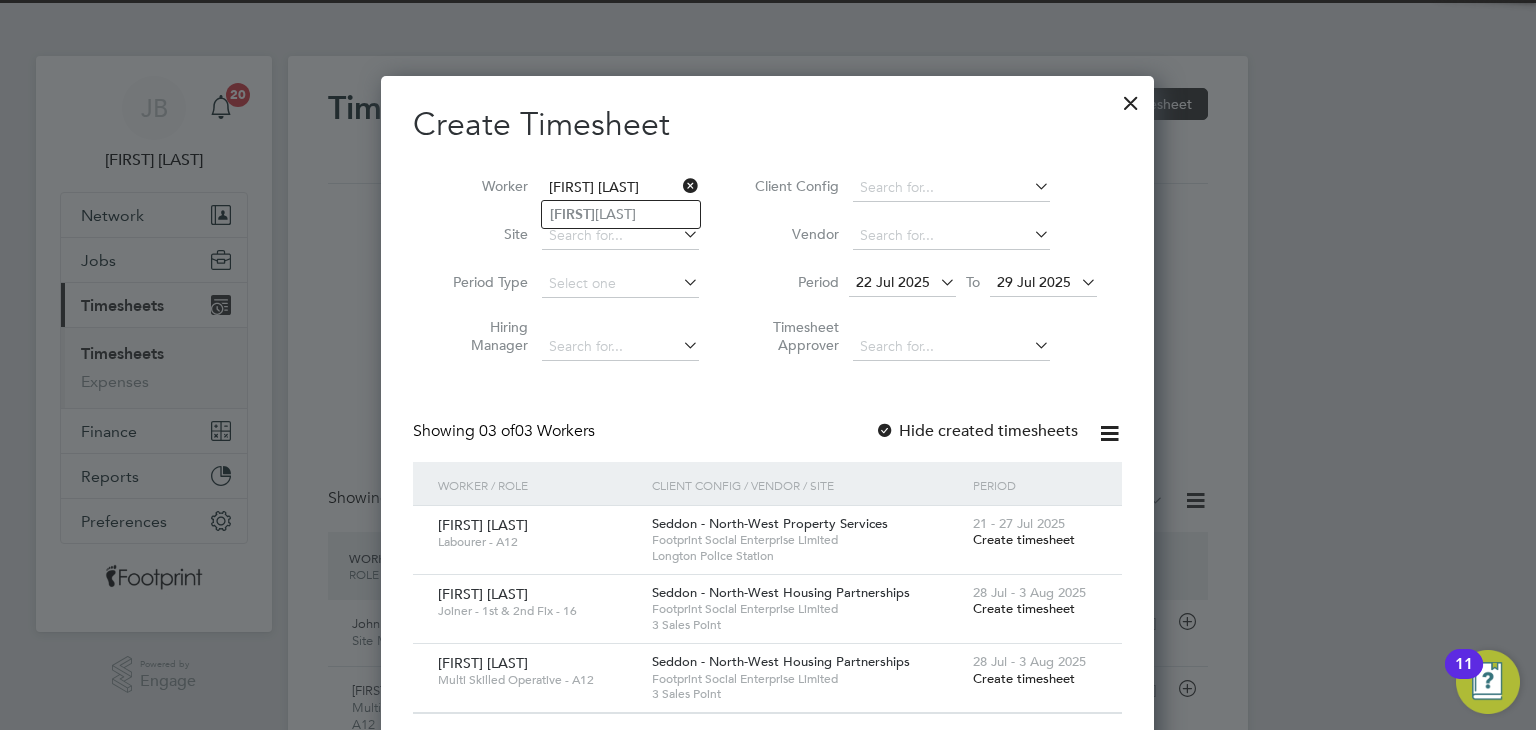 scroll, scrollTop: 32, scrollLeft: 10, axis: both 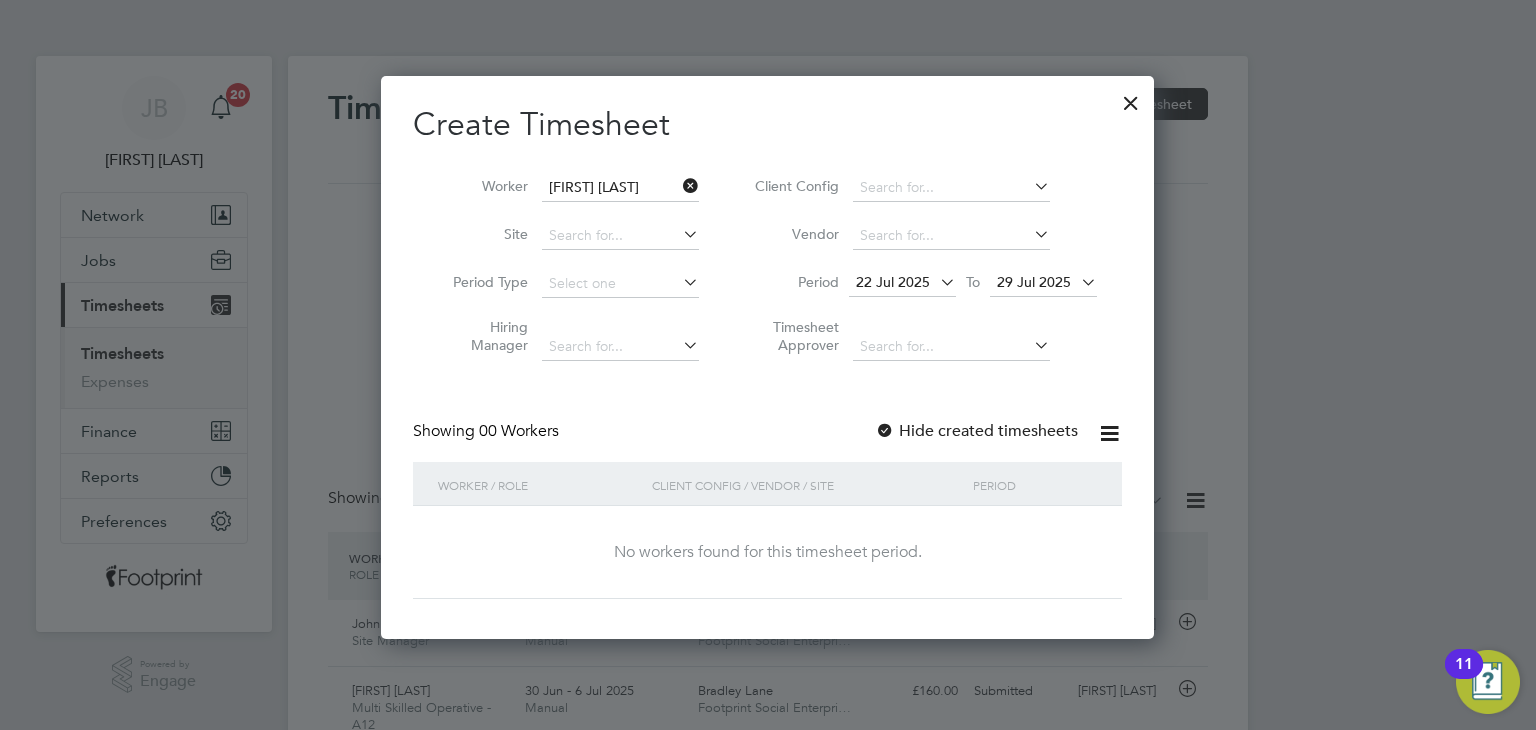 click on "Hide created timesheets" at bounding box center [976, 431] 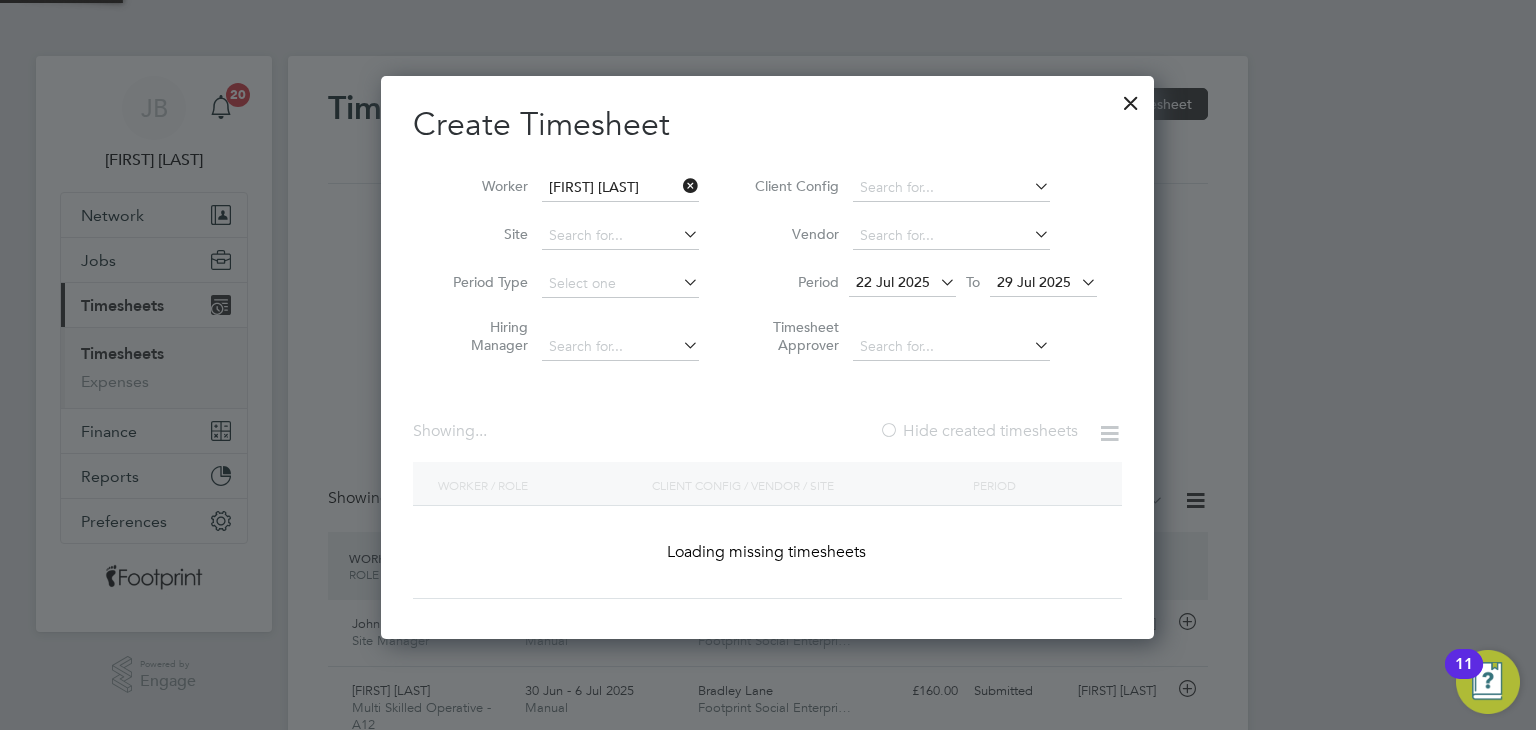 scroll, scrollTop: 10, scrollLeft: 10, axis: both 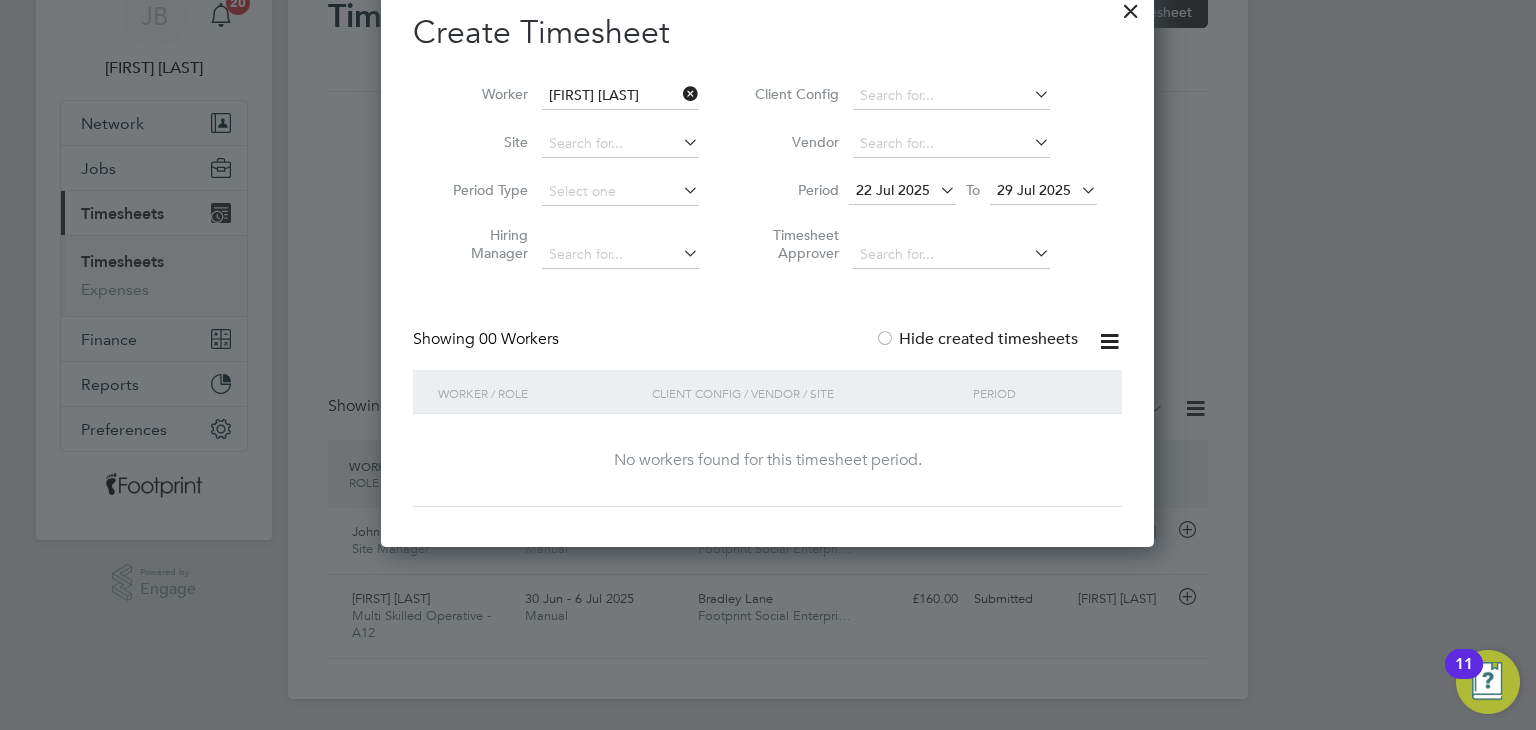 click on "29 Jul 2025" at bounding box center (1043, 191) 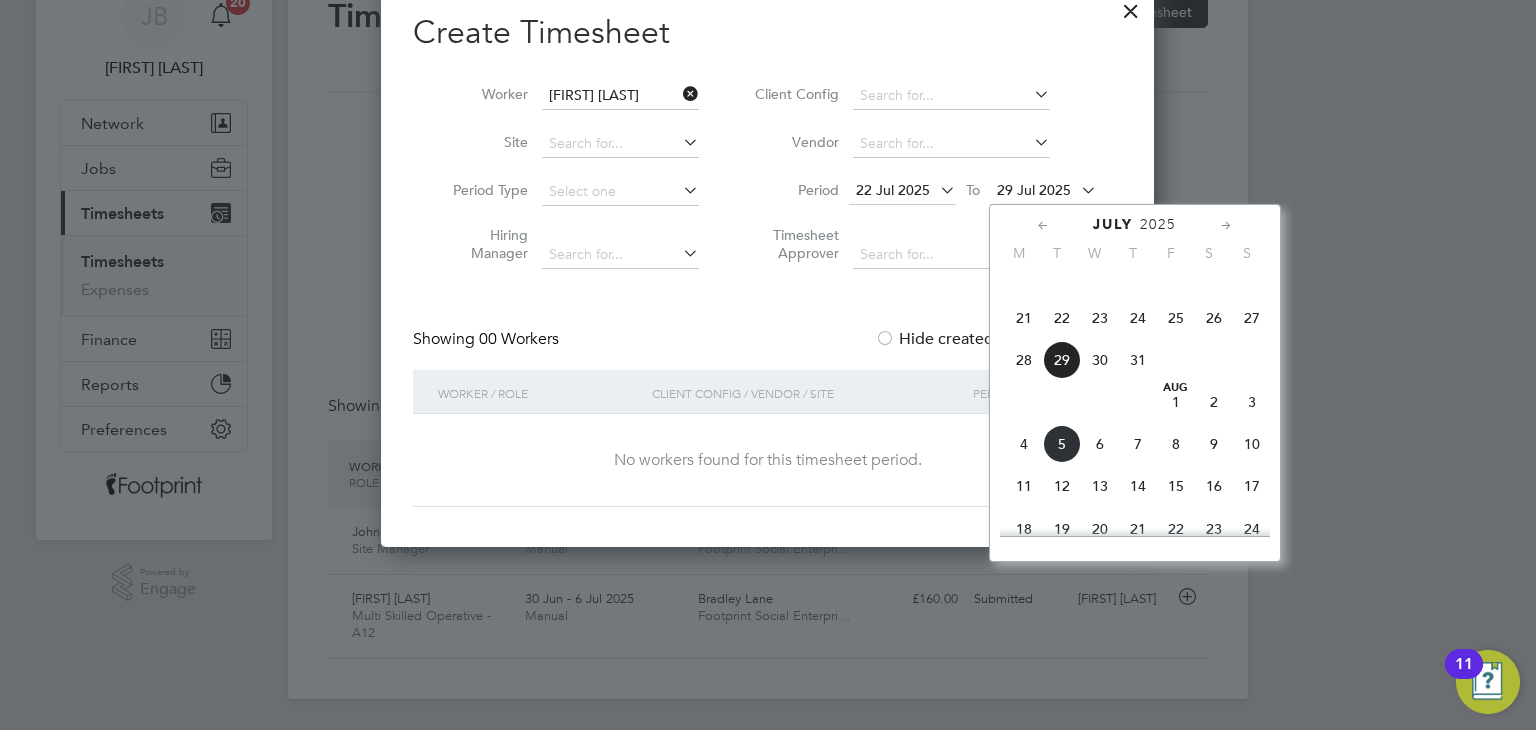click on "30" 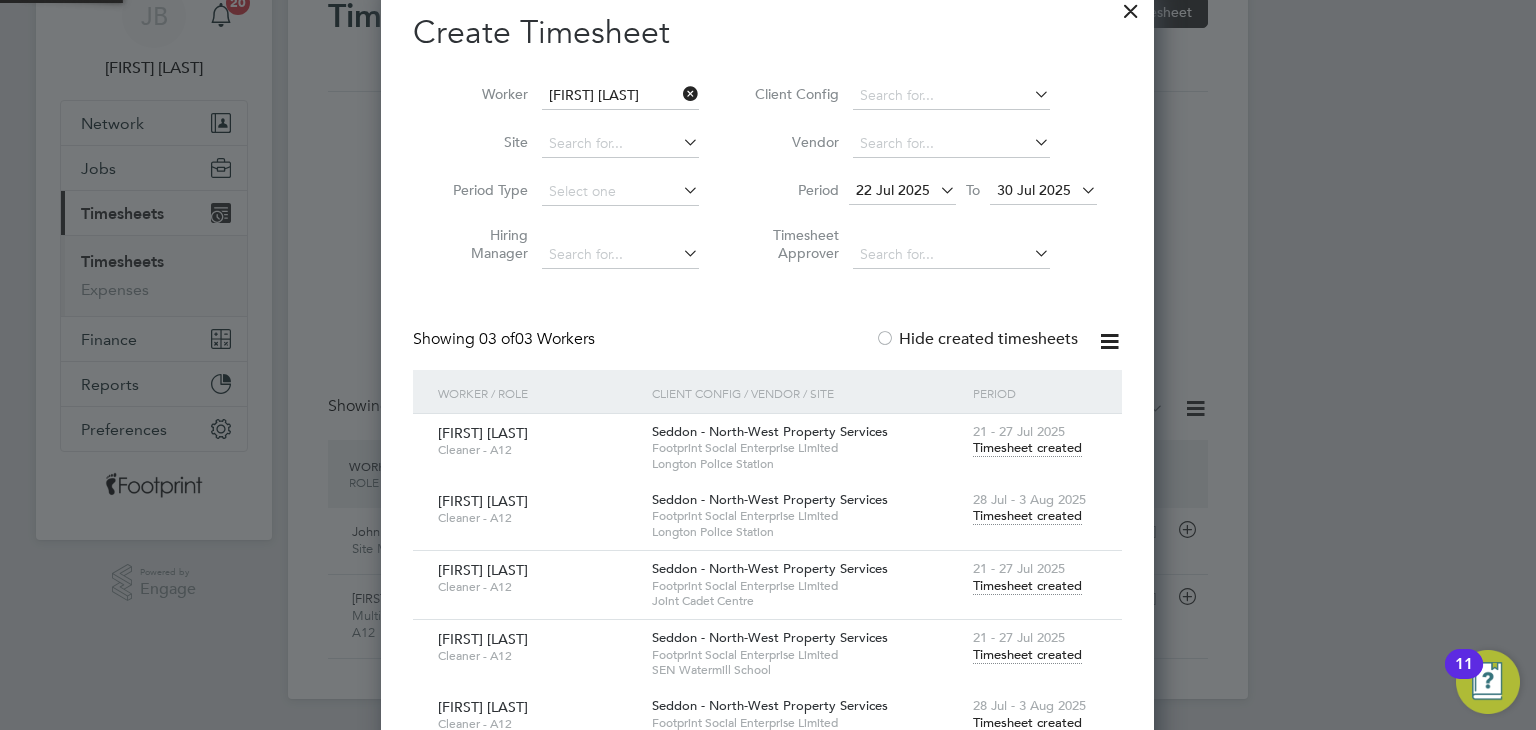 scroll, scrollTop: 10, scrollLeft: 10, axis: both 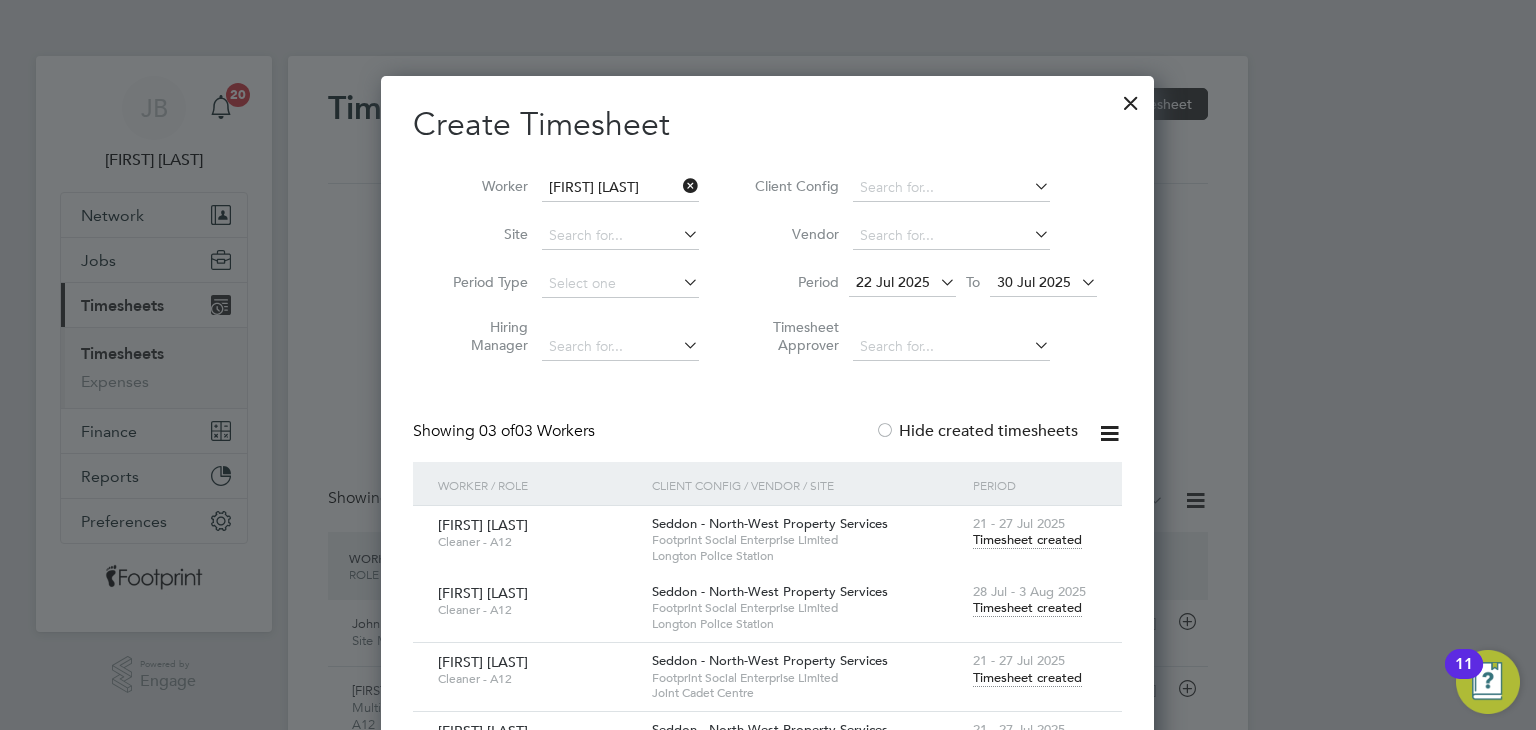 click at bounding box center (1131, 98) 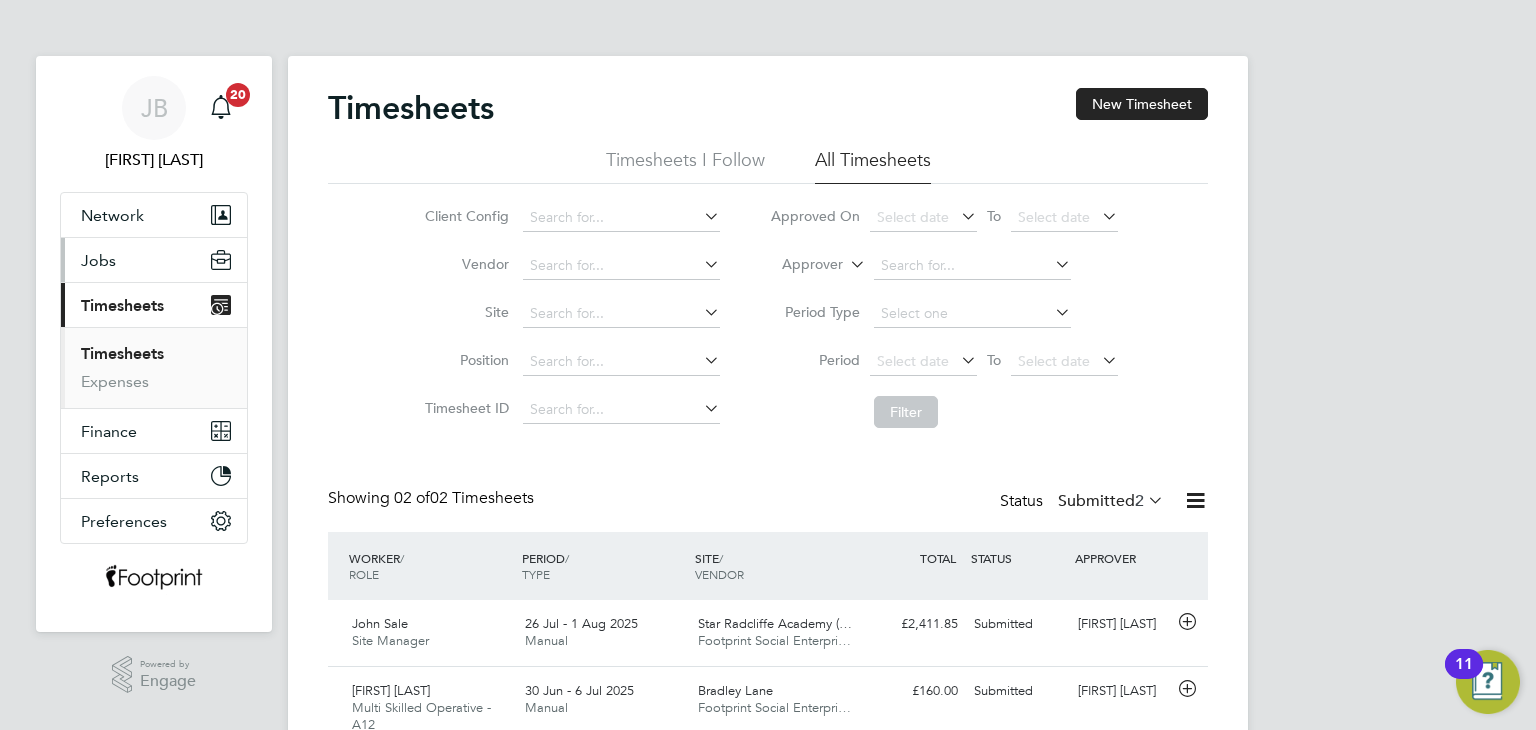 click on "Jobs" at bounding box center (154, 260) 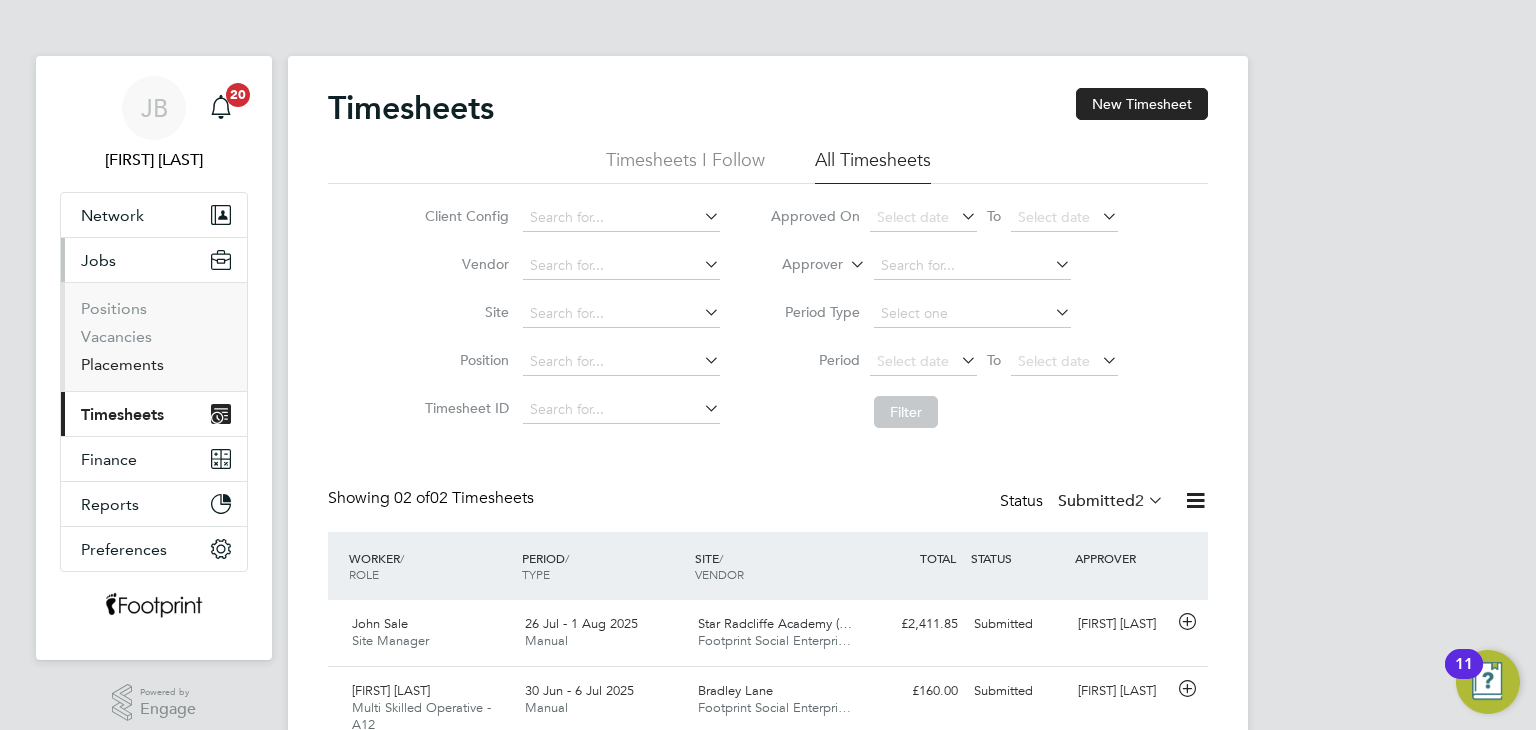 click on "Placements" at bounding box center [122, 364] 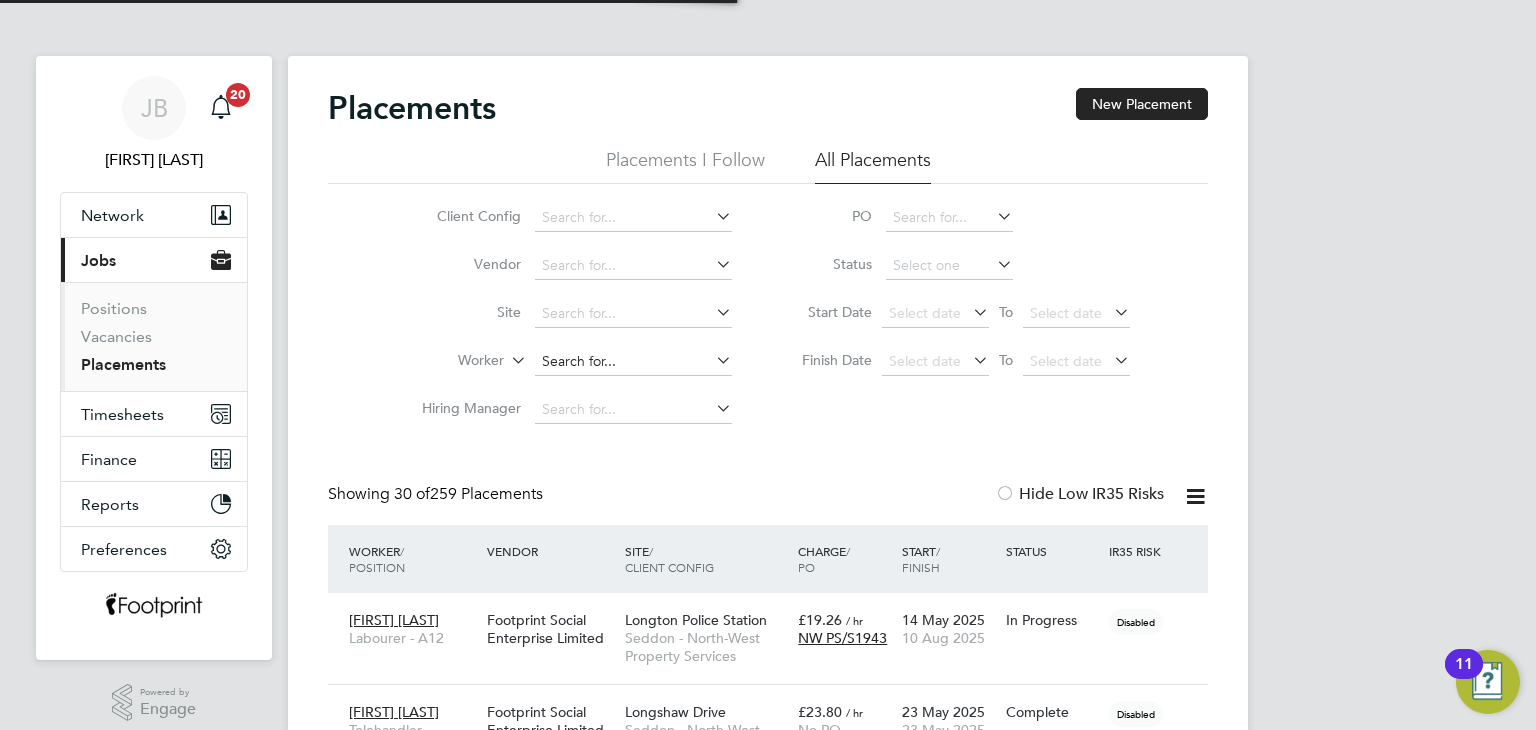 click 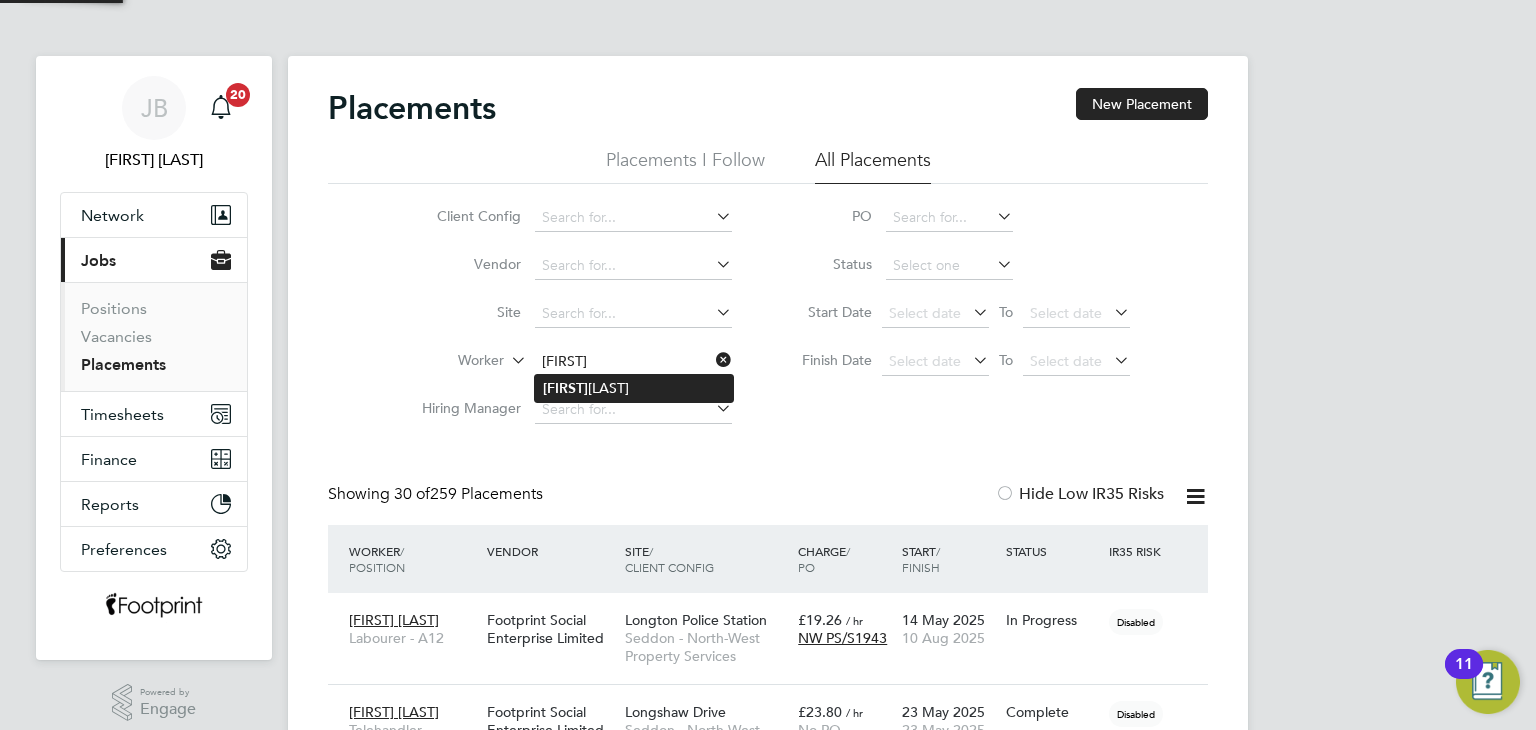 click on "[FIRST] [LAST]" 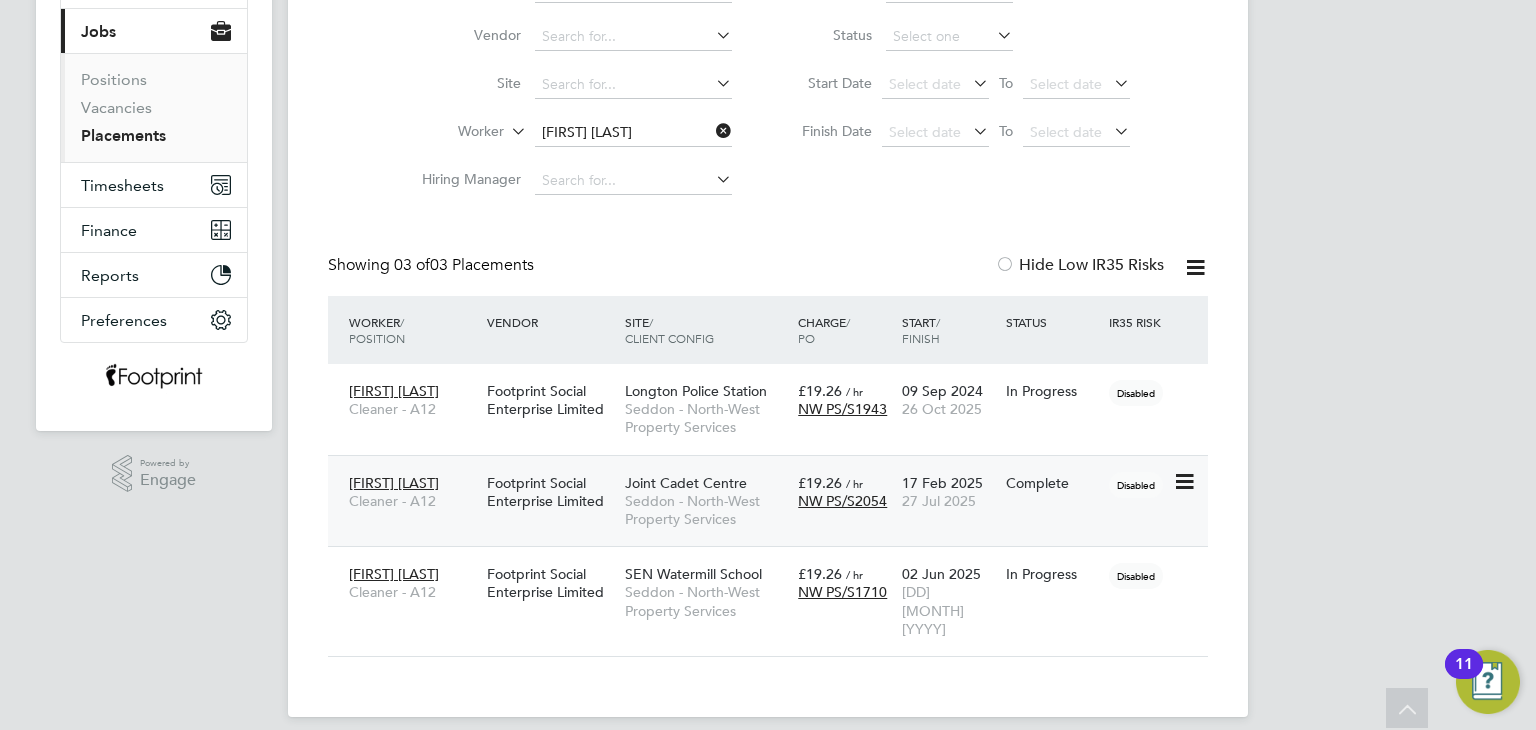 click on "17 Feb 2025 27 Jul 2025" 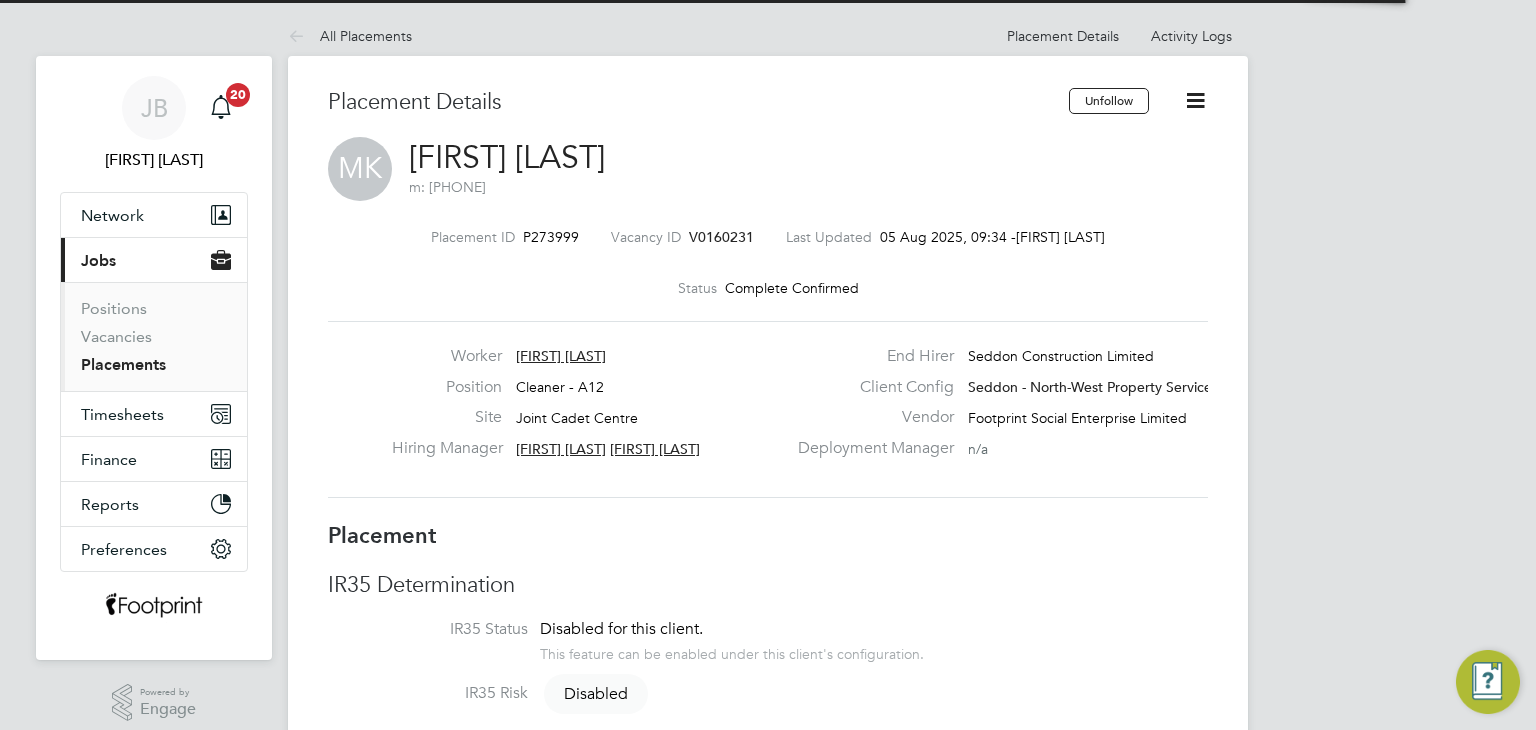 scroll, scrollTop: 0, scrollLeft: 0, axis: both 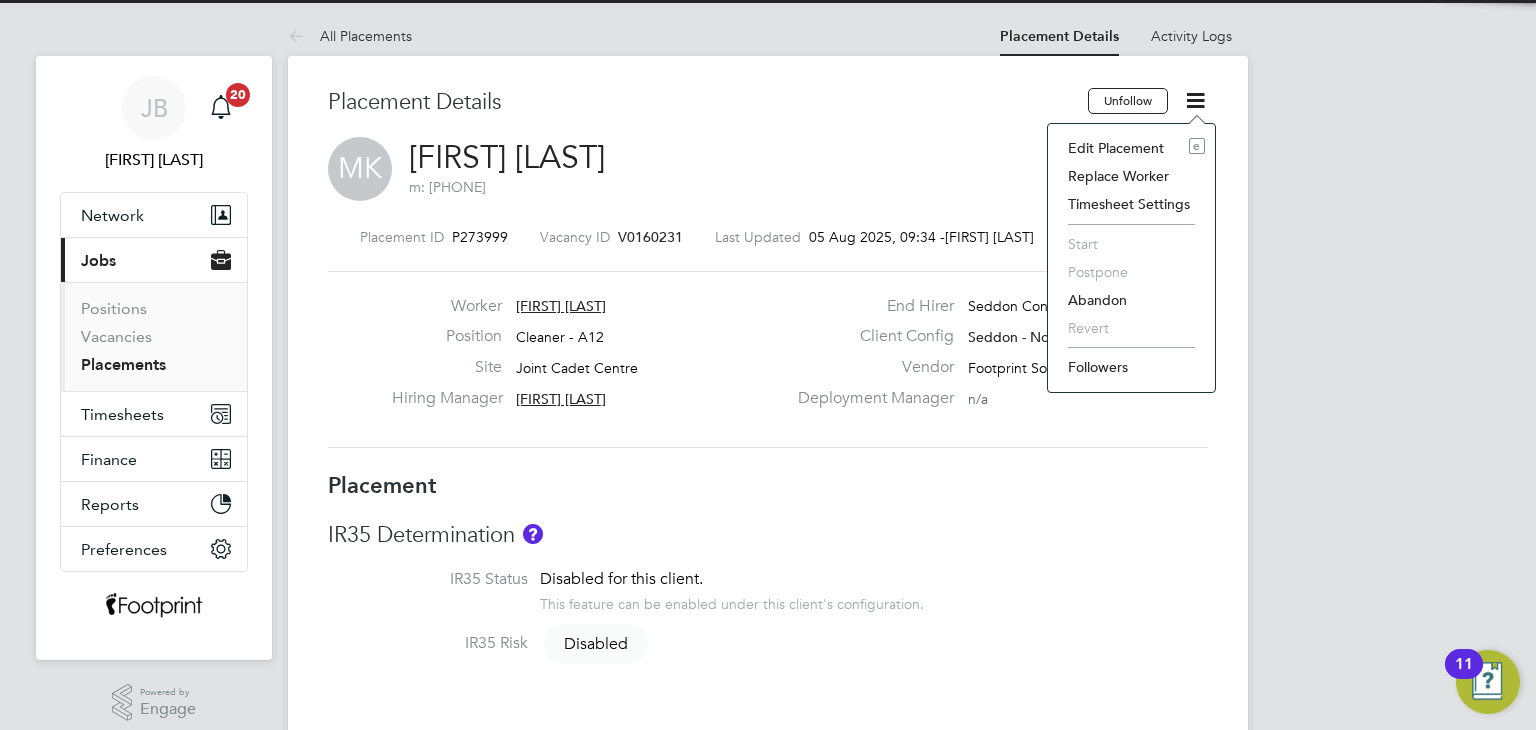 click on "Edit Placement e" 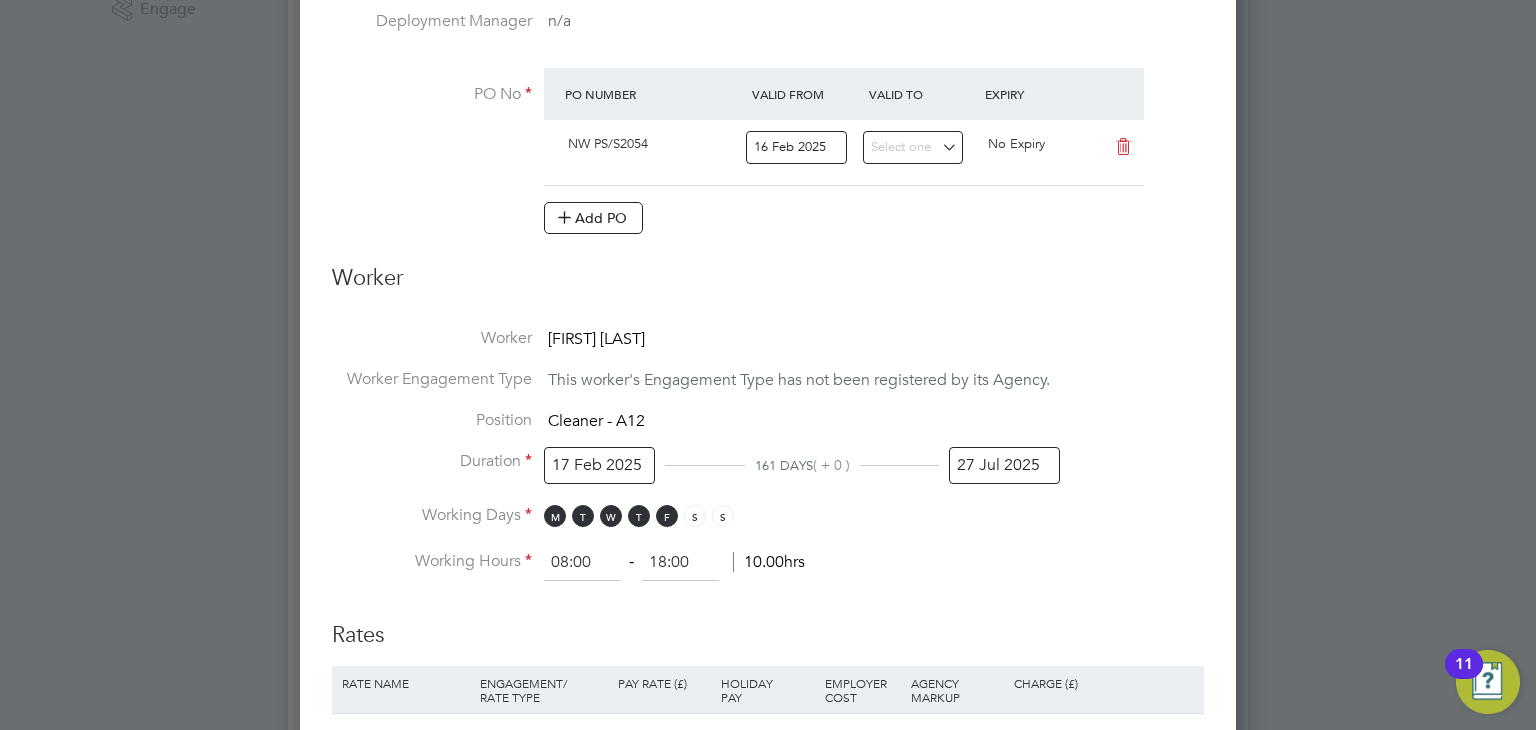 click on "27 Jul 2025" at bounding box center [1004, 465] 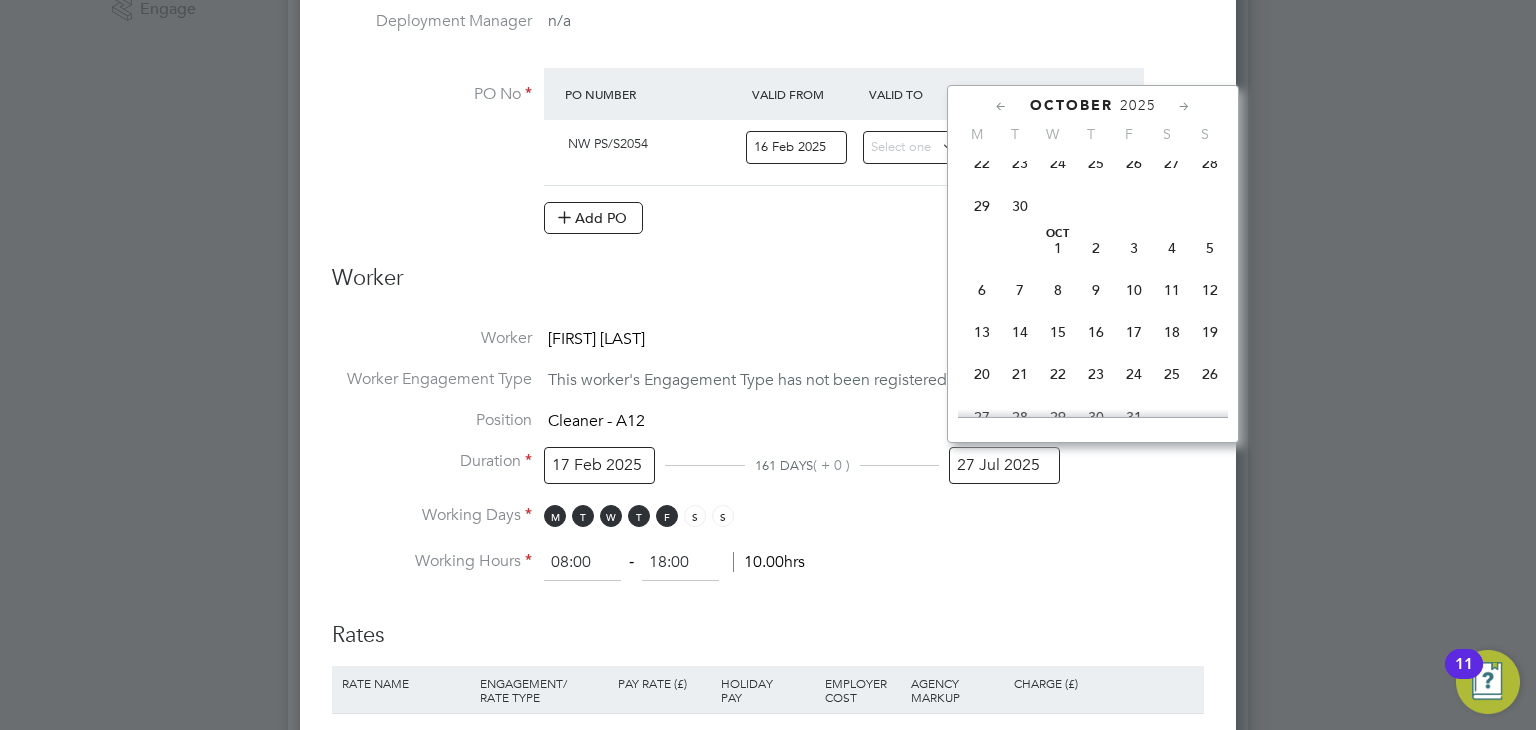 click on "12" 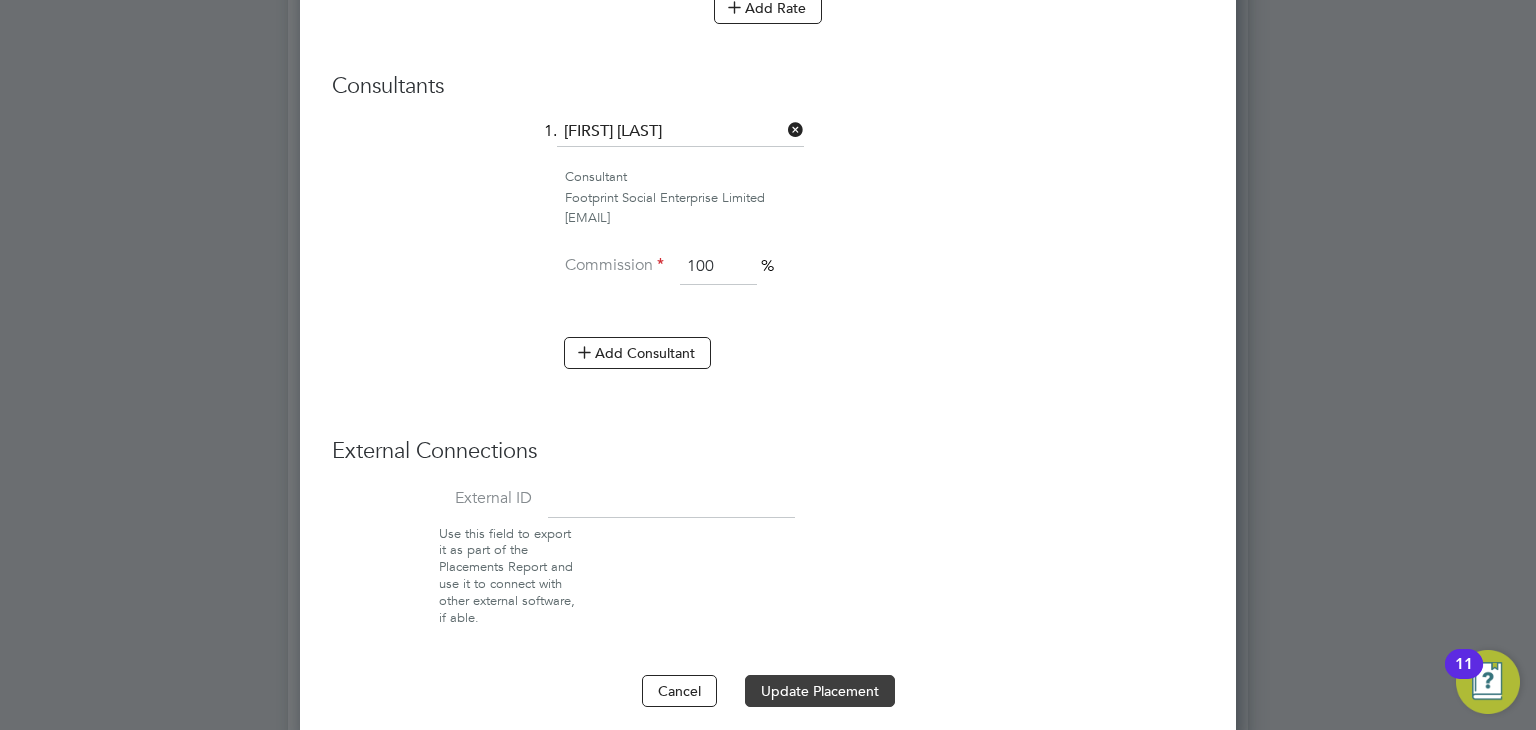 click on "Update Placement" at bounding box center [820, 691] 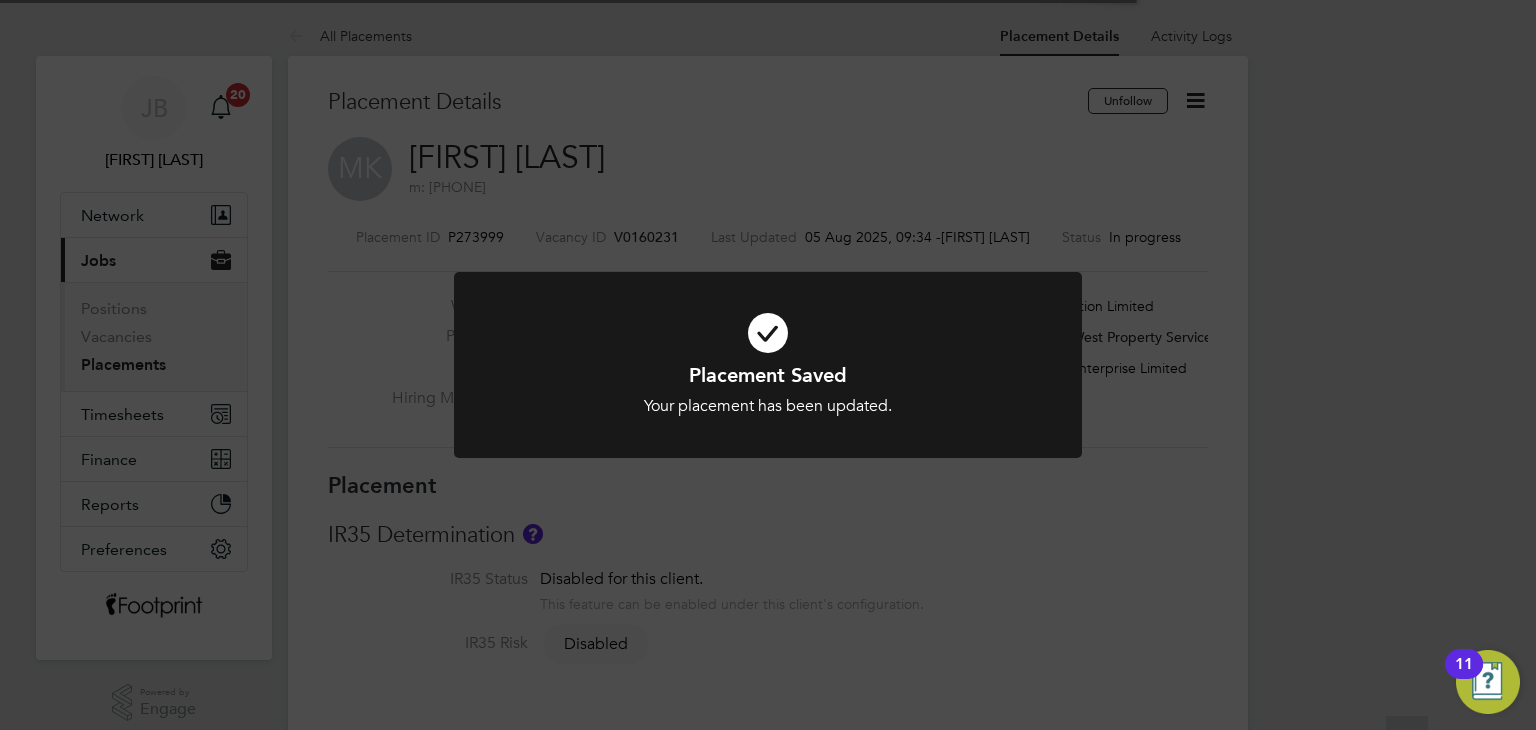 click on "Placement Saved Your placement has been updated. Cancel Okay" 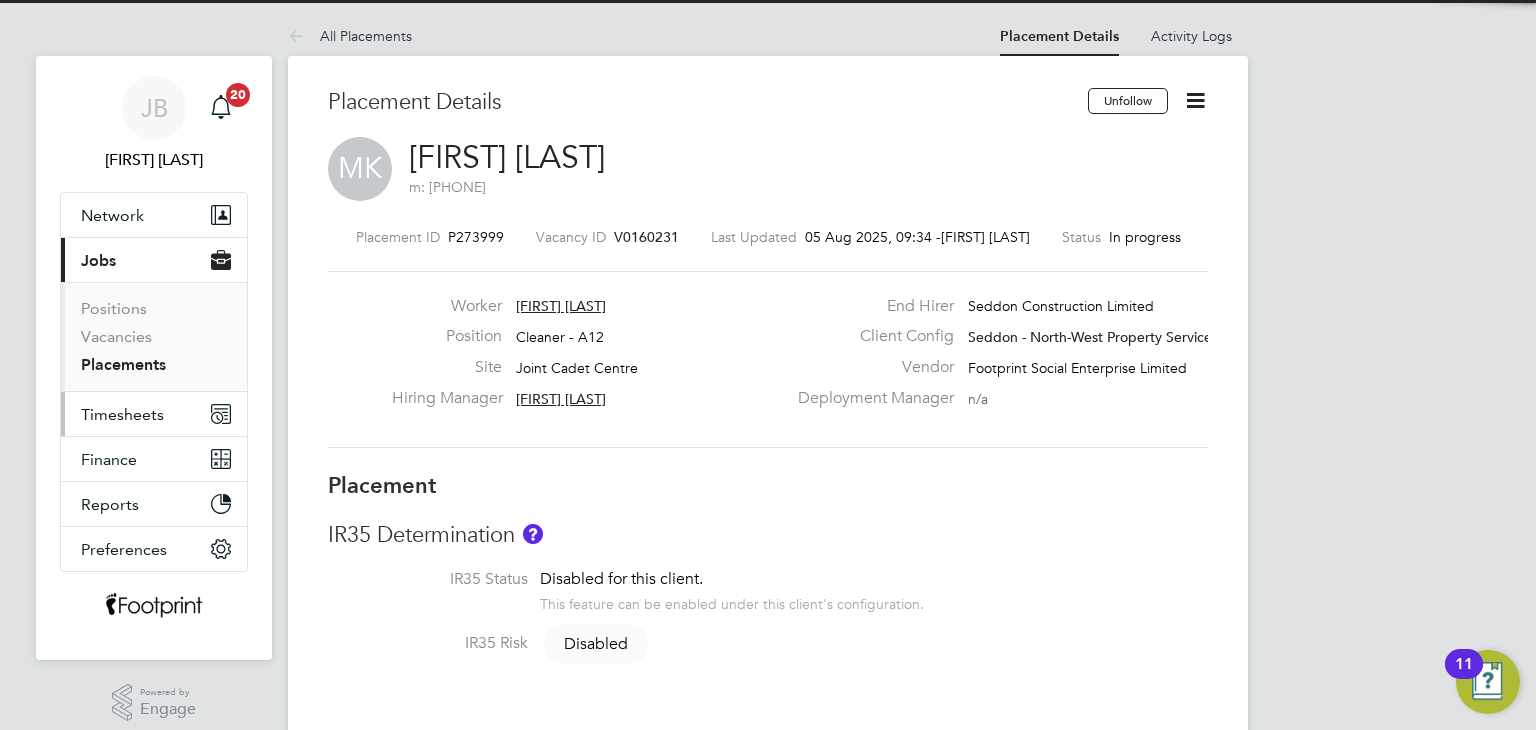 click on "Timesheets" at bounding box center (154, 414) 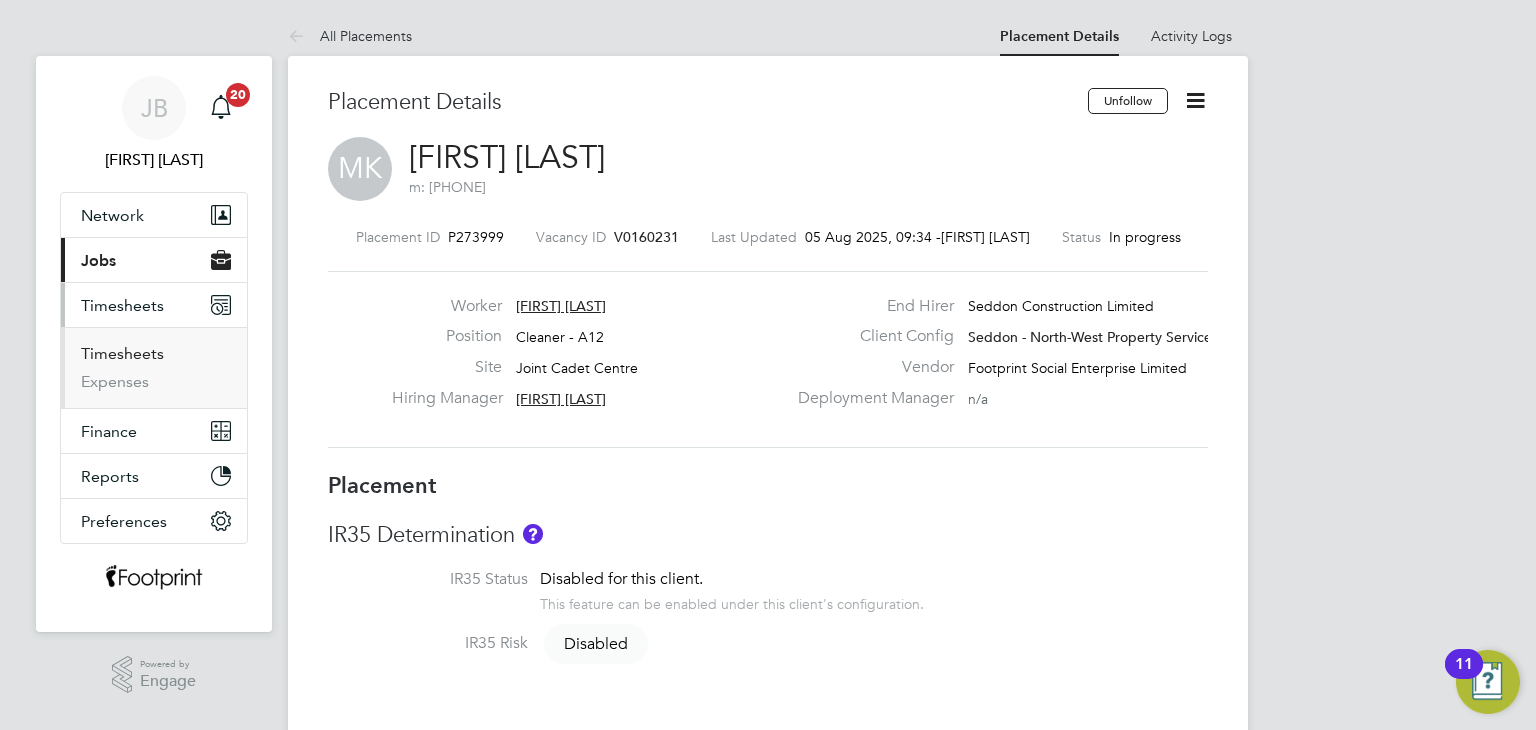 click on "Timesheets" at bounding box center (122, 353) 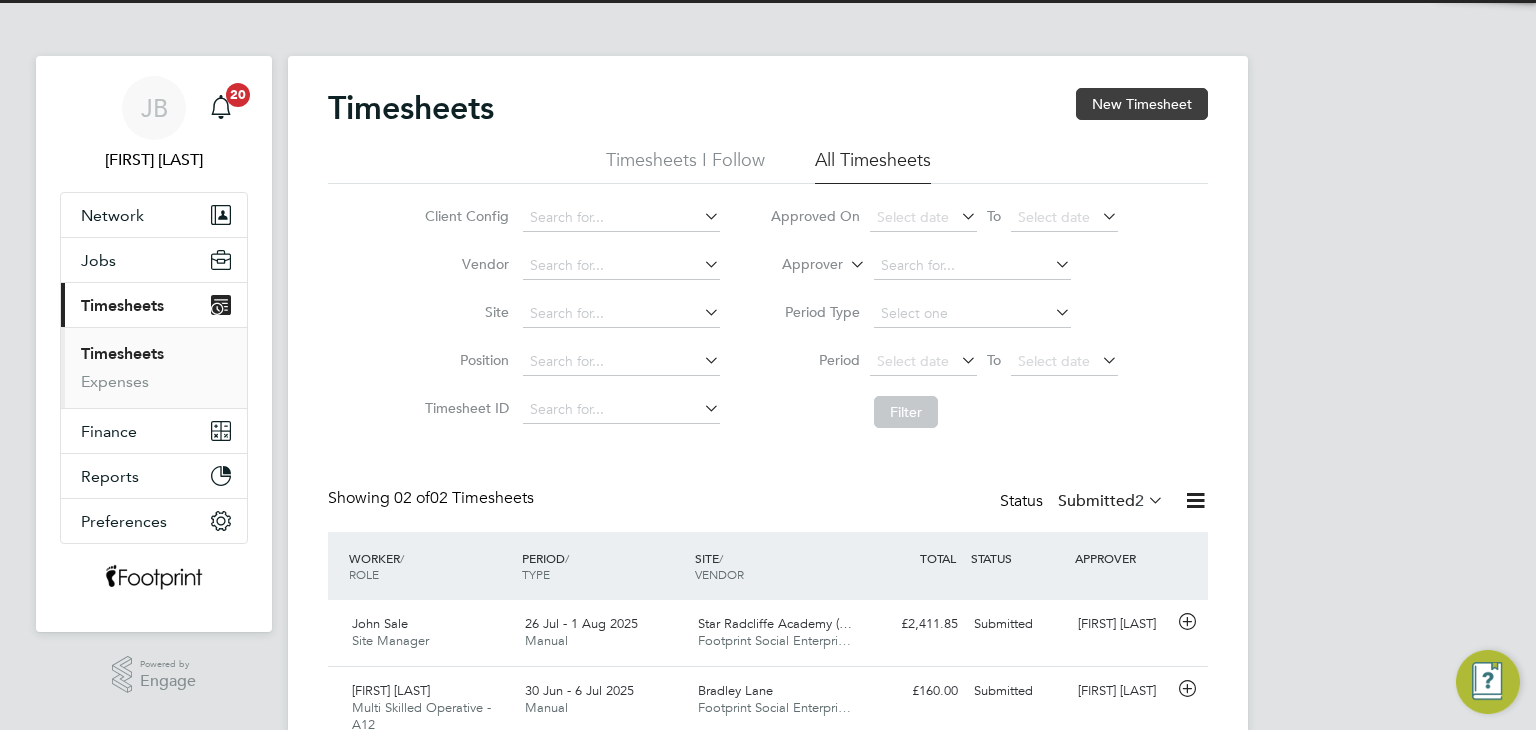 click on "New Timesheet" 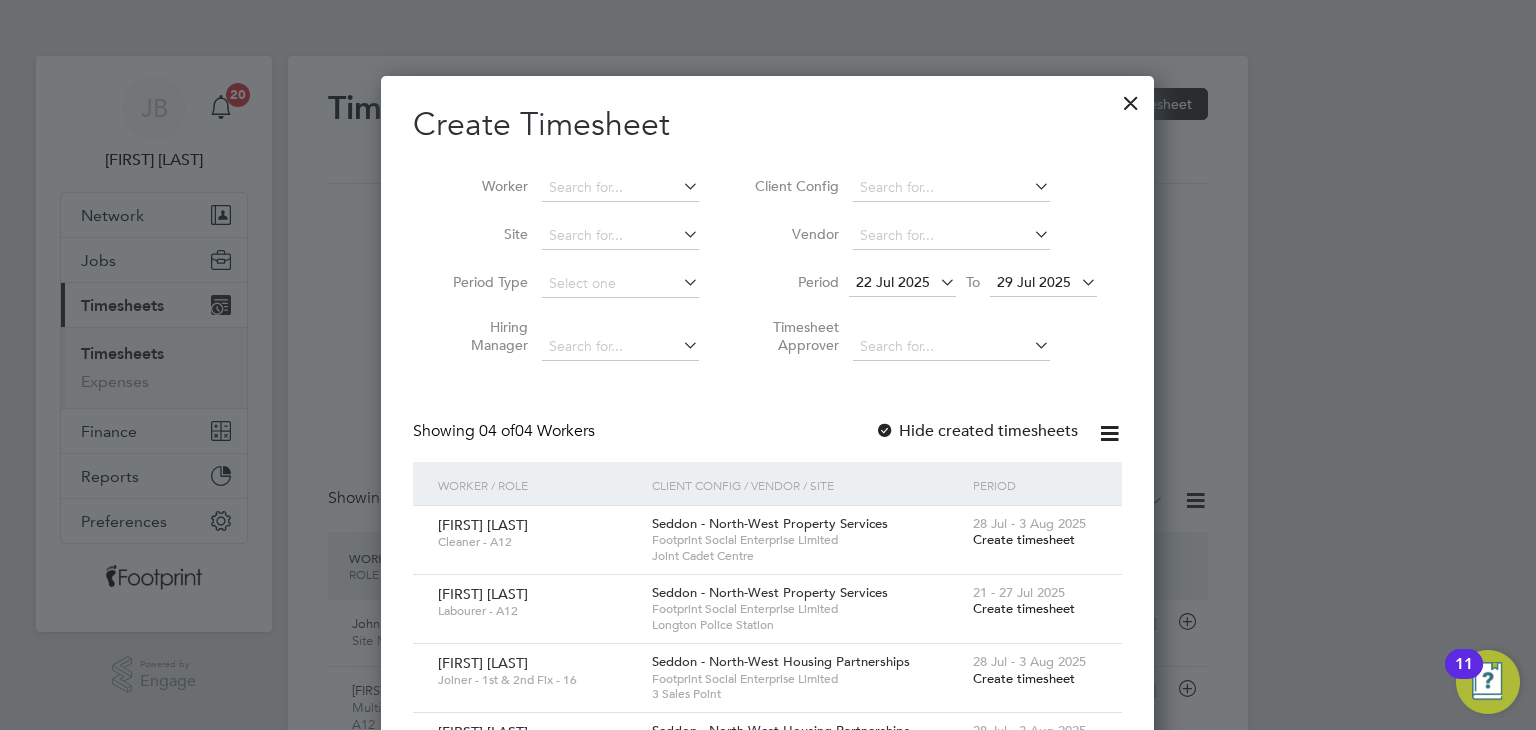 click on "Worker" at bounding box center [568, 188] 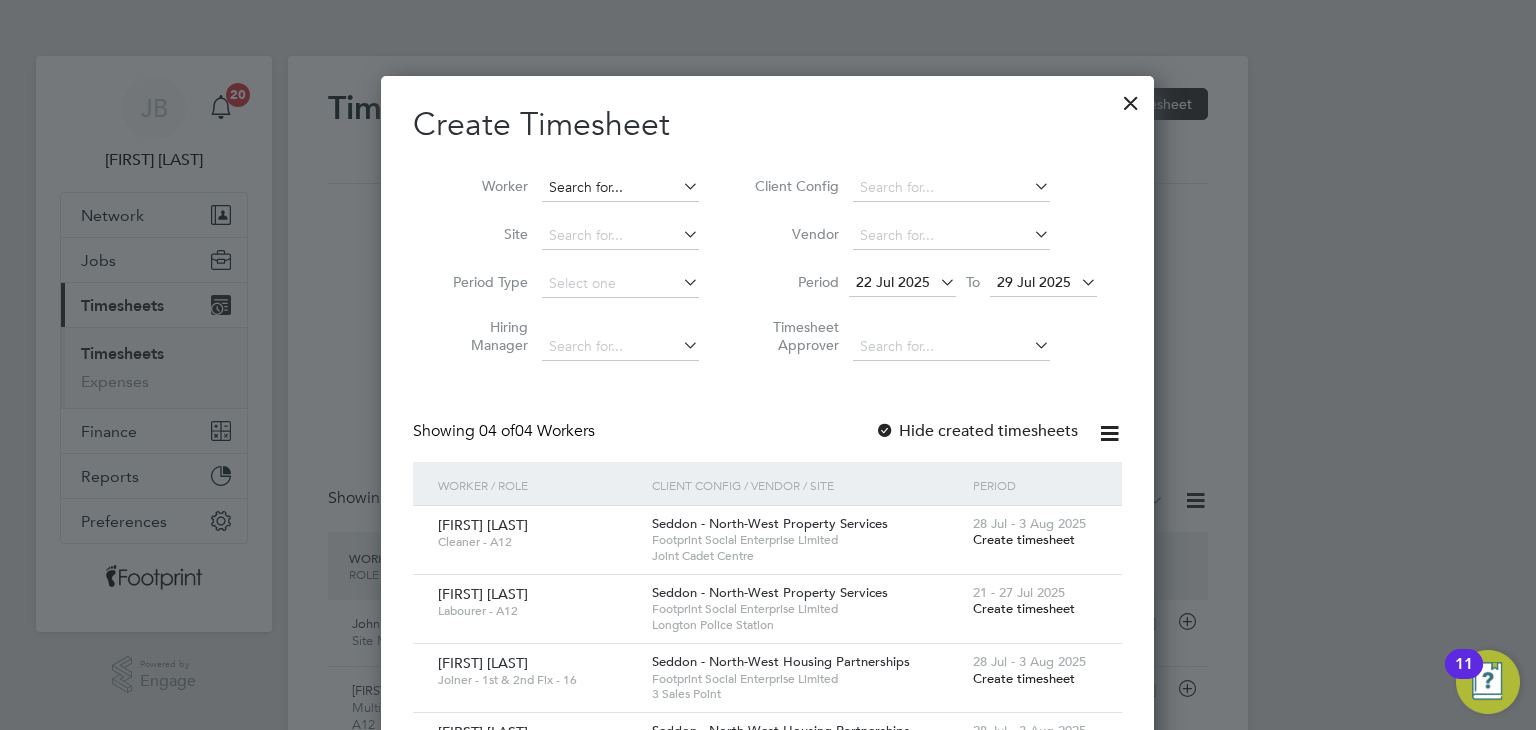 click at bounding box center [620, 188] 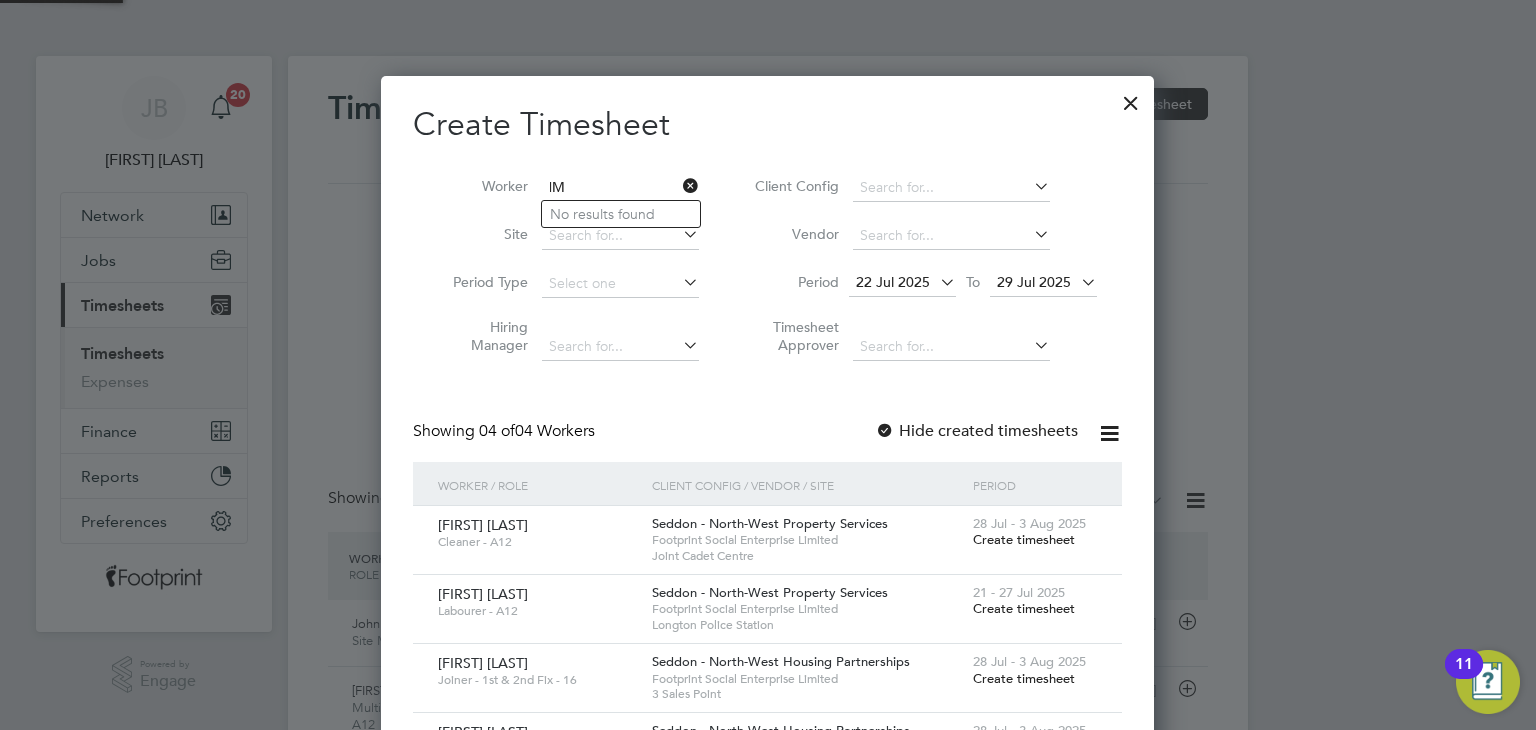 type on "|" 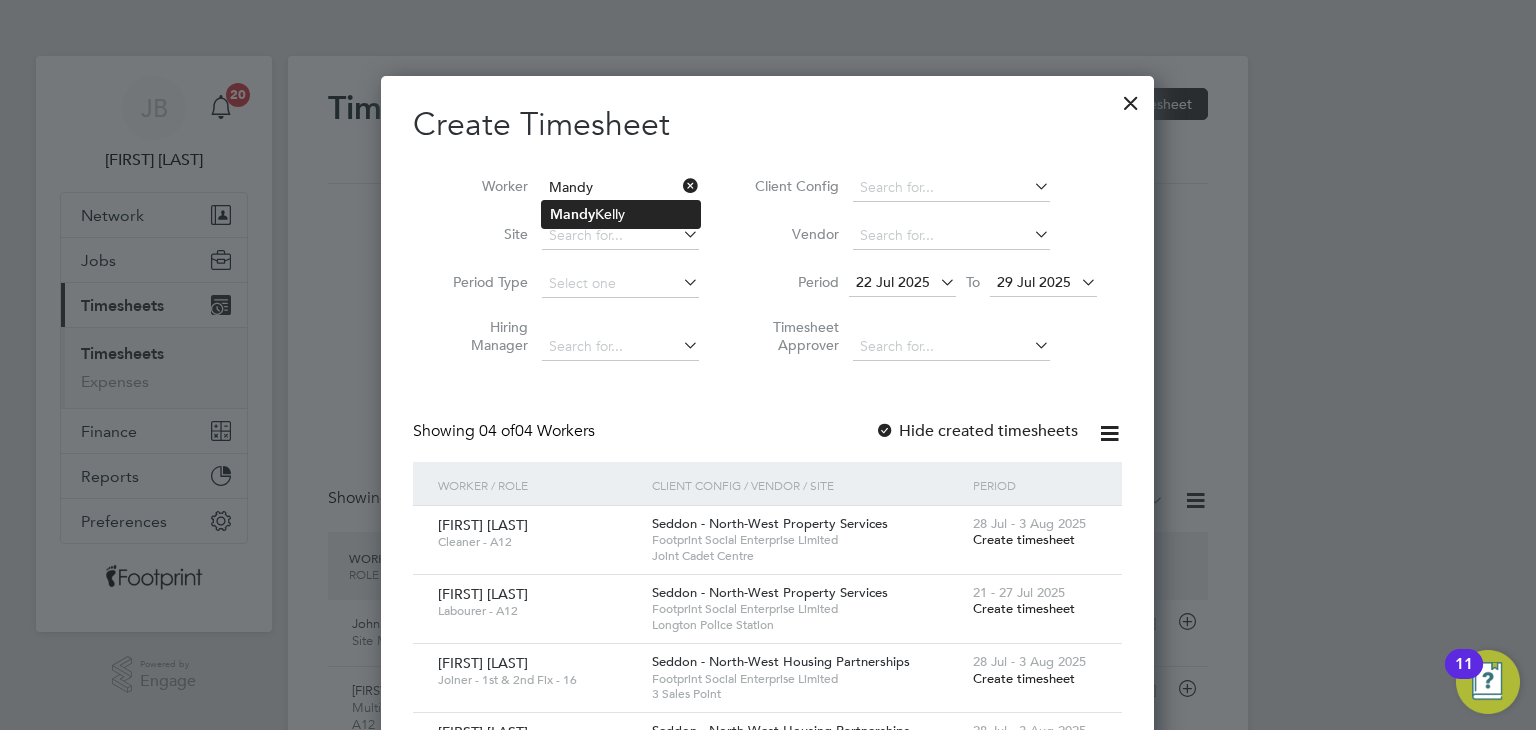 click on "Mandy  Kelly" 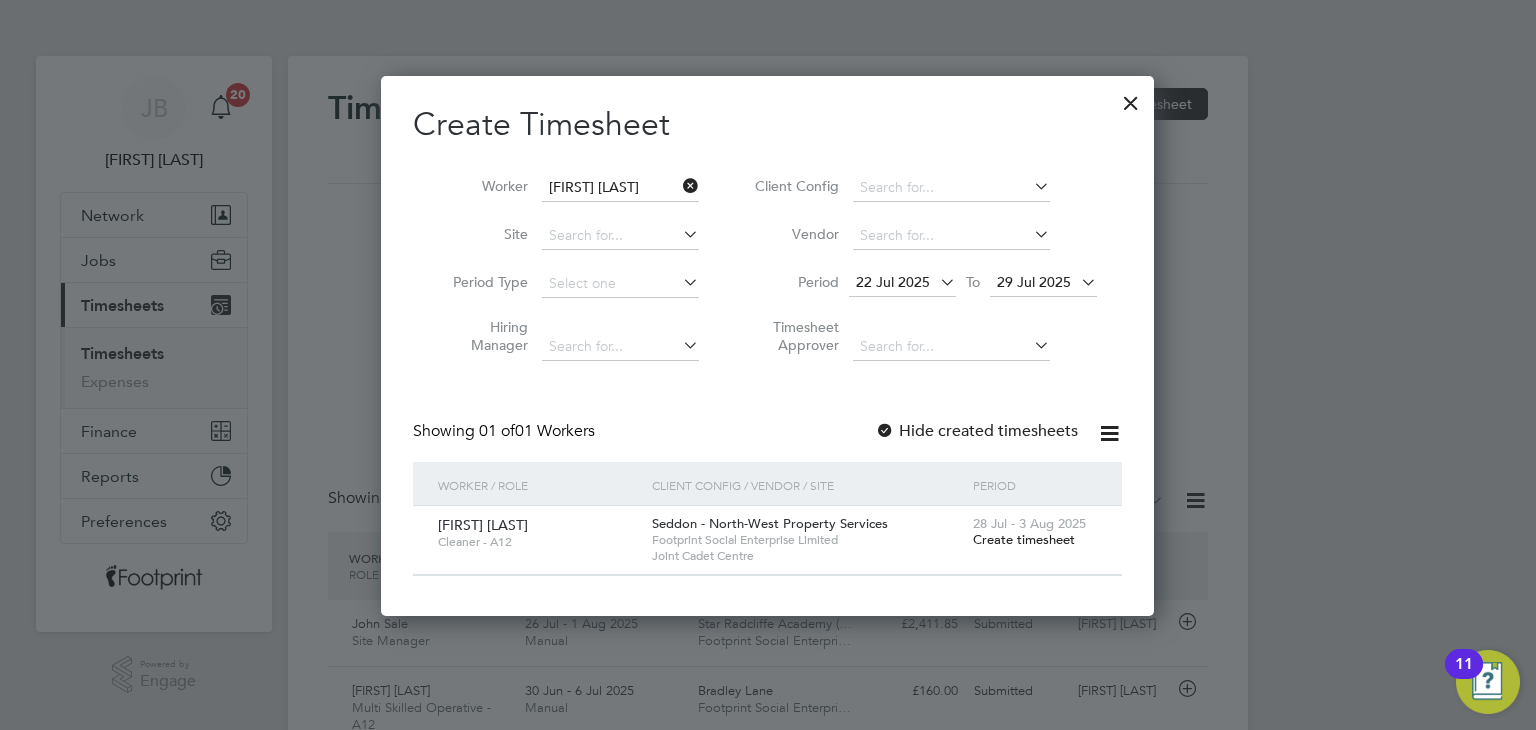 click on "Create timesheet" at bounding box center (1024, 539) 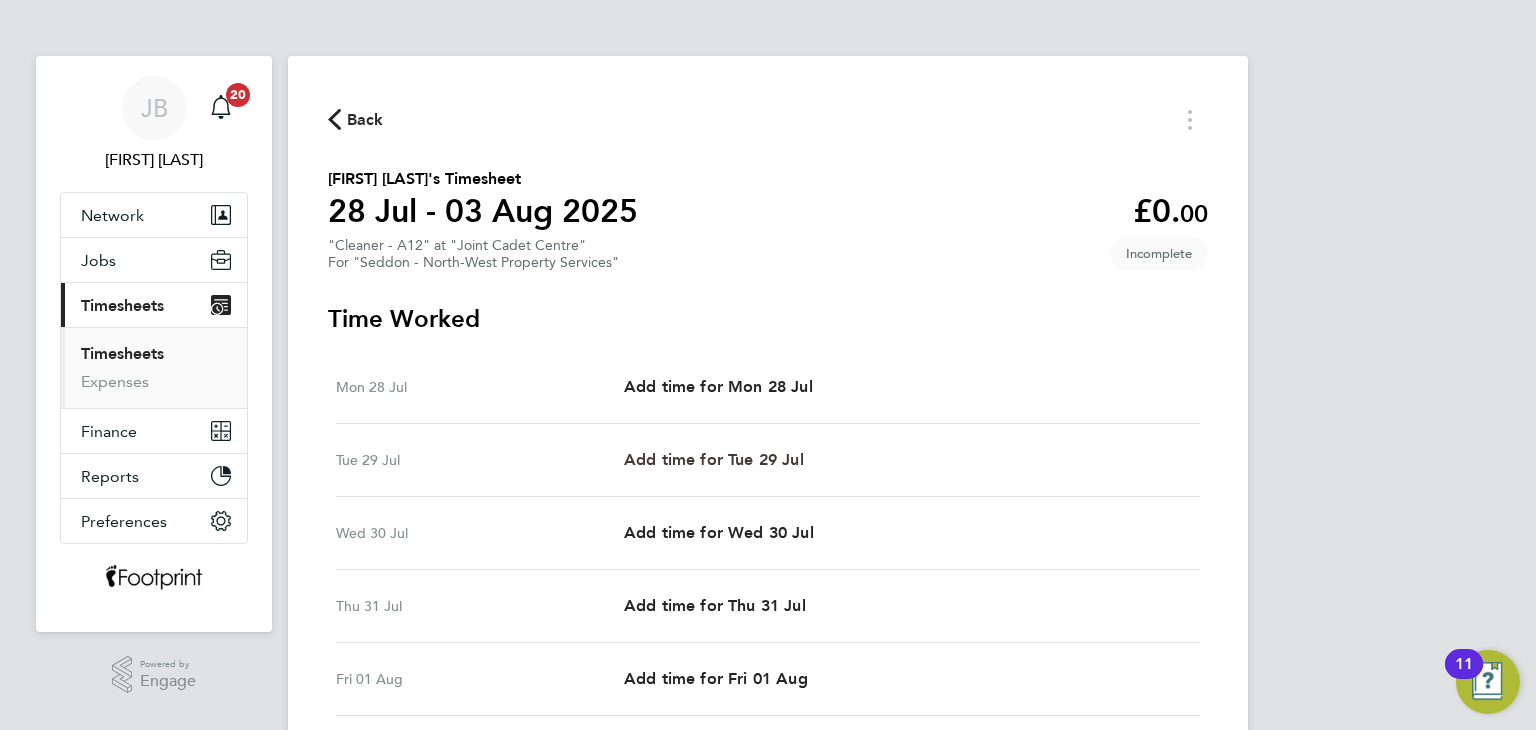 drag, startPoint x: 726, startPoint y: 462, endPoint x: 740, endPoint y: 450, distance: 18.439089 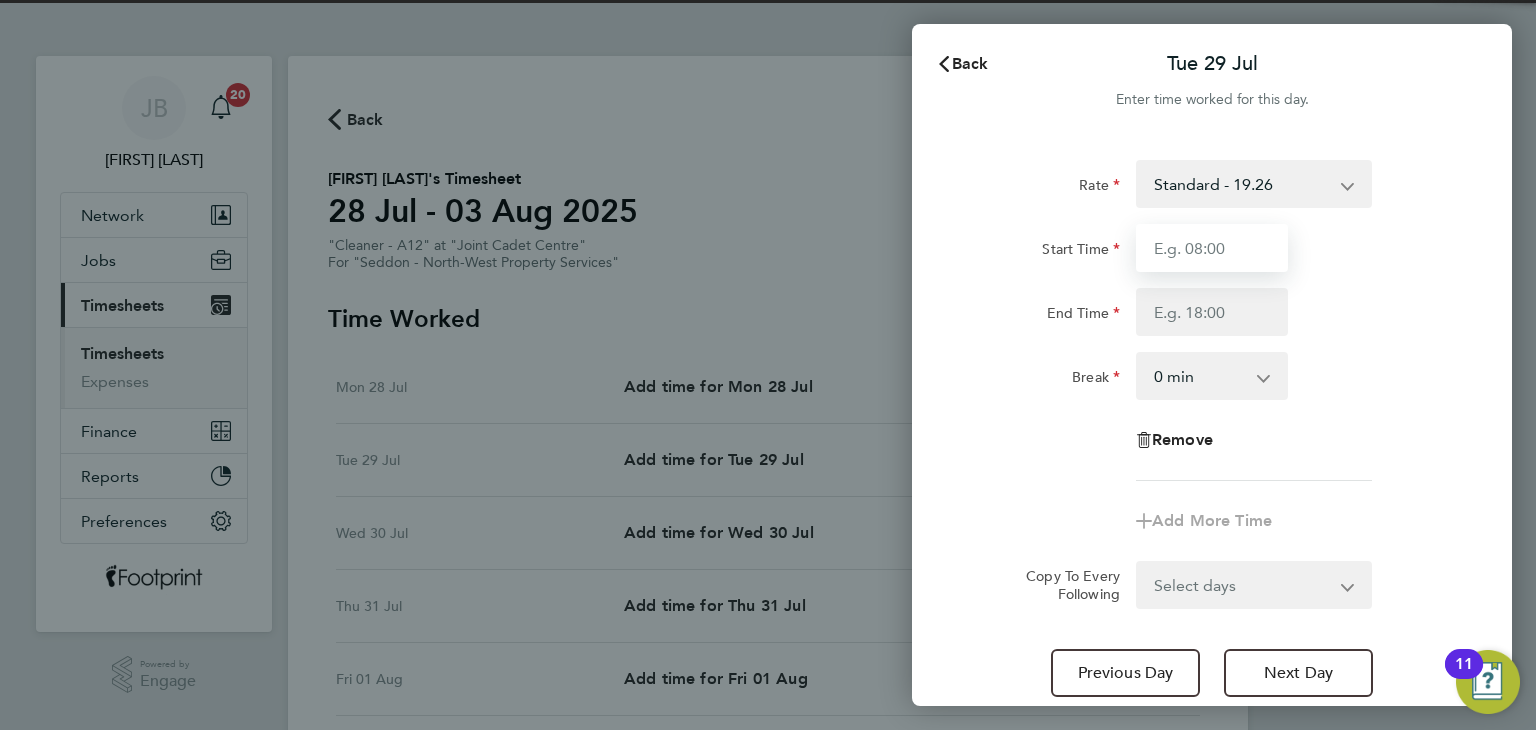 click on "Start Time" at bounding box center (1212, 248) 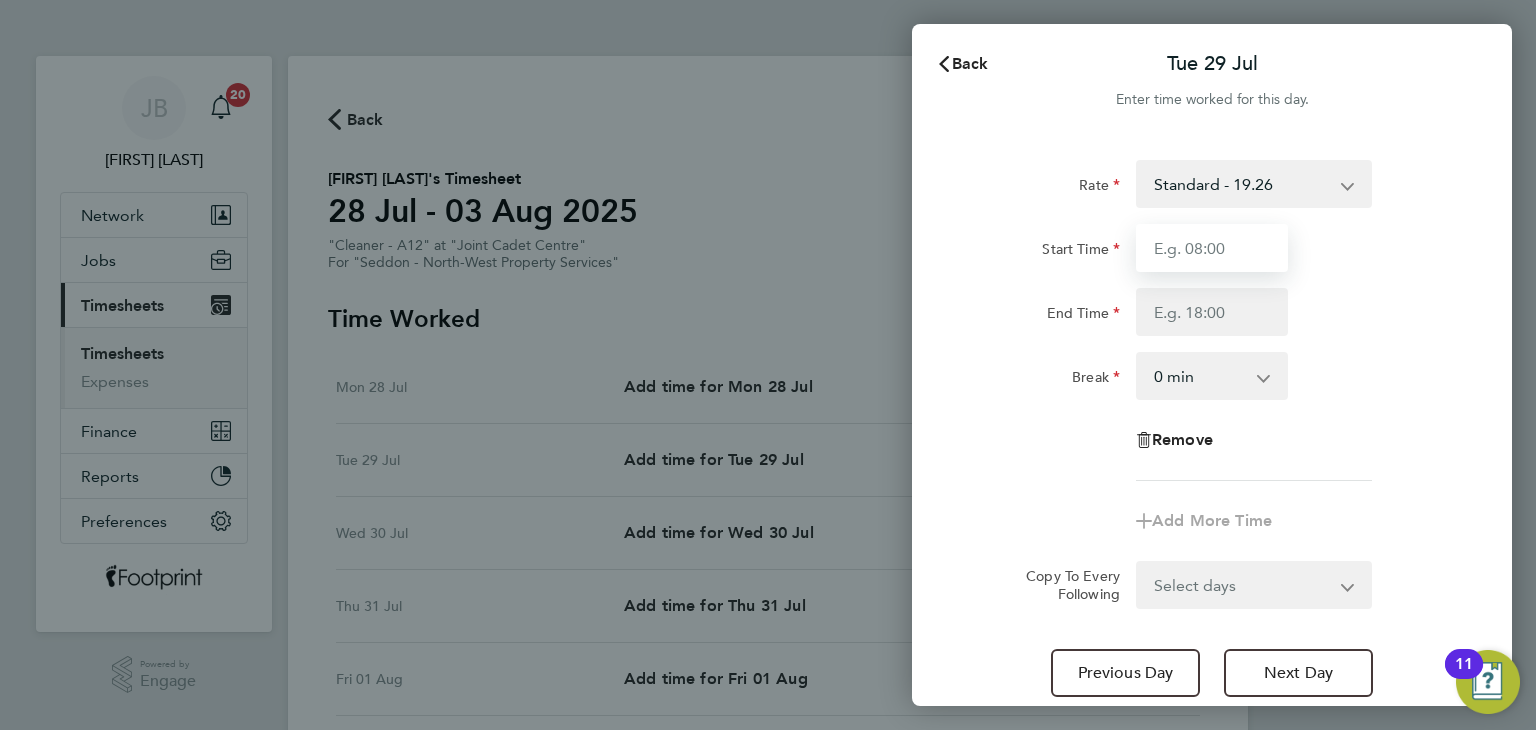 type on "07:00" 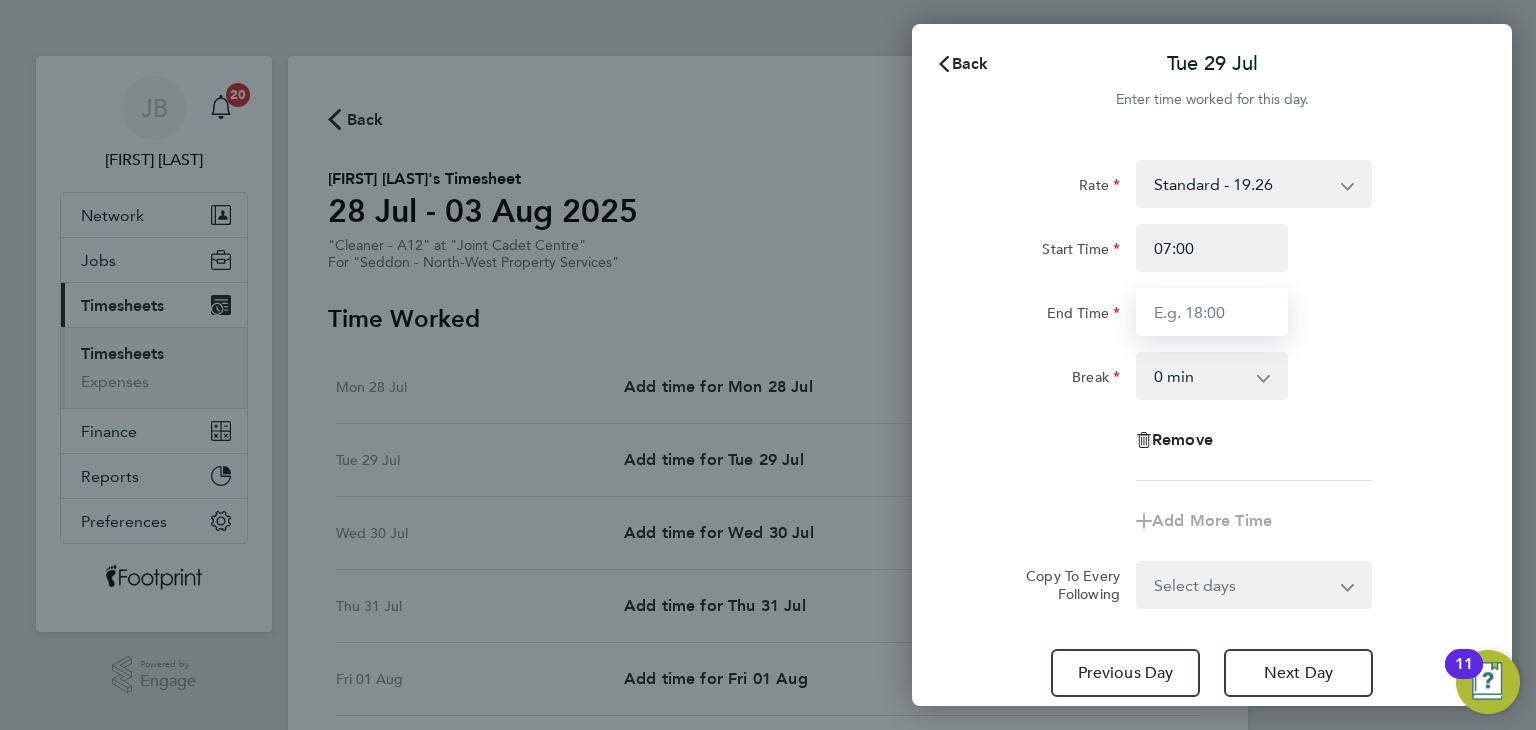 click on "End Time" at bounding box center (1212, 312) 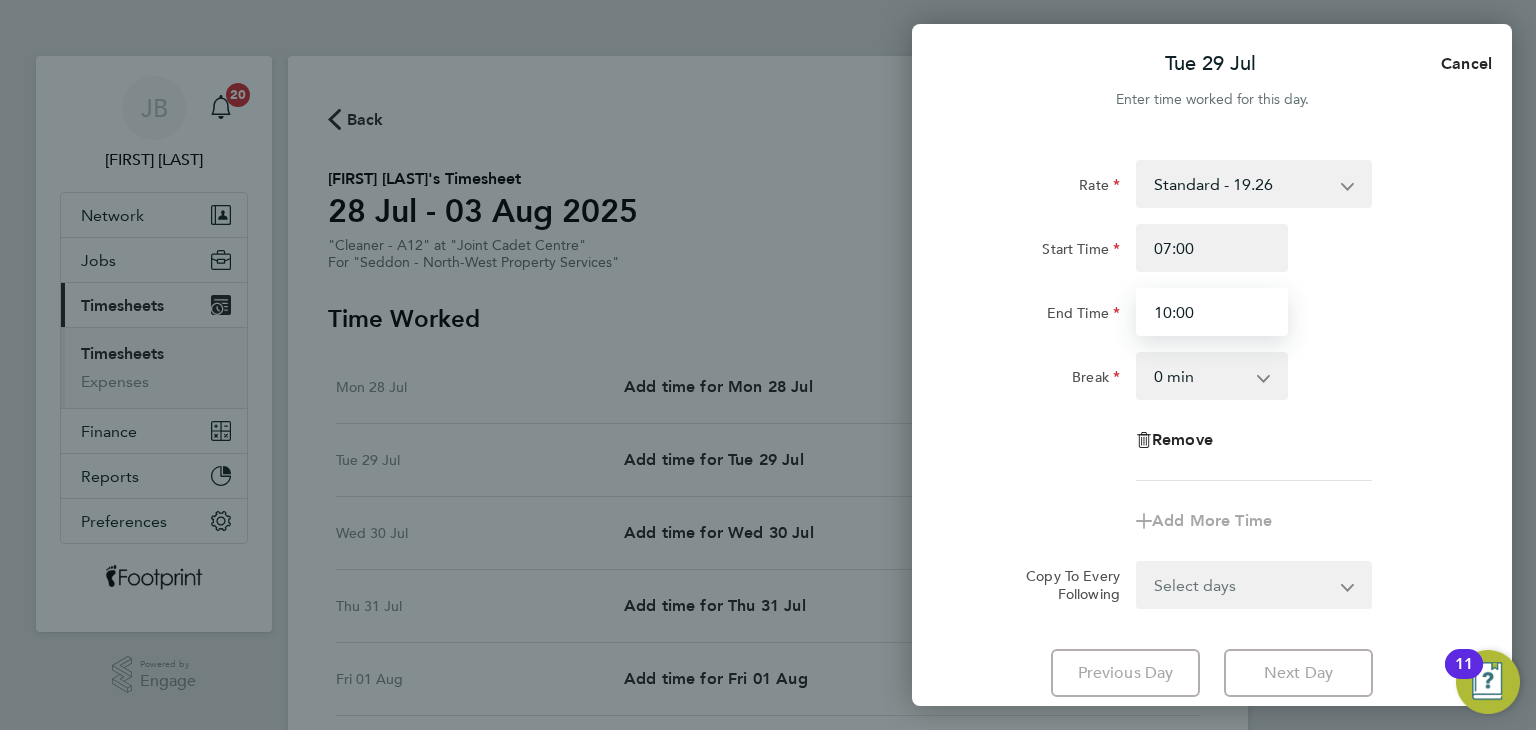 type on "10:00" 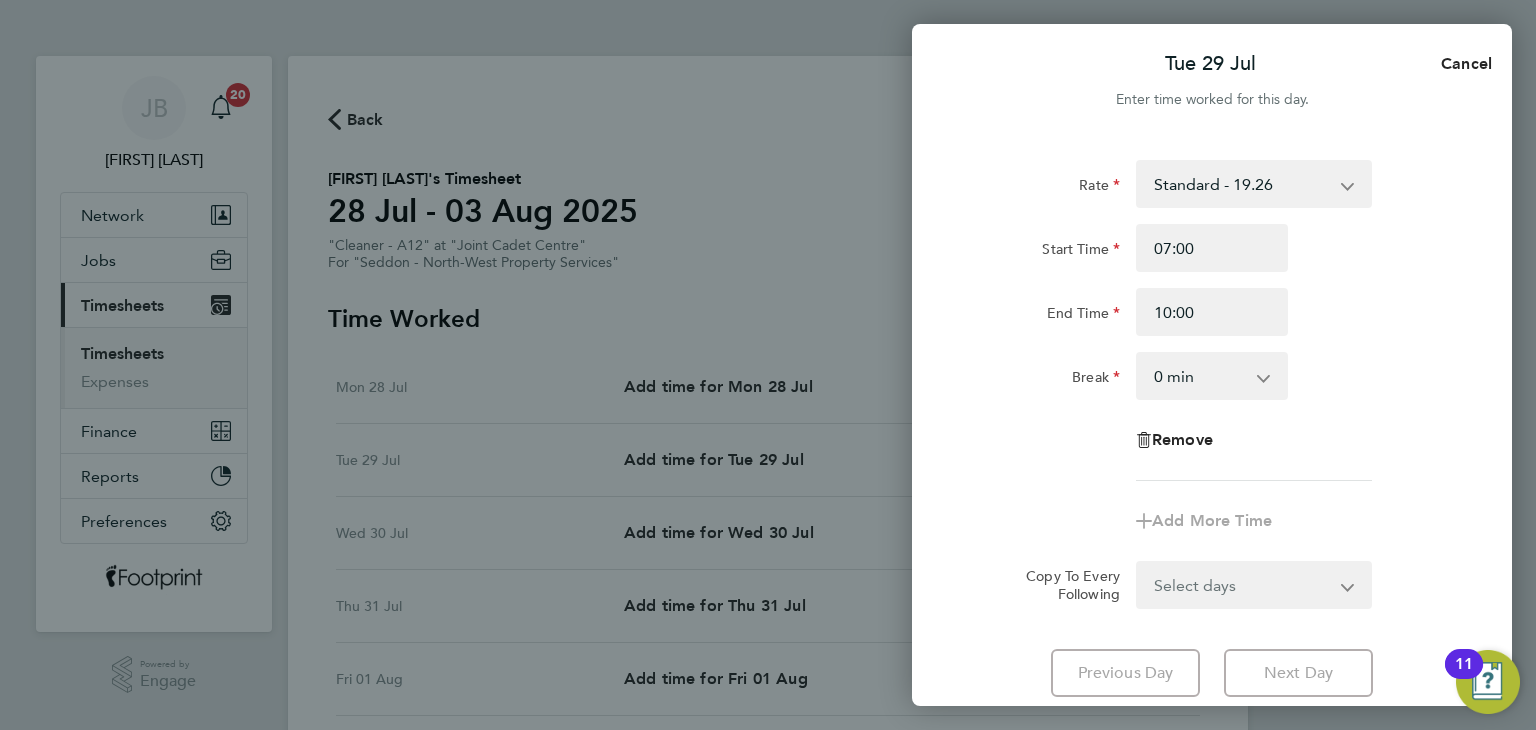 click on "Select days   Day   Weekday (Mon-Fri)   Weekend (Sat-Sun)   Wednesday   Thursday   Friday   Saturday   Sunday" at bounding box center (1243, 585) 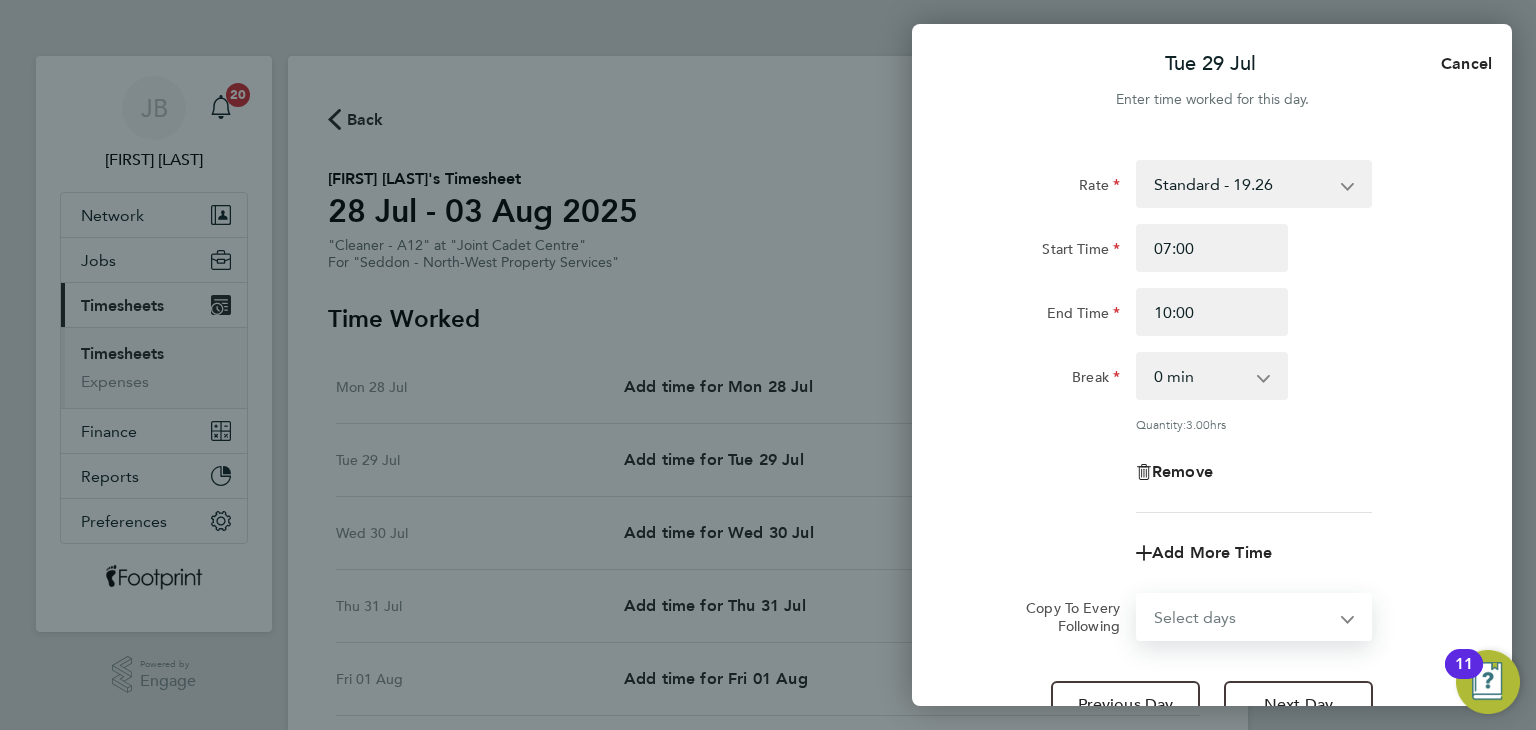 select on "FRI" 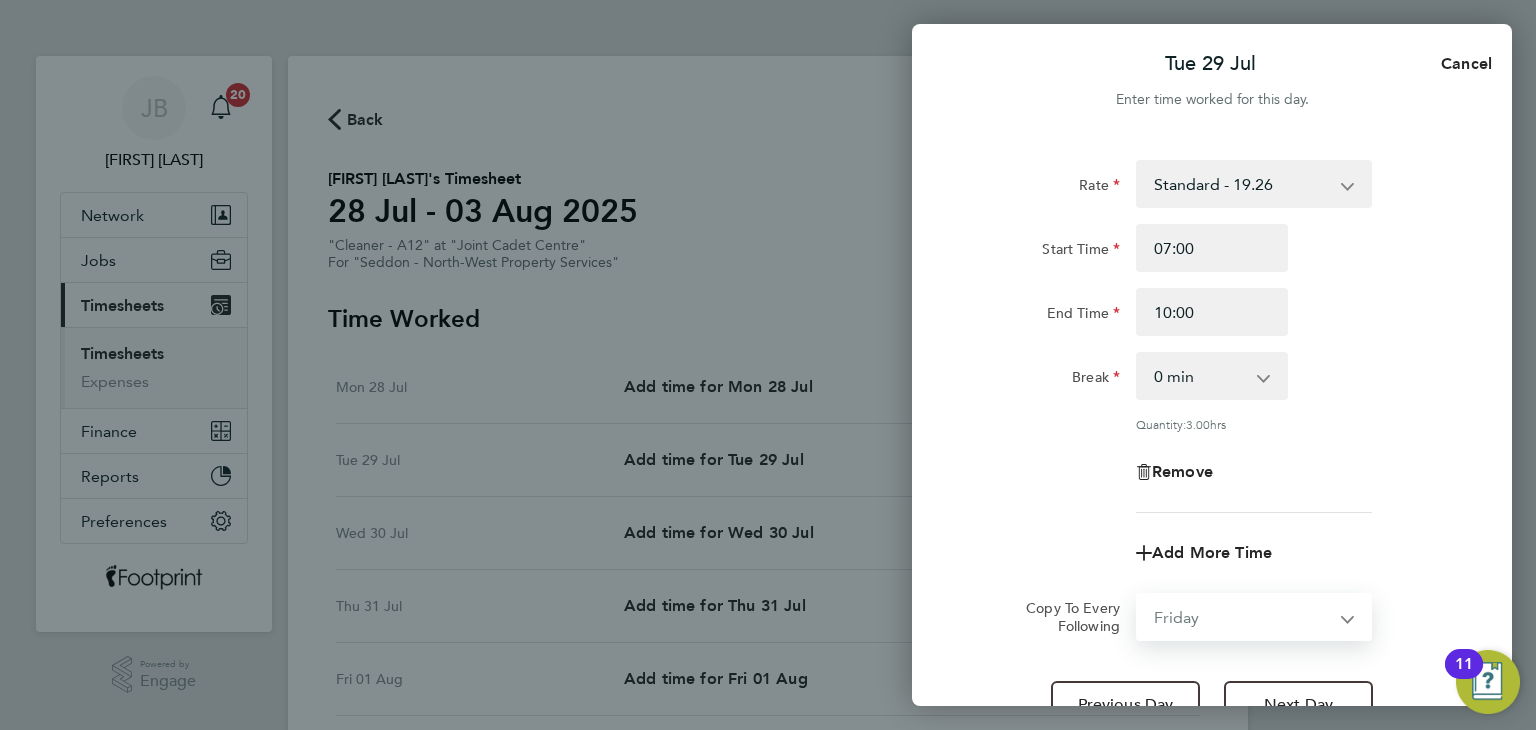 click on "Select days   Day   Weekday (Mon-Fri)   Weekend (Sat-Sun)   Wednesday   Thursday   Friday   Saturday   Sunday" at bounding box center (1243, 617) 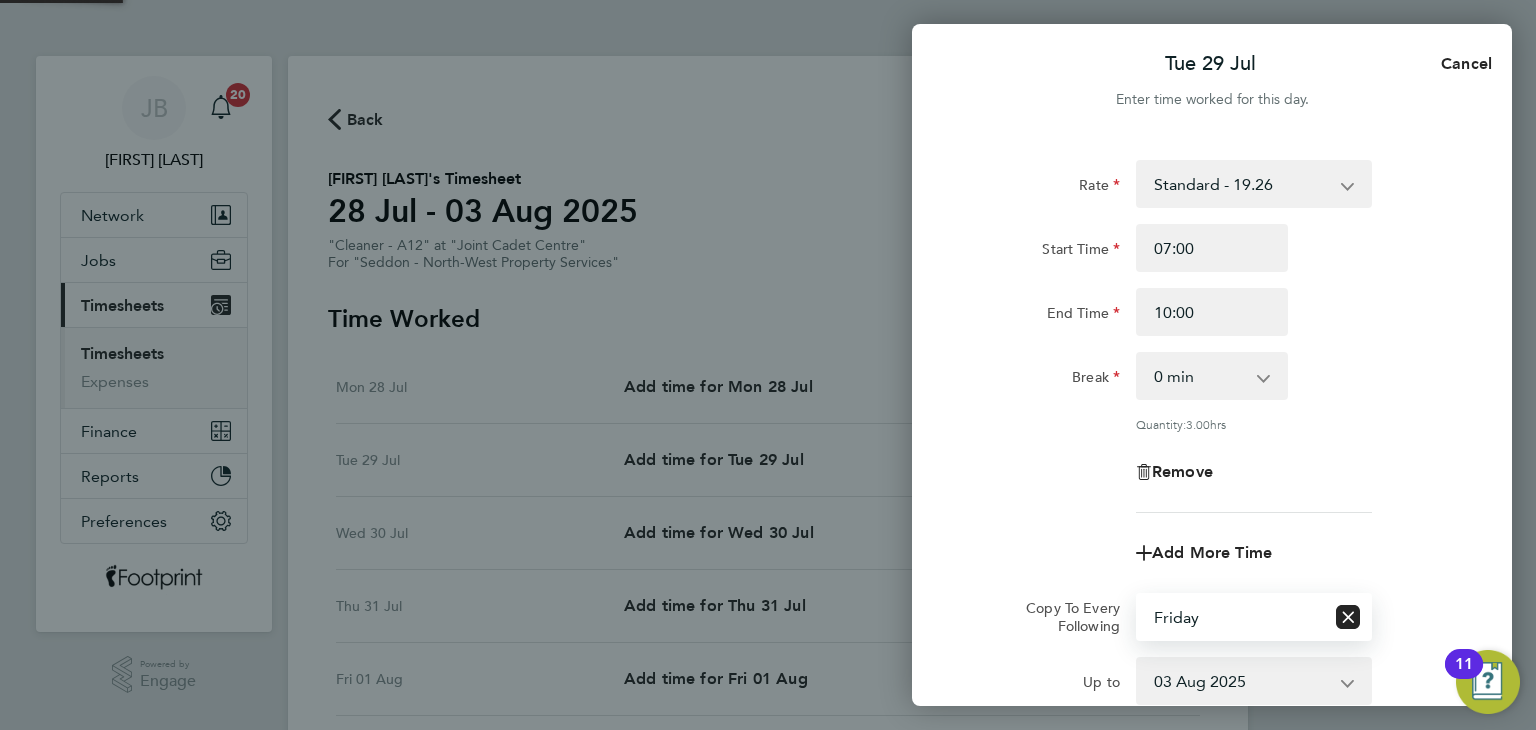 click on "Rate  Standard - 19.26
Start Time 07:00 End Time 10:00 Break  0 min   15 min   30 min   45 min   60 min   75 min   90 min
Quantity:  3.00  hrs
Remove
Add More Time" 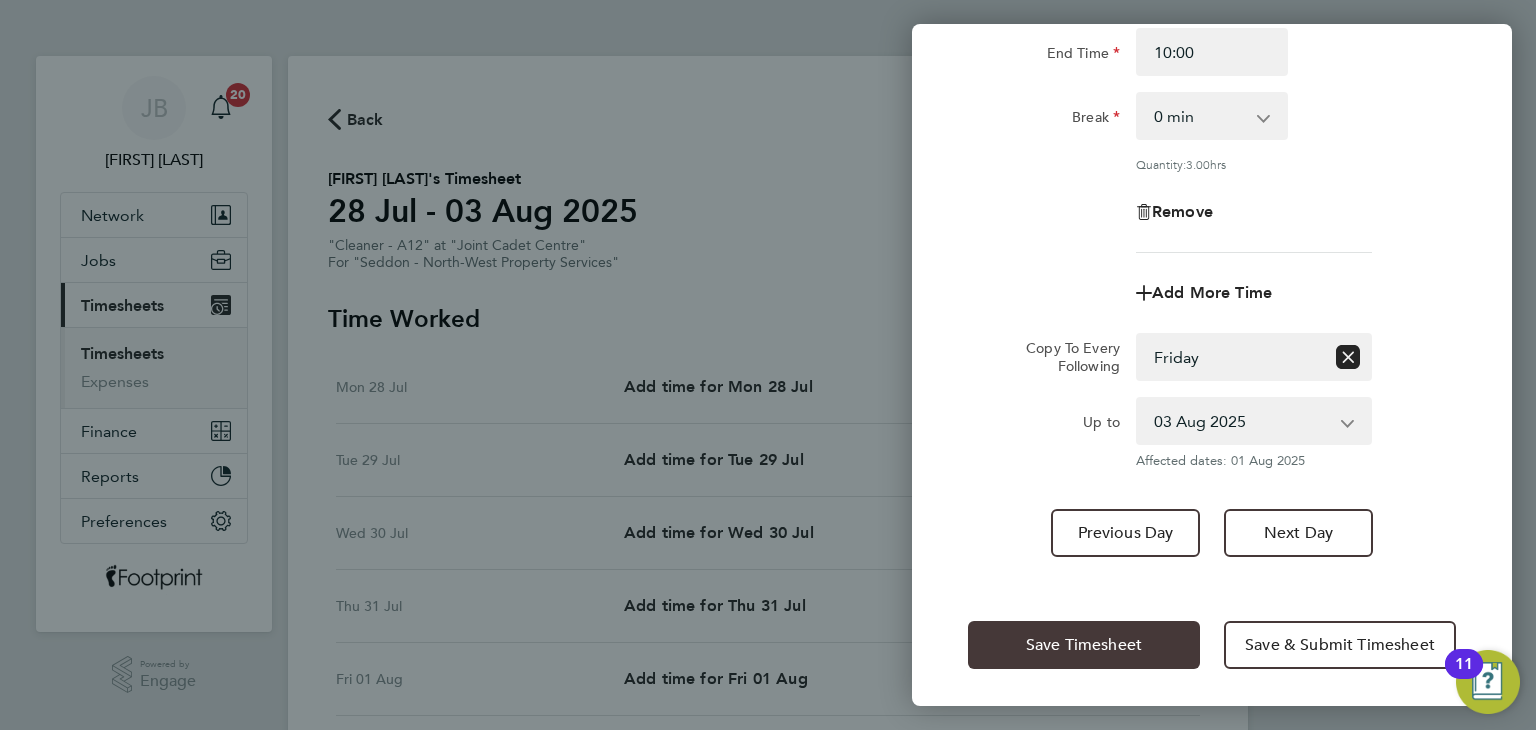 click on "Save Timesheet" 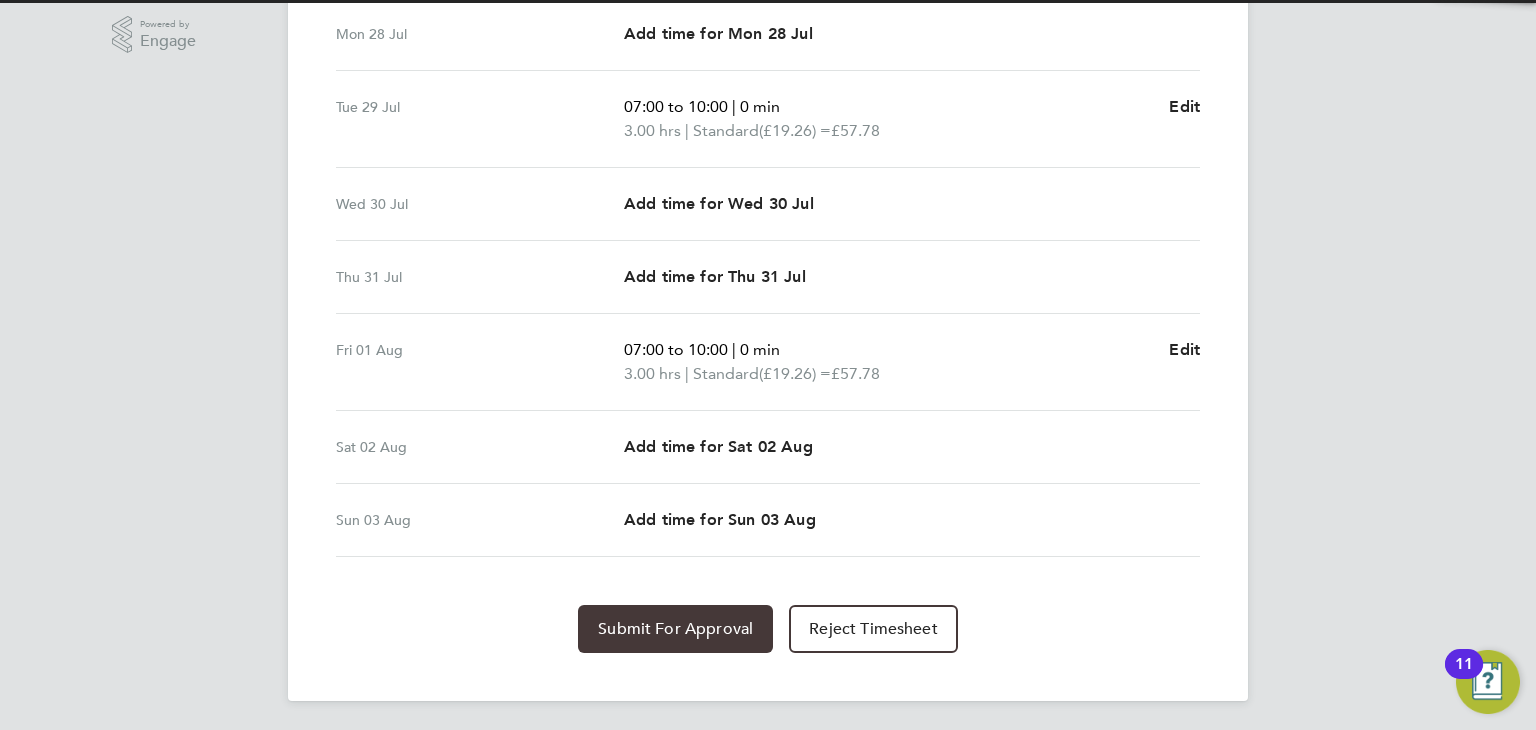 click on "Submit For Approval" 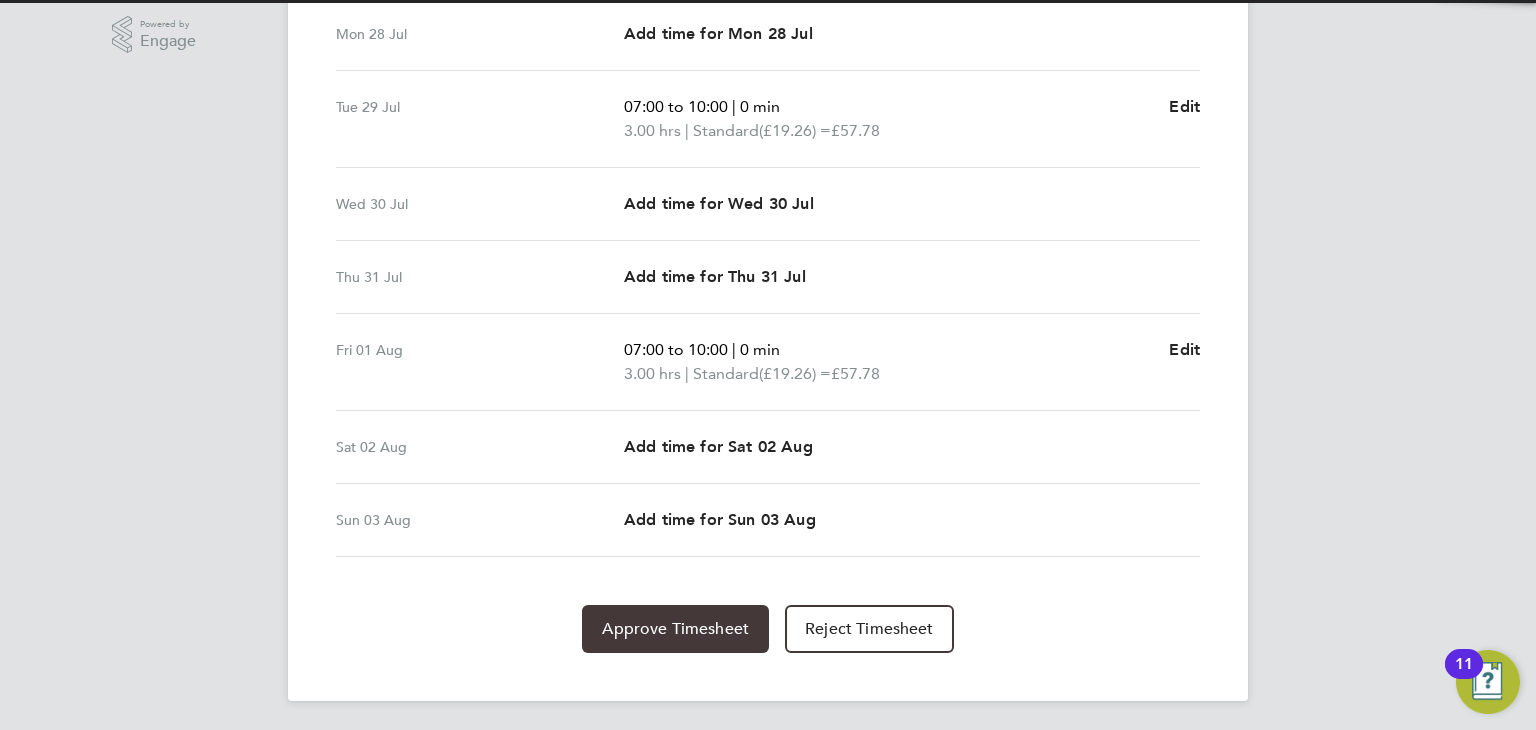click on "Approve Timesheet" 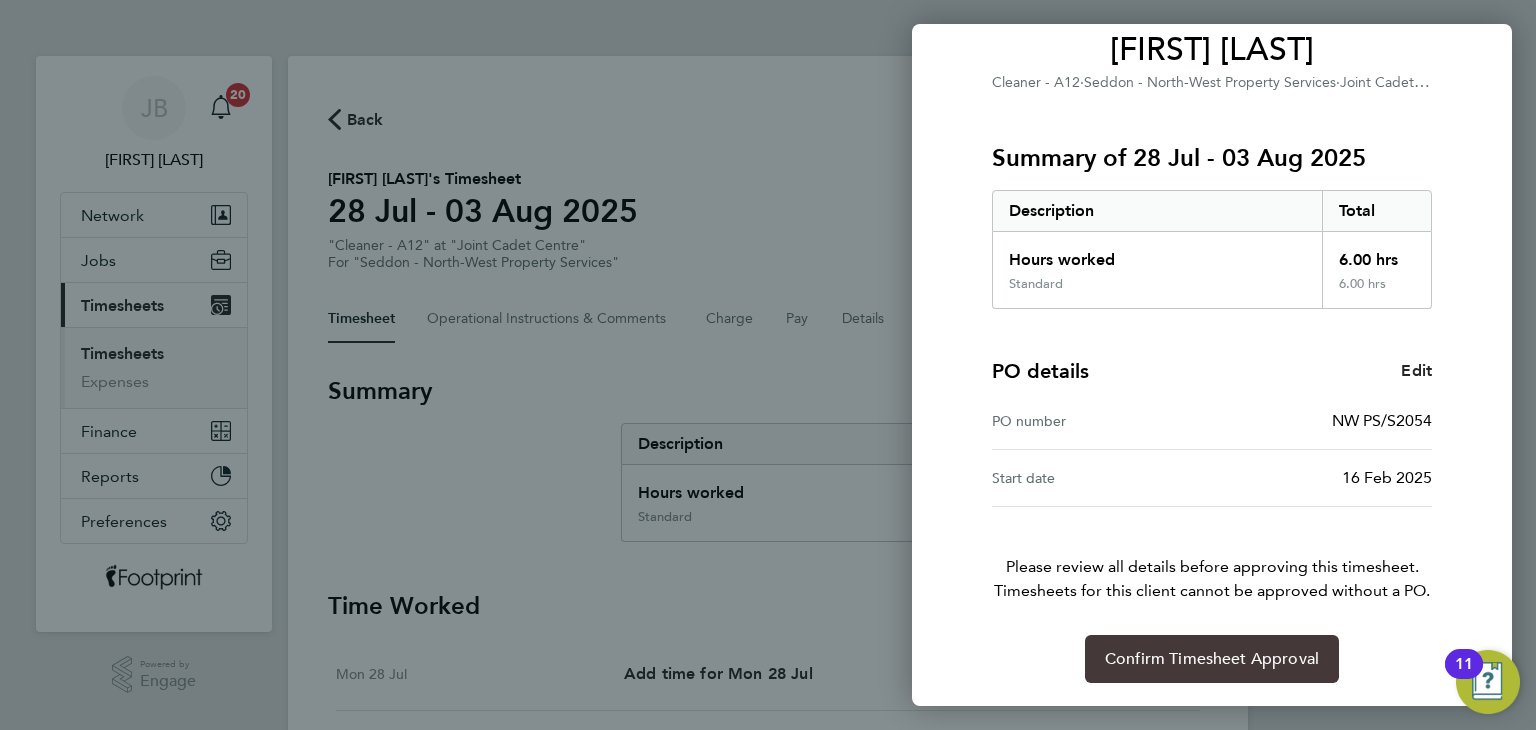 drag, startPoint x: 1182, startPoint y: 653, endPoint x: 1147, endPoint y: 646, distance: 35.69314 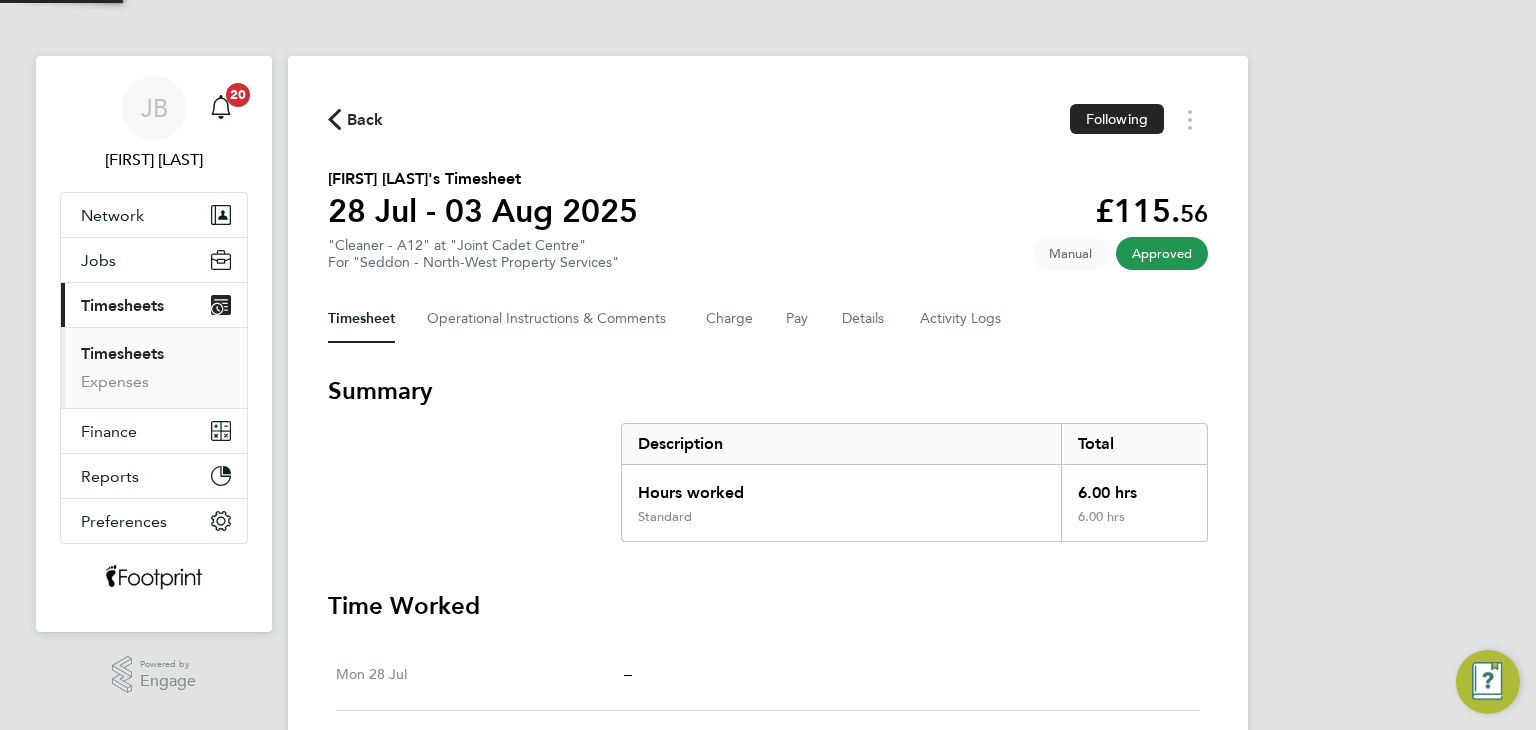 click on "Back  Following
Mandy Kelly's Timesheet   28 Jul - 03 Aug 2025   £115. 56  "Cleaner - A12" at "Joint Cadet Centre"  For "Seddon - North-West Property Services"  Approved   Manual   Timesheet   Operational Instructions & Comments   Charge   Pay   Details   Activity Logs   Summary   Description   Total   Hours worked   6.00 hrs   Standard   6.00 hrs   Time Worked   Mon 28 Jul   –   Tue 29 Jul   07:00 to 10:00   |   0 min   3.00 hrs   |   Standard   (£19.26) =   £57.78   View   Wed 30 Jul   –   Thu 31 Jul   –   Fri 01 Aug   07:00 to 10:00   |   0 min   3.00 hrs   |   Standard   (£19.26) =   £57.78   View   Sat 02 Aug   –   Sun 03 Aug   –   Cancel Timesheet" 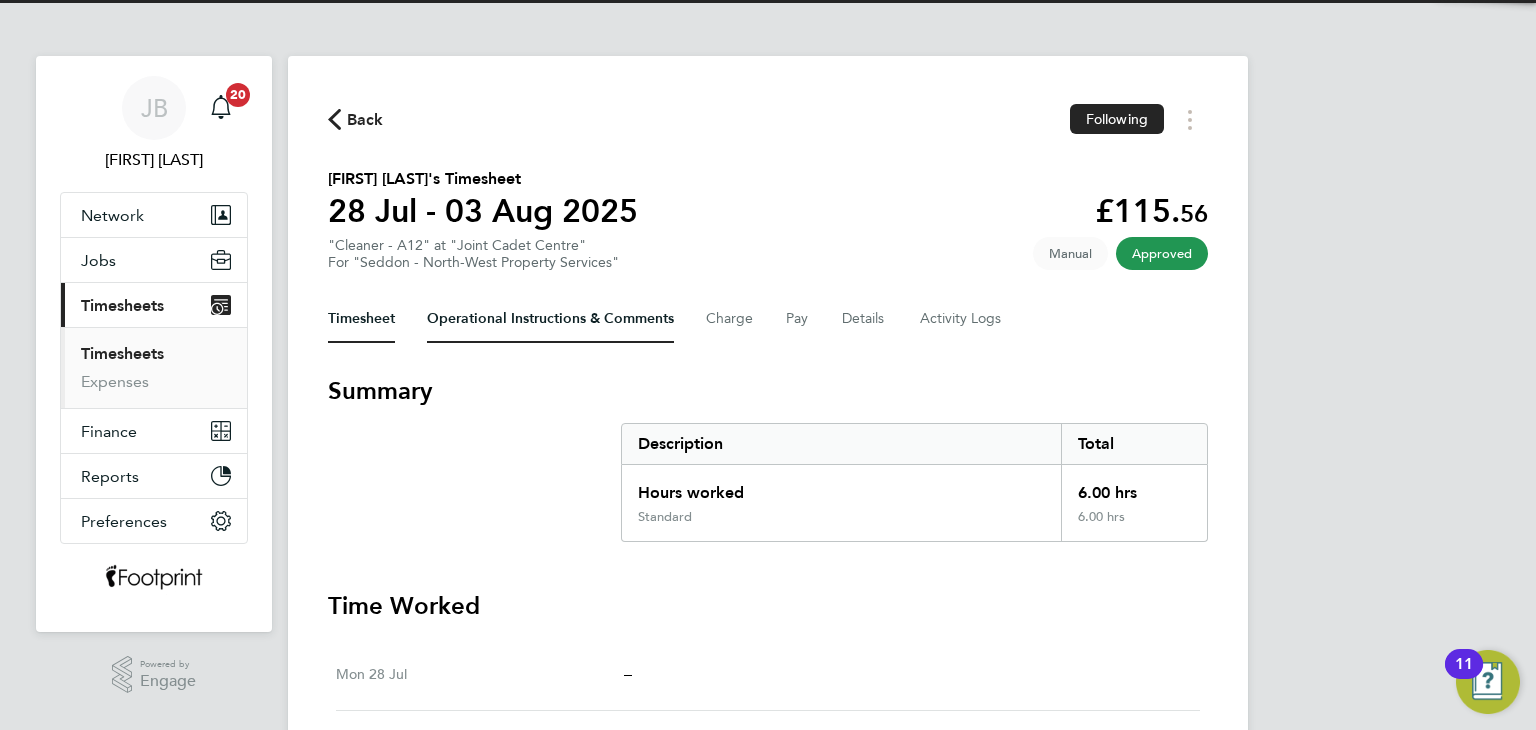 click on "Operational Instructions & Comments" at bounding box center [550, 319] 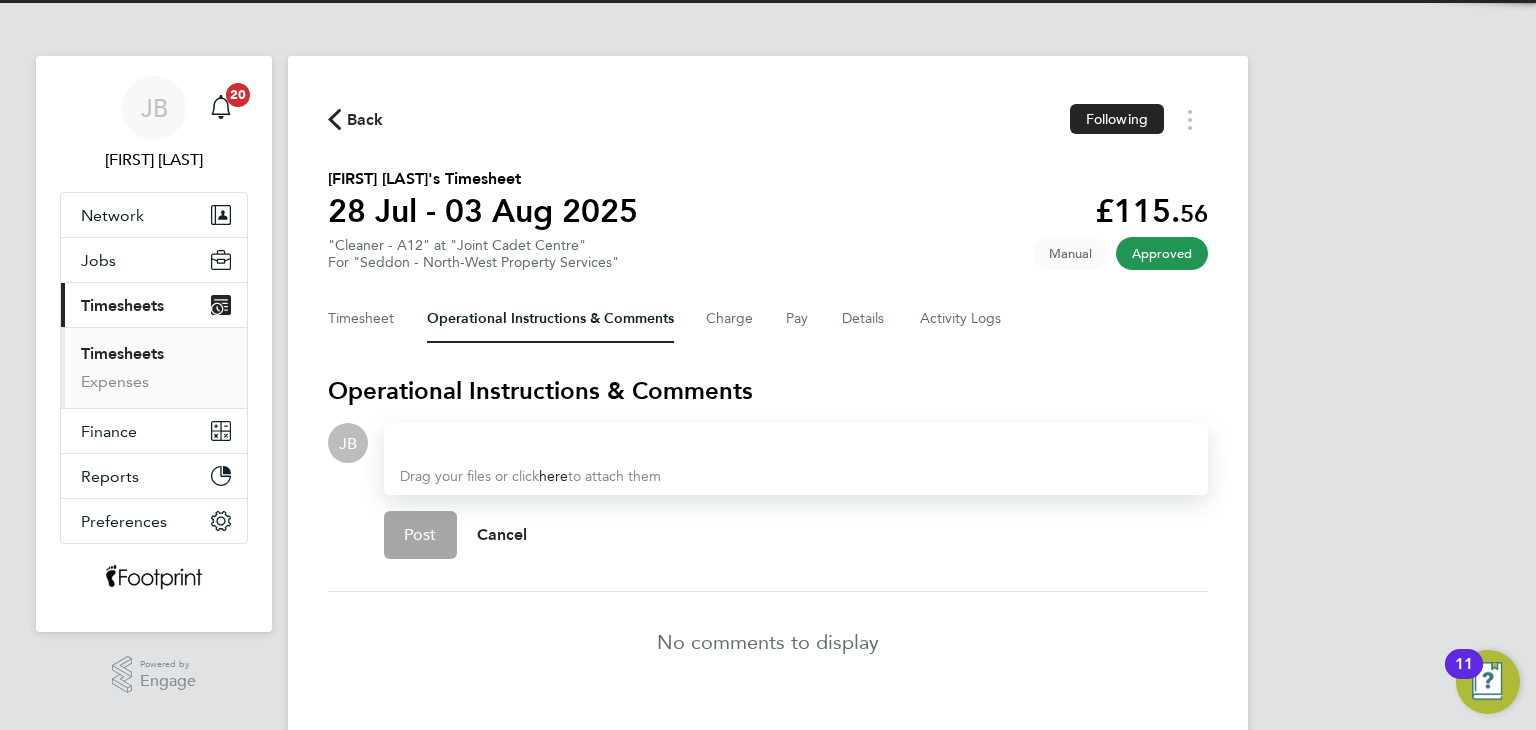 type 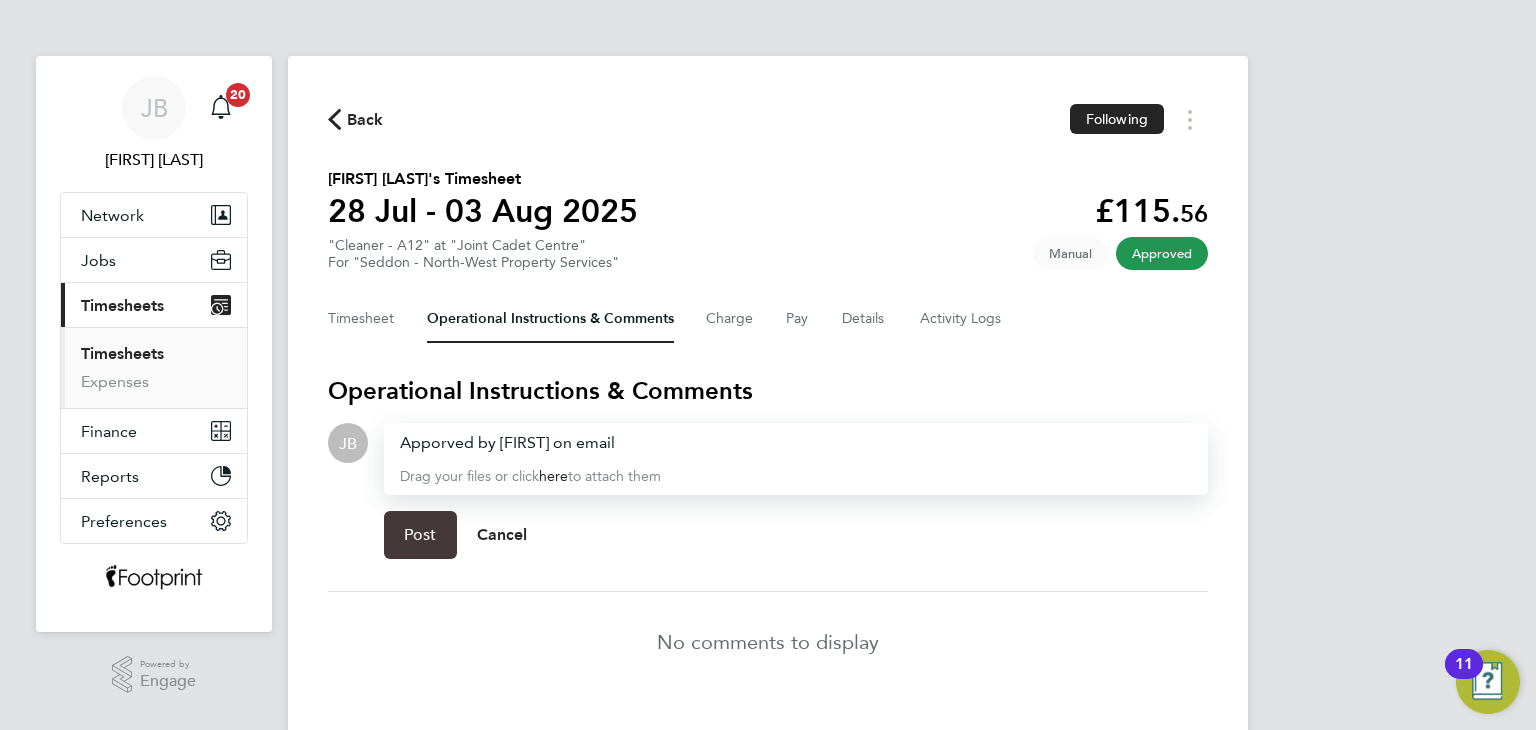click on "Post" 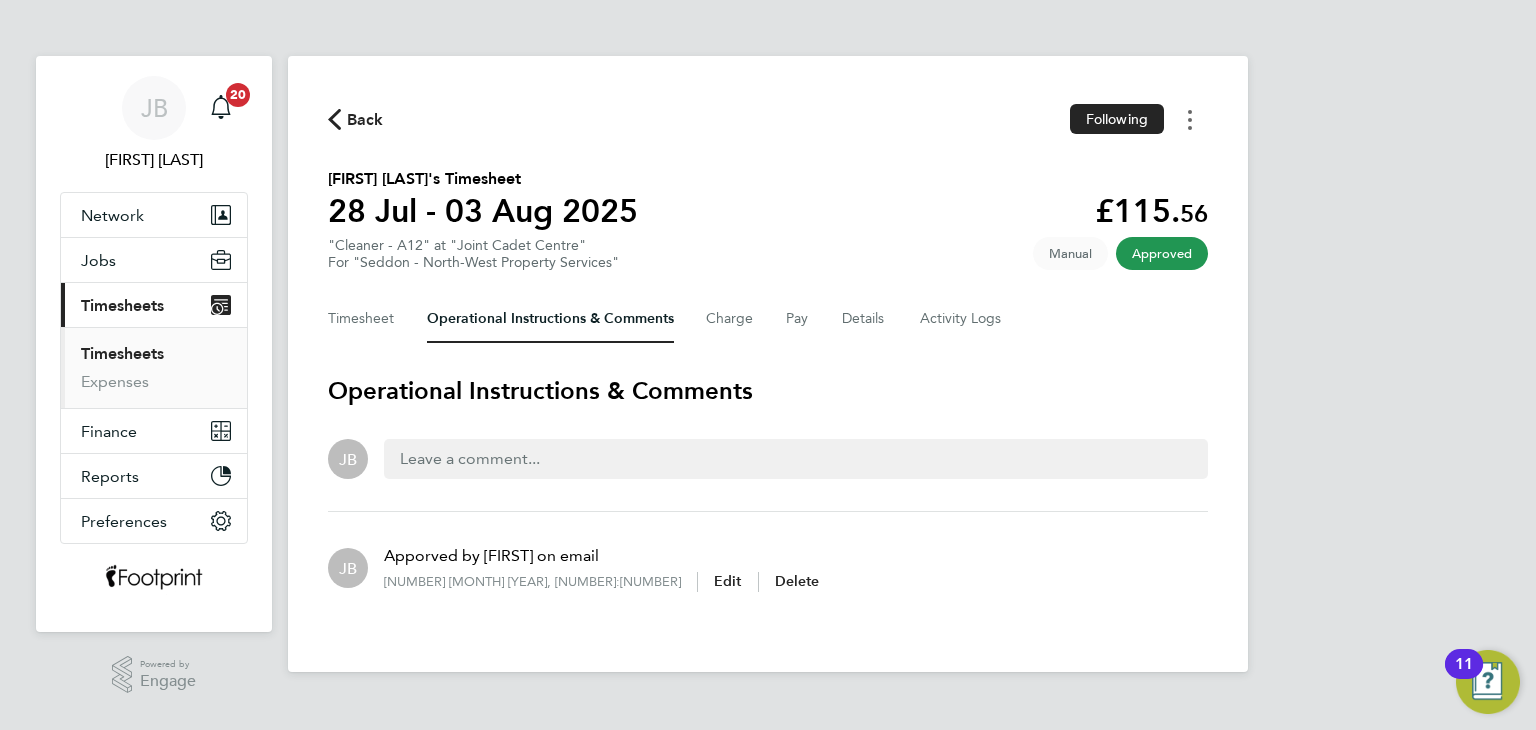 click 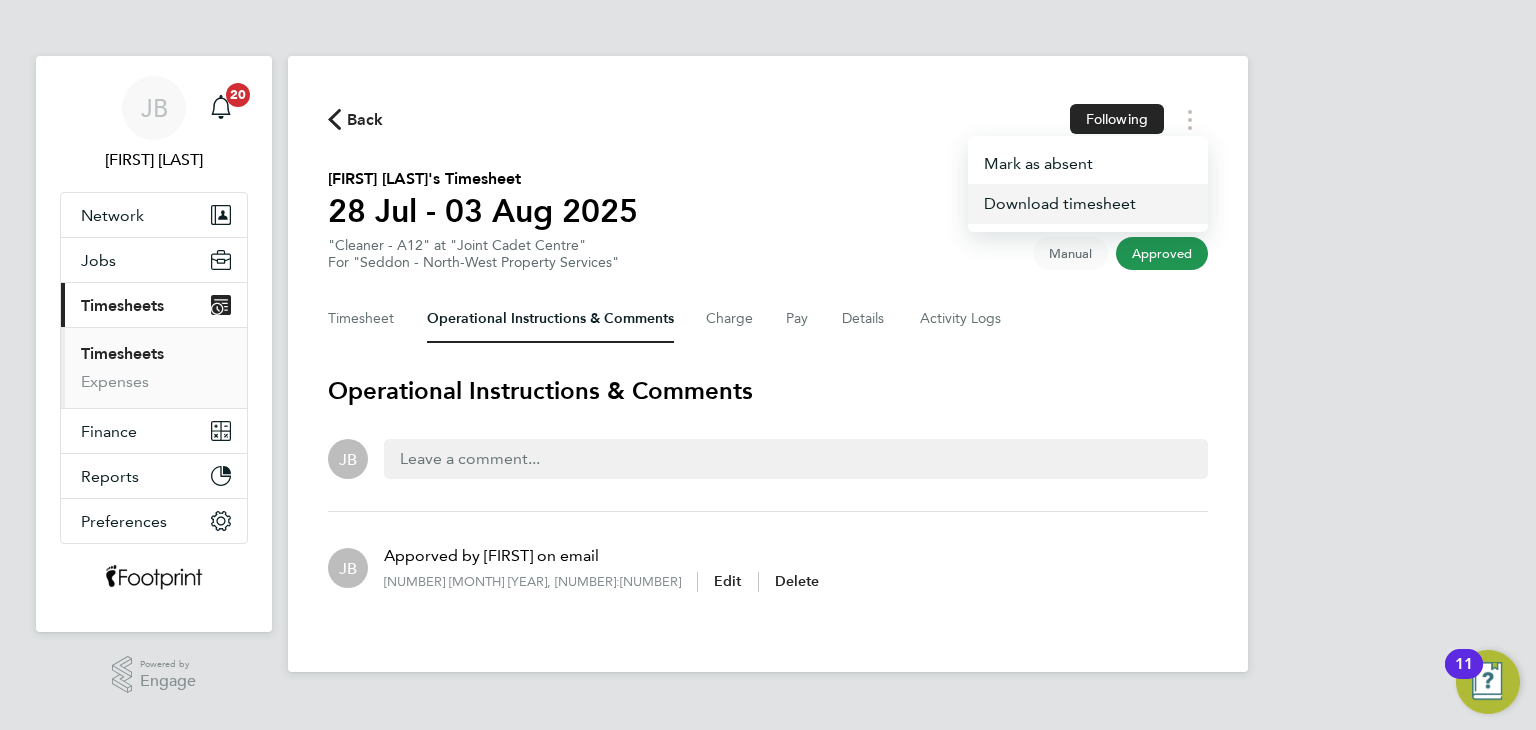 click on "Download timesheet" 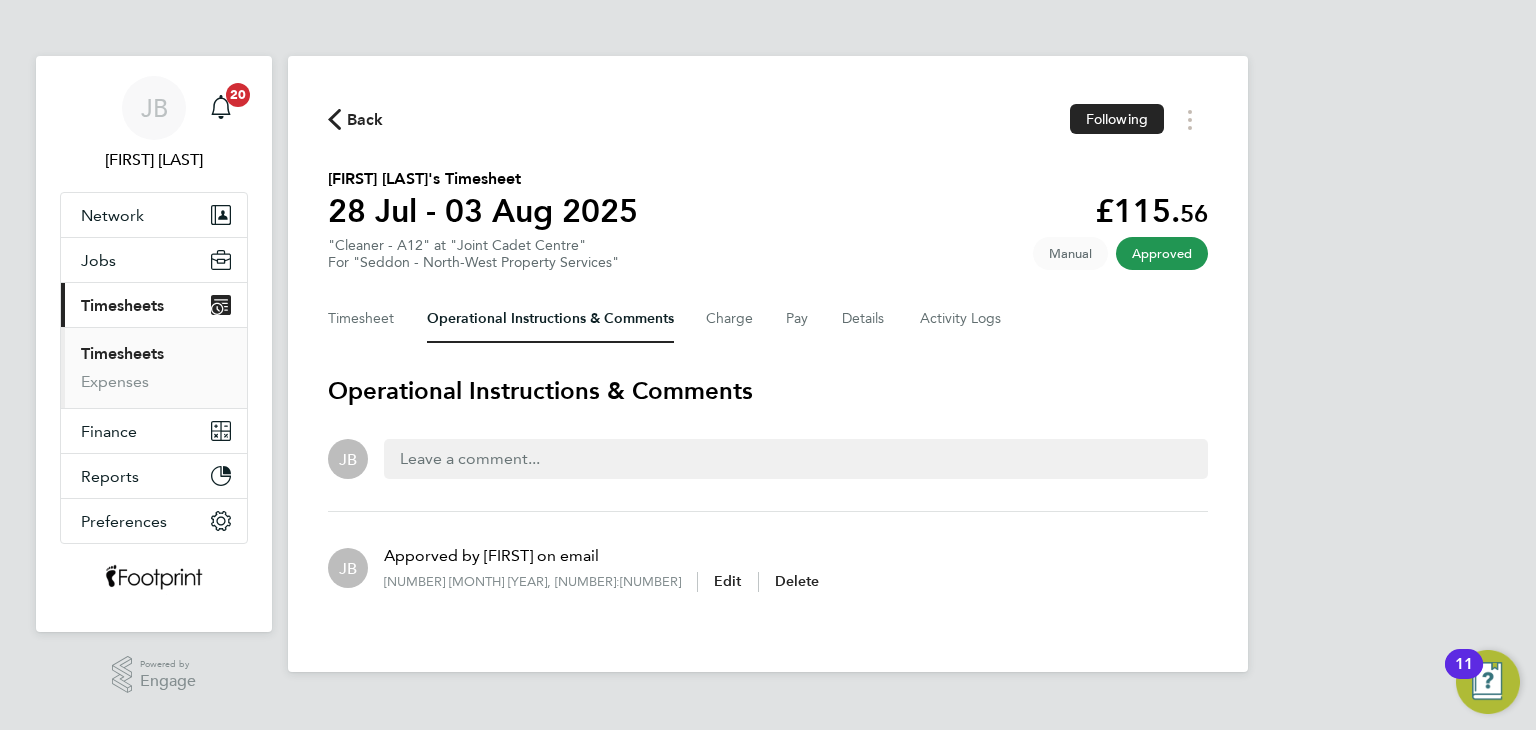 click on "Back" 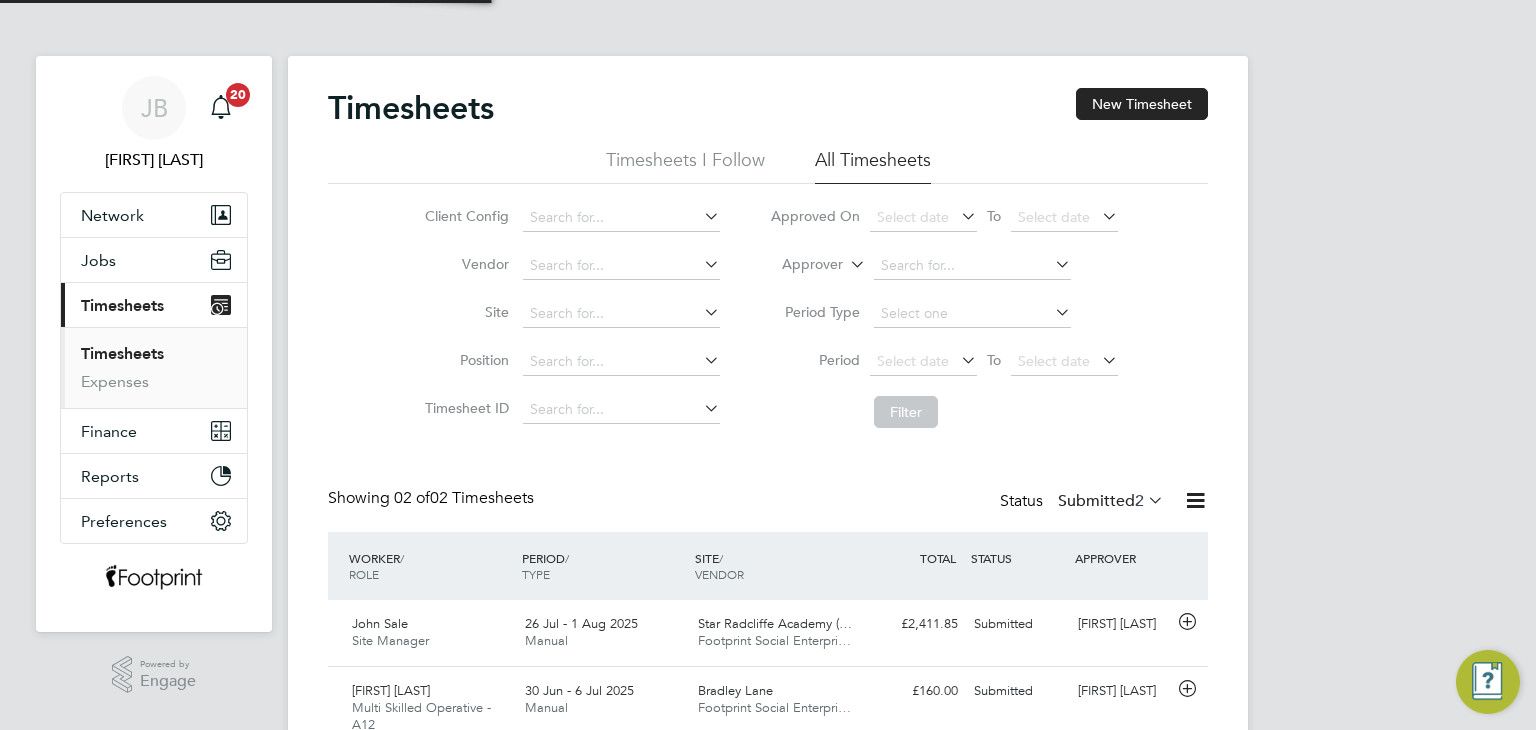 scroll, scrollTop: 9, scrollLeft: 10, axis: both 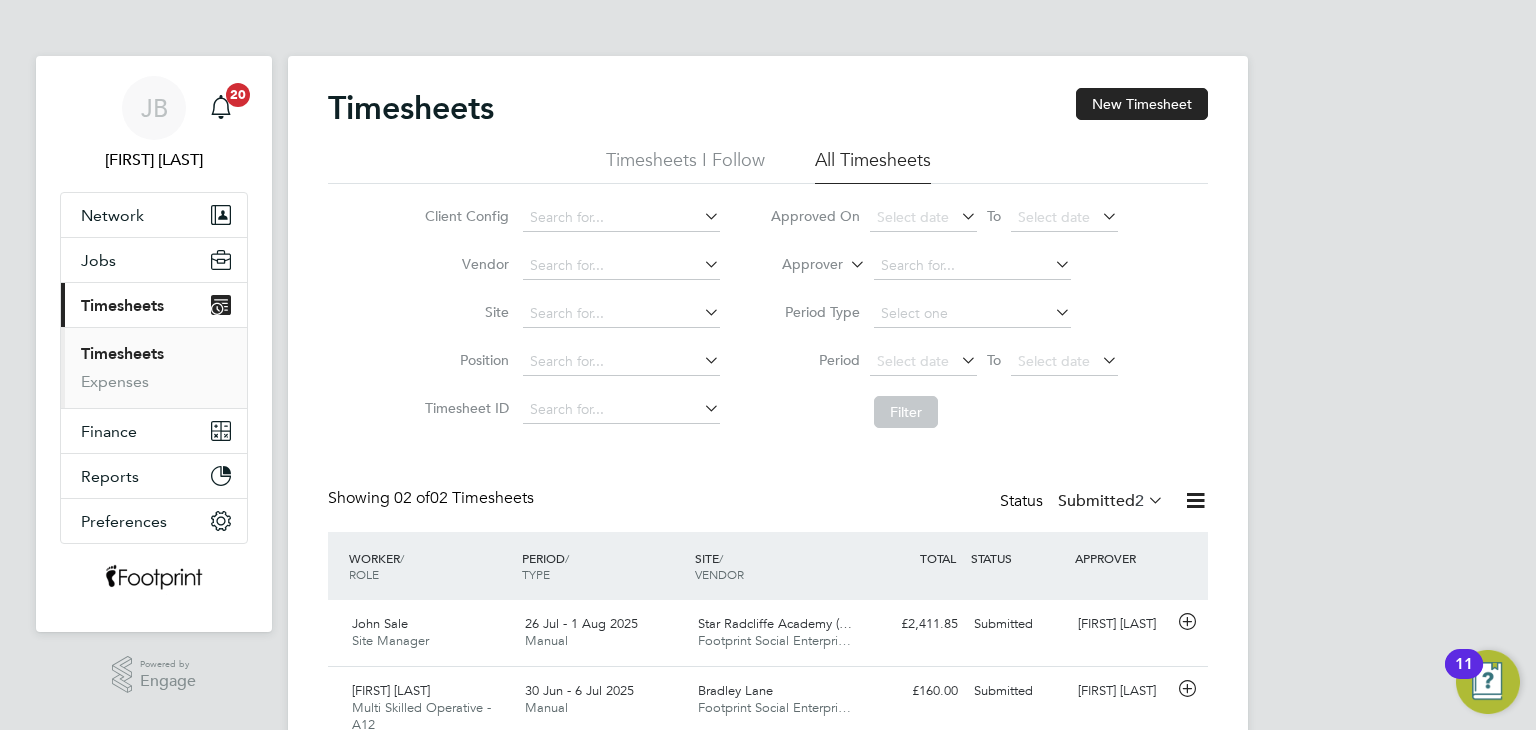 click on "Submitted  2" 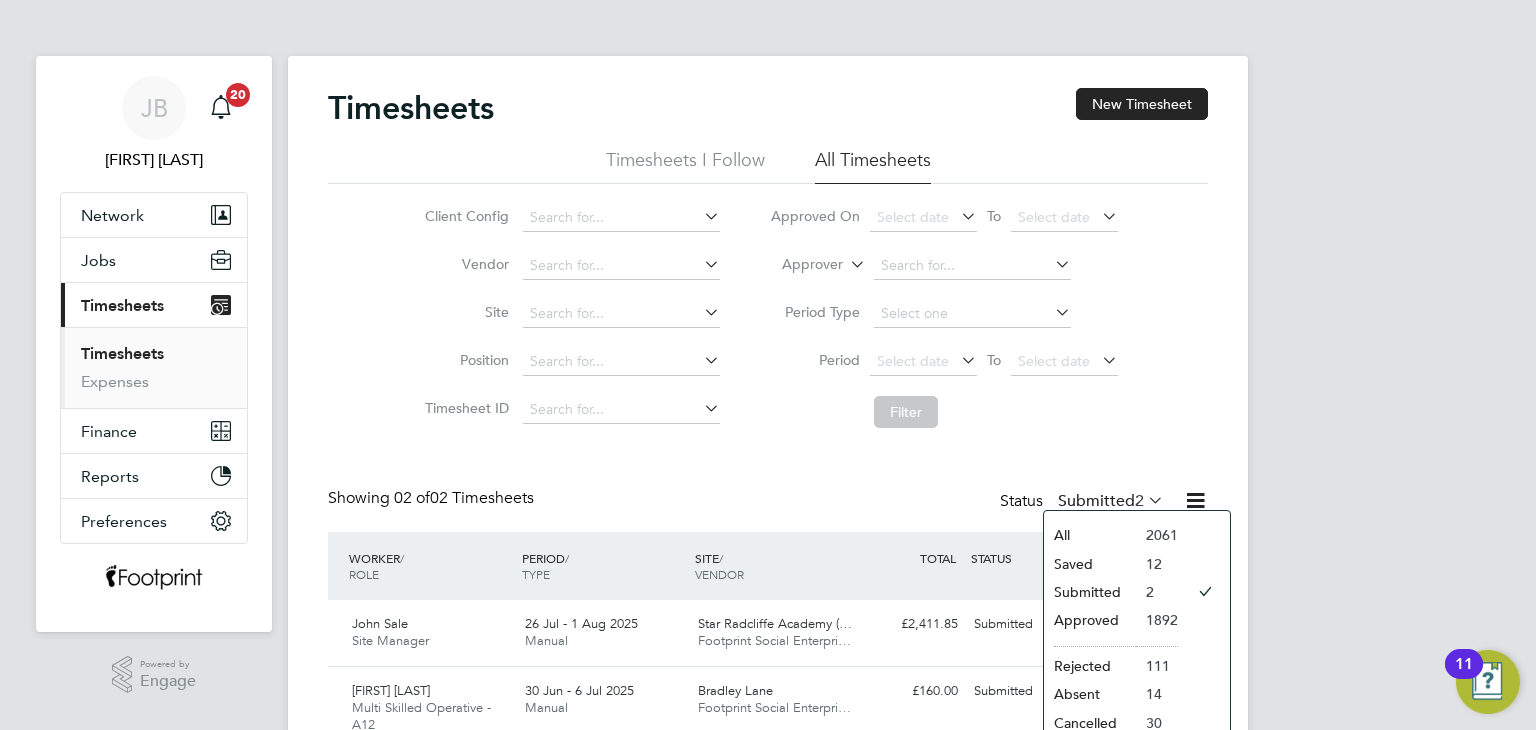 click on "Approved" 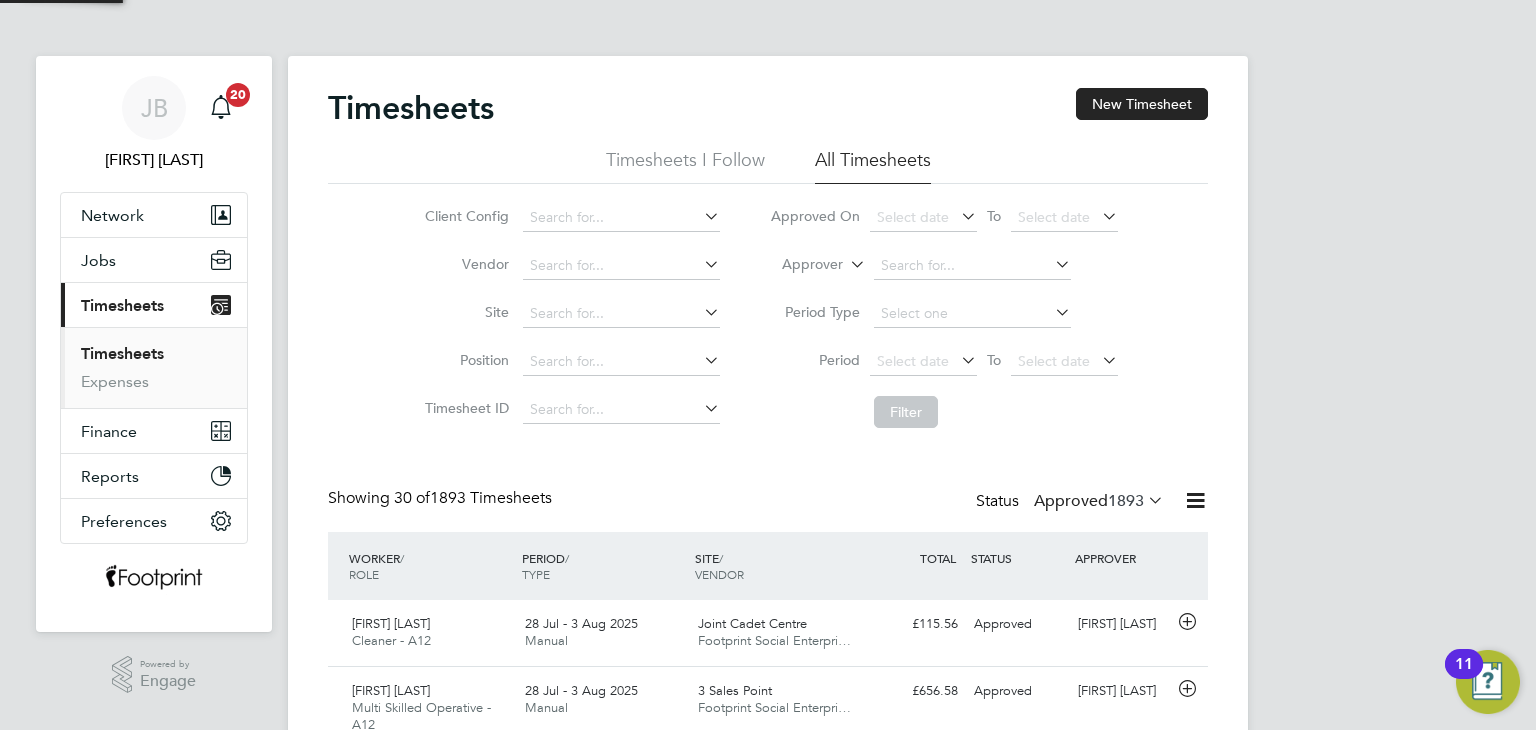 scroll, scrollTop: 9, scrollLeft: 10, axis: both 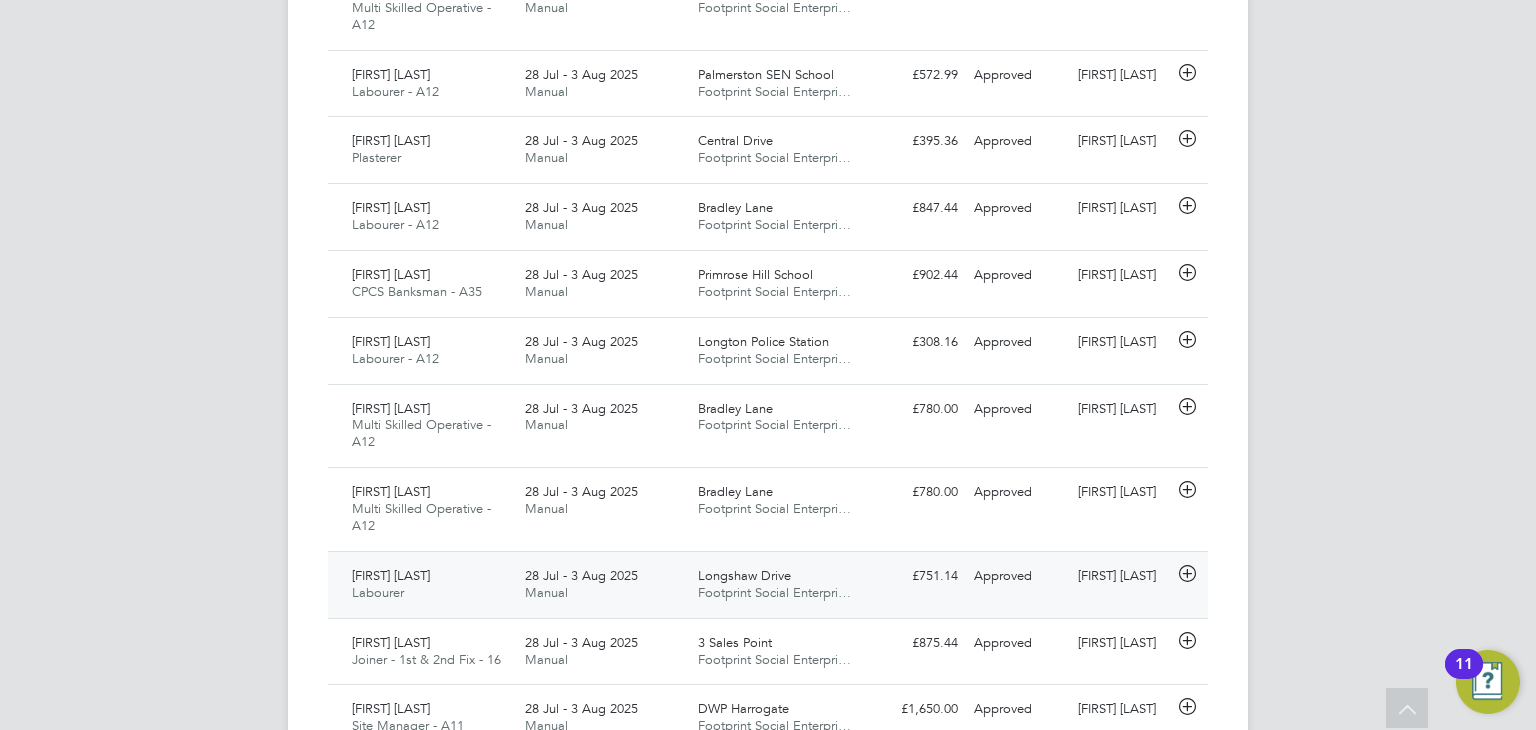 click on "Longshaw Drive Footprint Social Enterpri…" 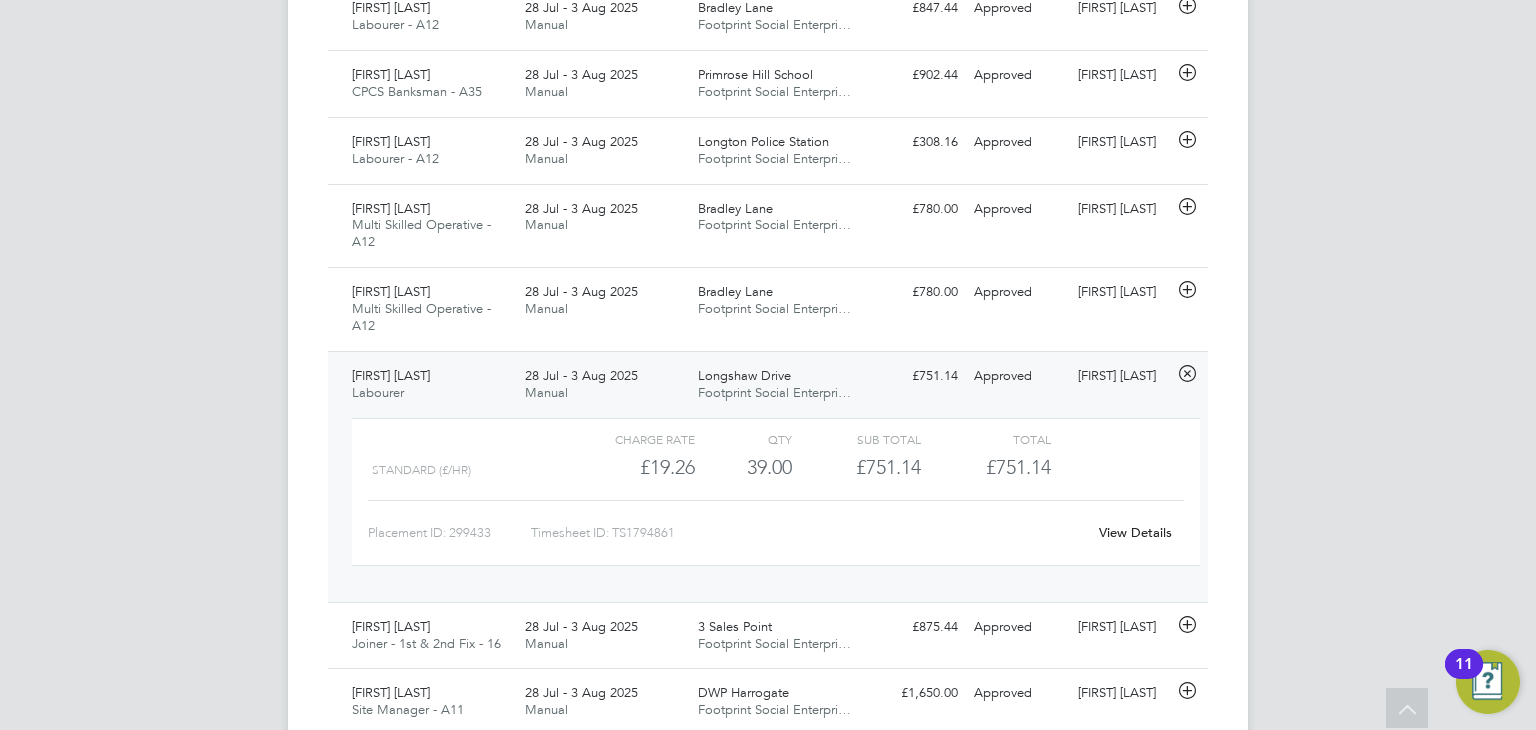 click on "View Details" 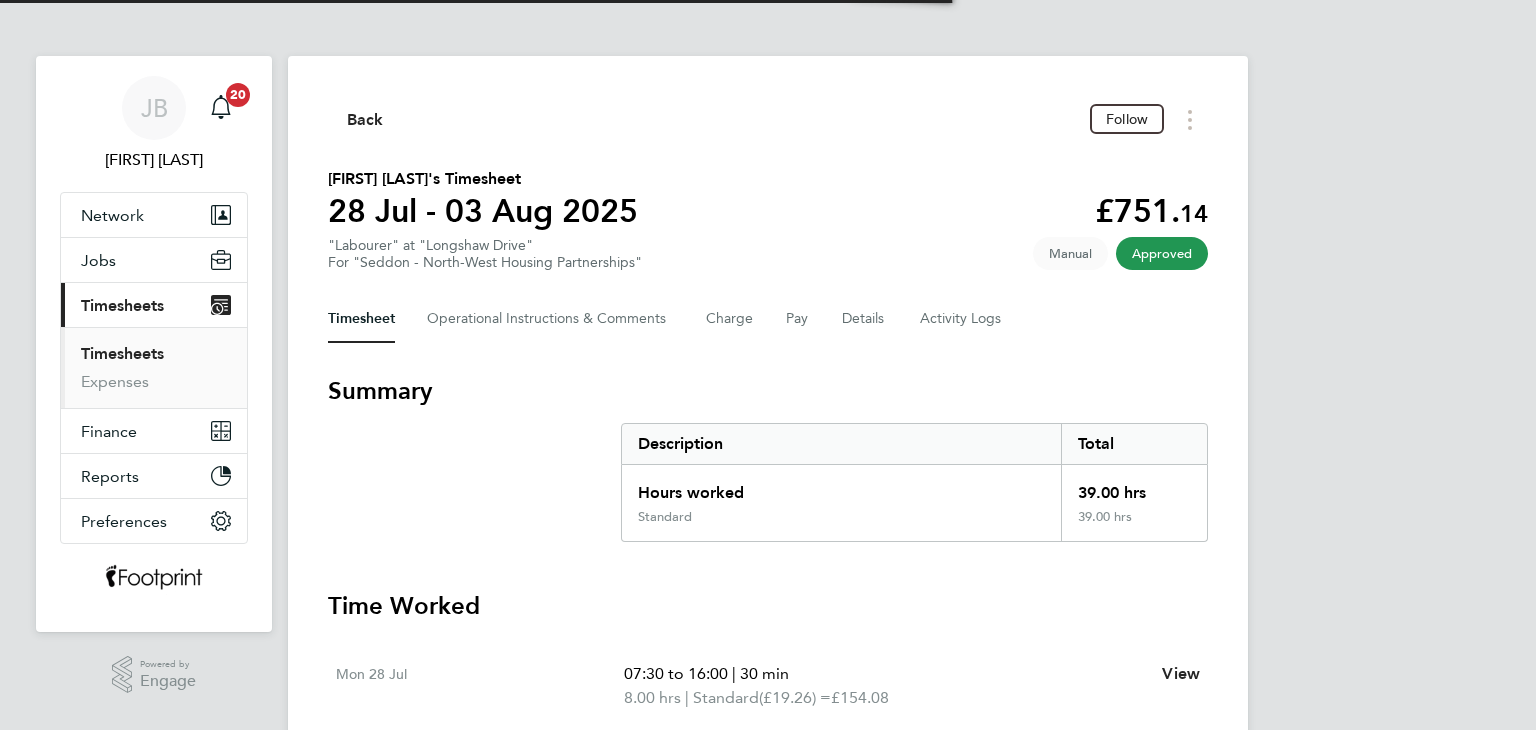 scroll, scrollTop: 0, scrollLeft: 0, axis: both 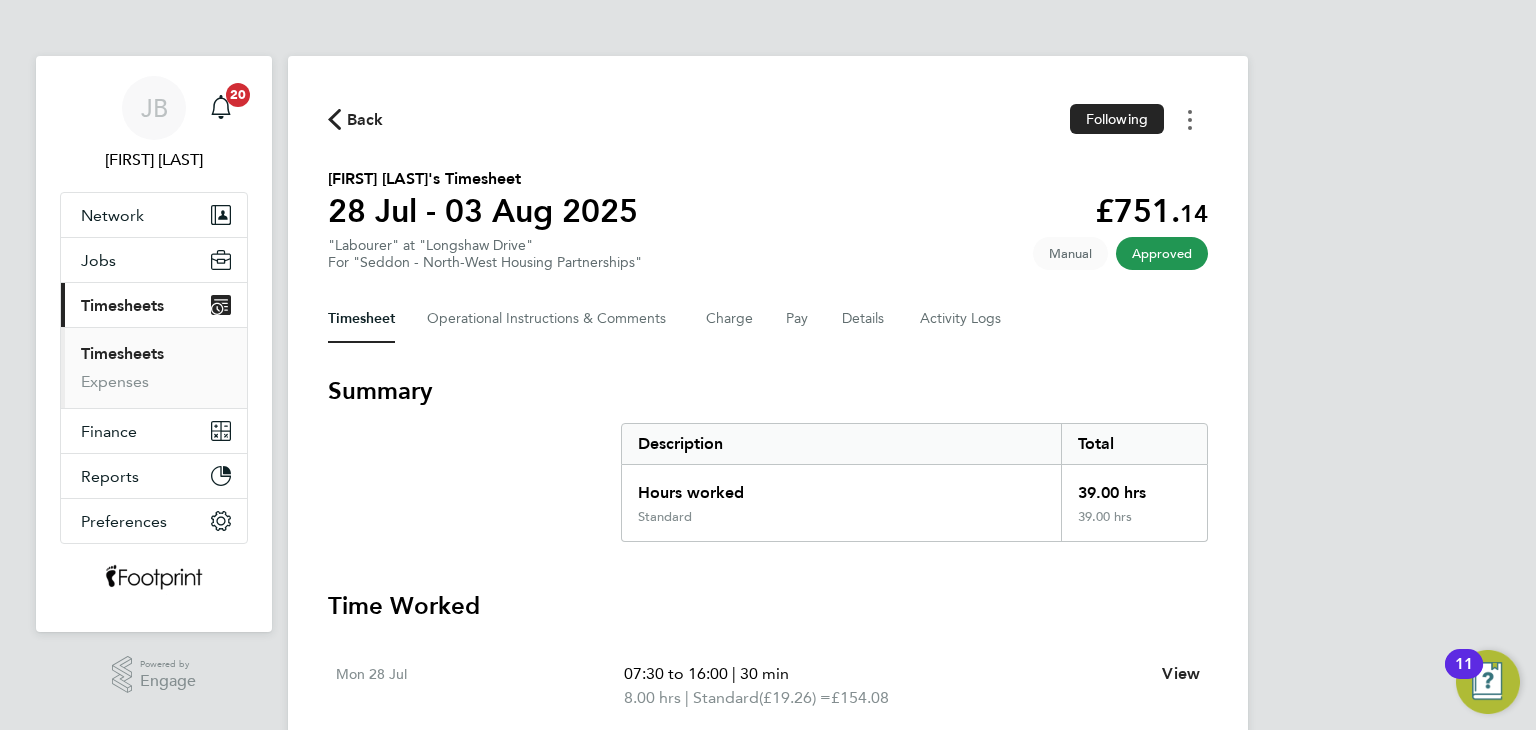 click at bounding box center [1190, 119] 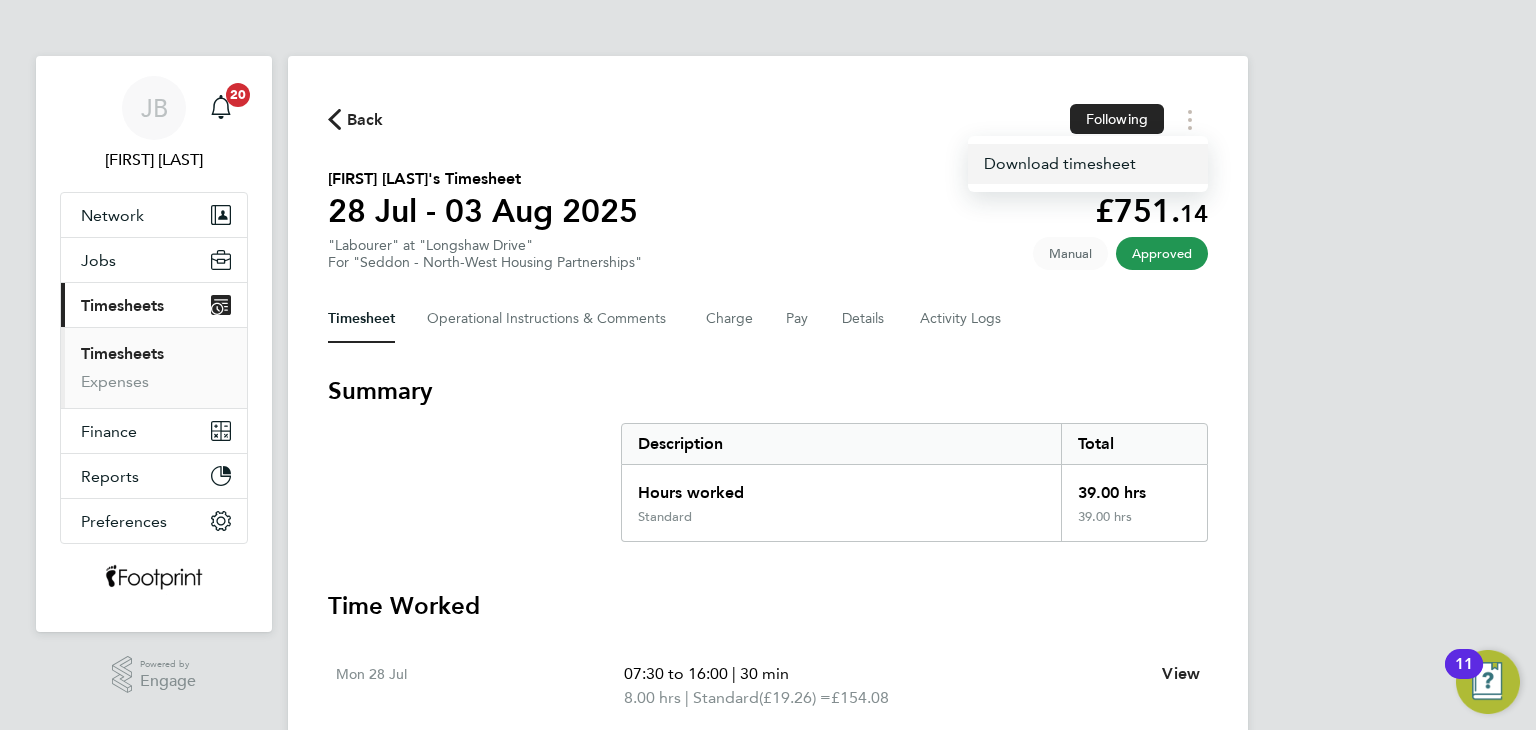 click on "Download timesheet" 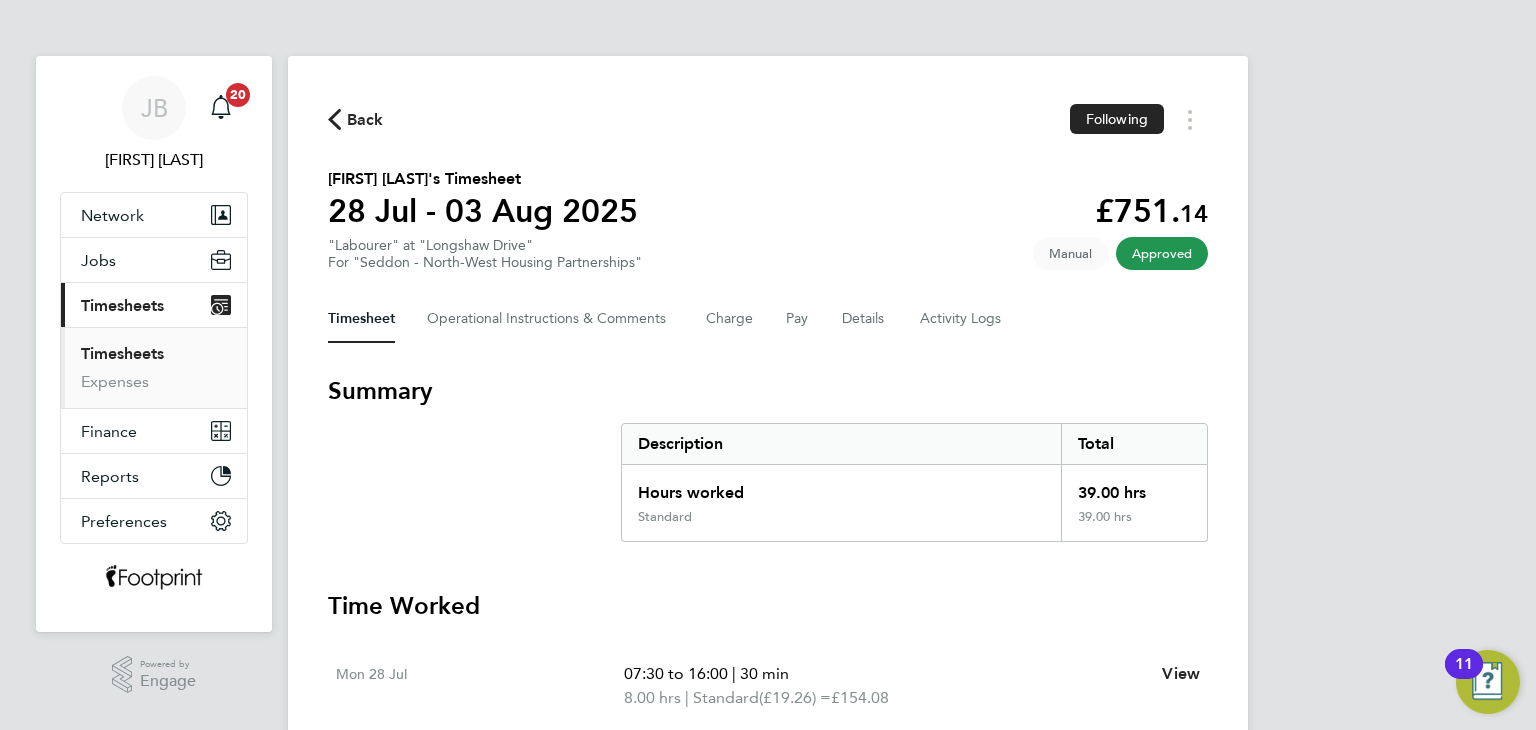 click on "Back" 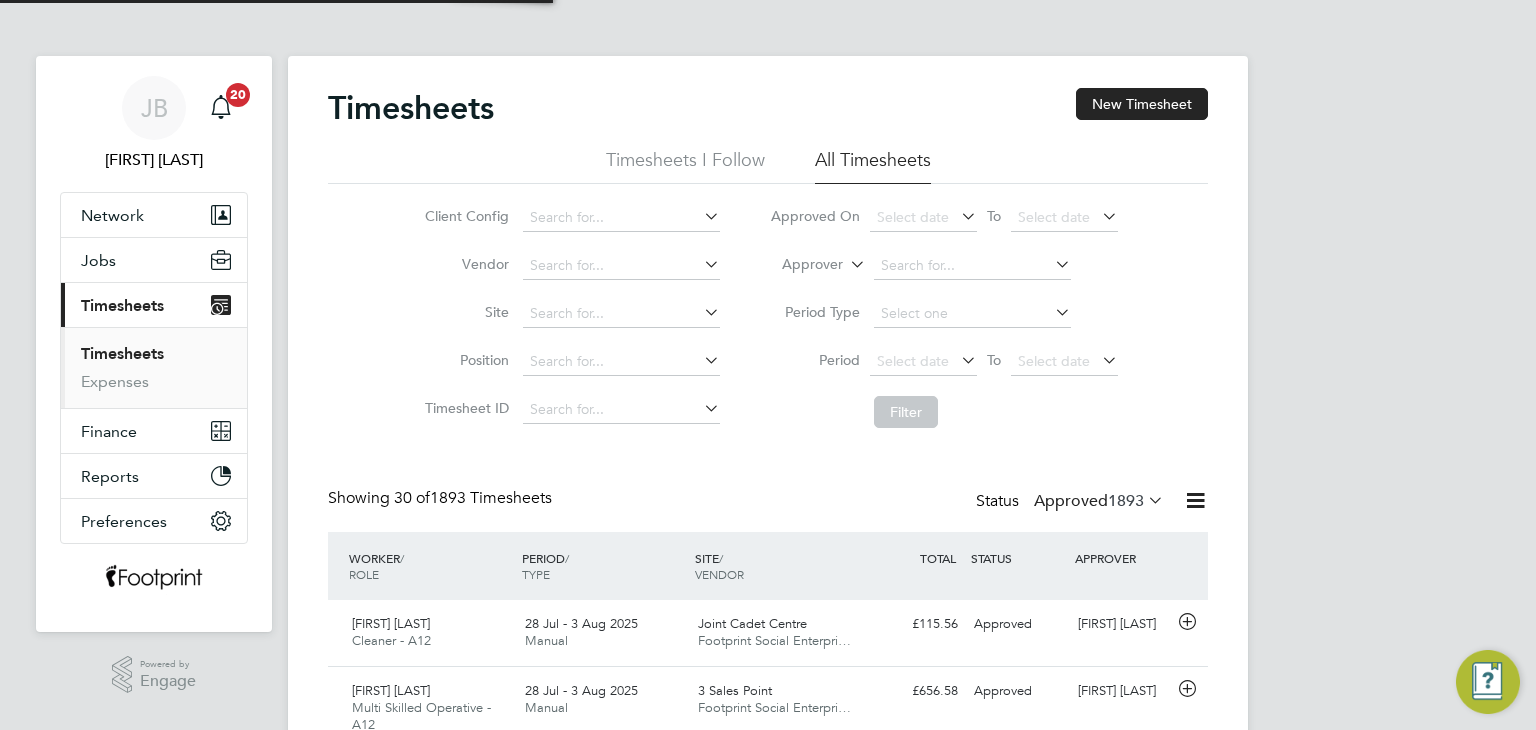 scroll, scrollTop: 116, scrollLeft: 0, axis: vertical 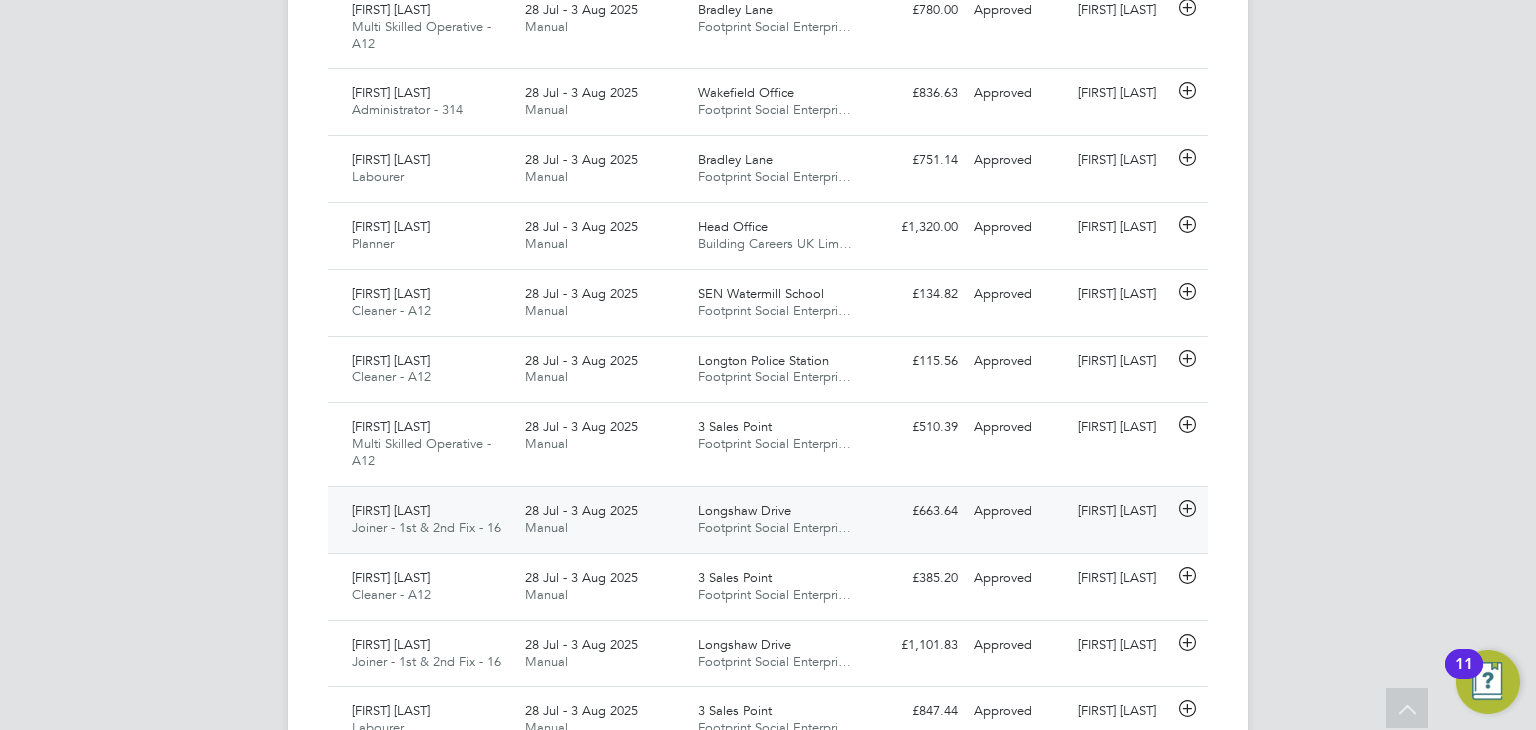 click on "Nathan Asquith Joiner - 1st & 2nd Fix - 16   28 Jul - 3 Aug 2025 28 Jul - 3 Aug 2025 Manual Longshaw Drive Footprint Social Enterpri… £663.64 Approved Approved Gary Pepper" 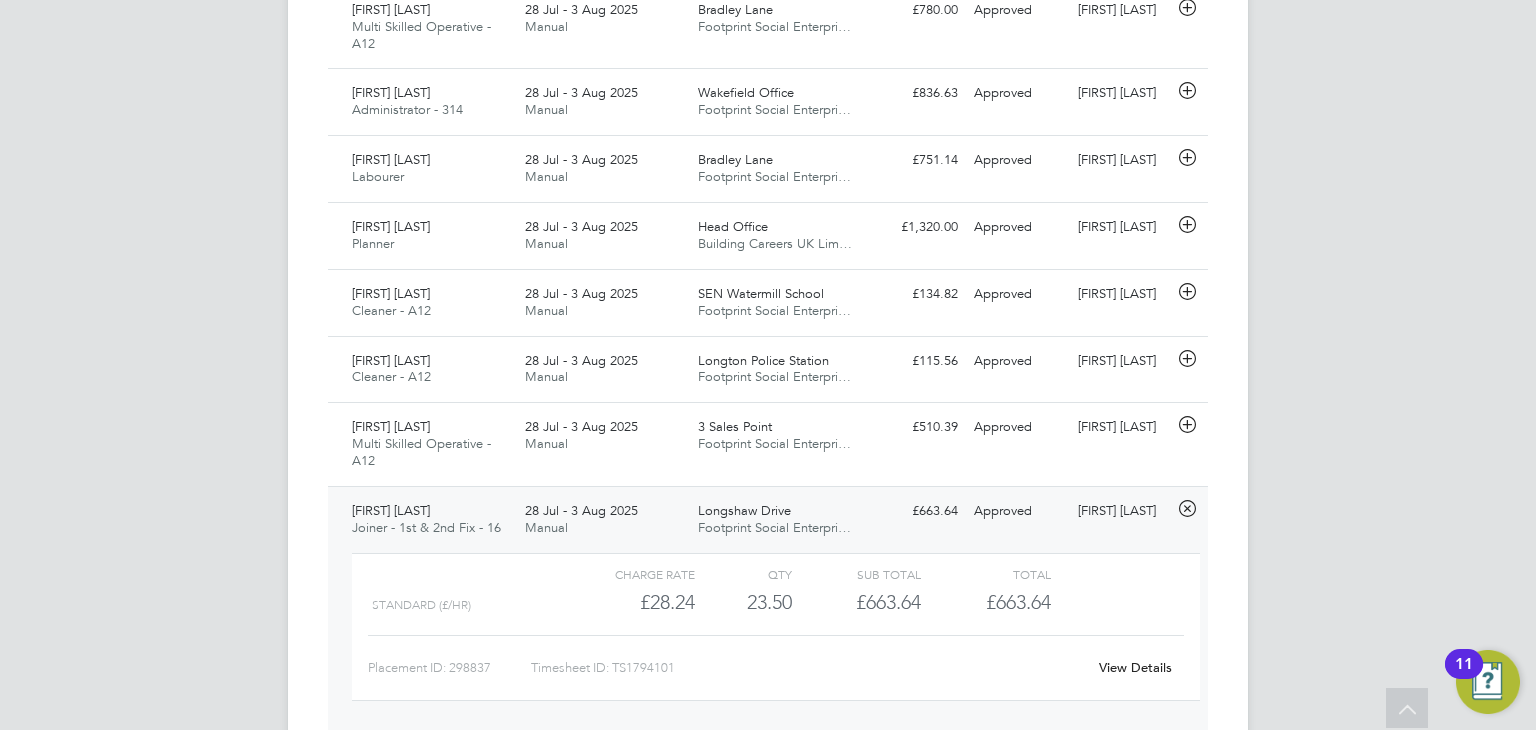 click on "View Details" 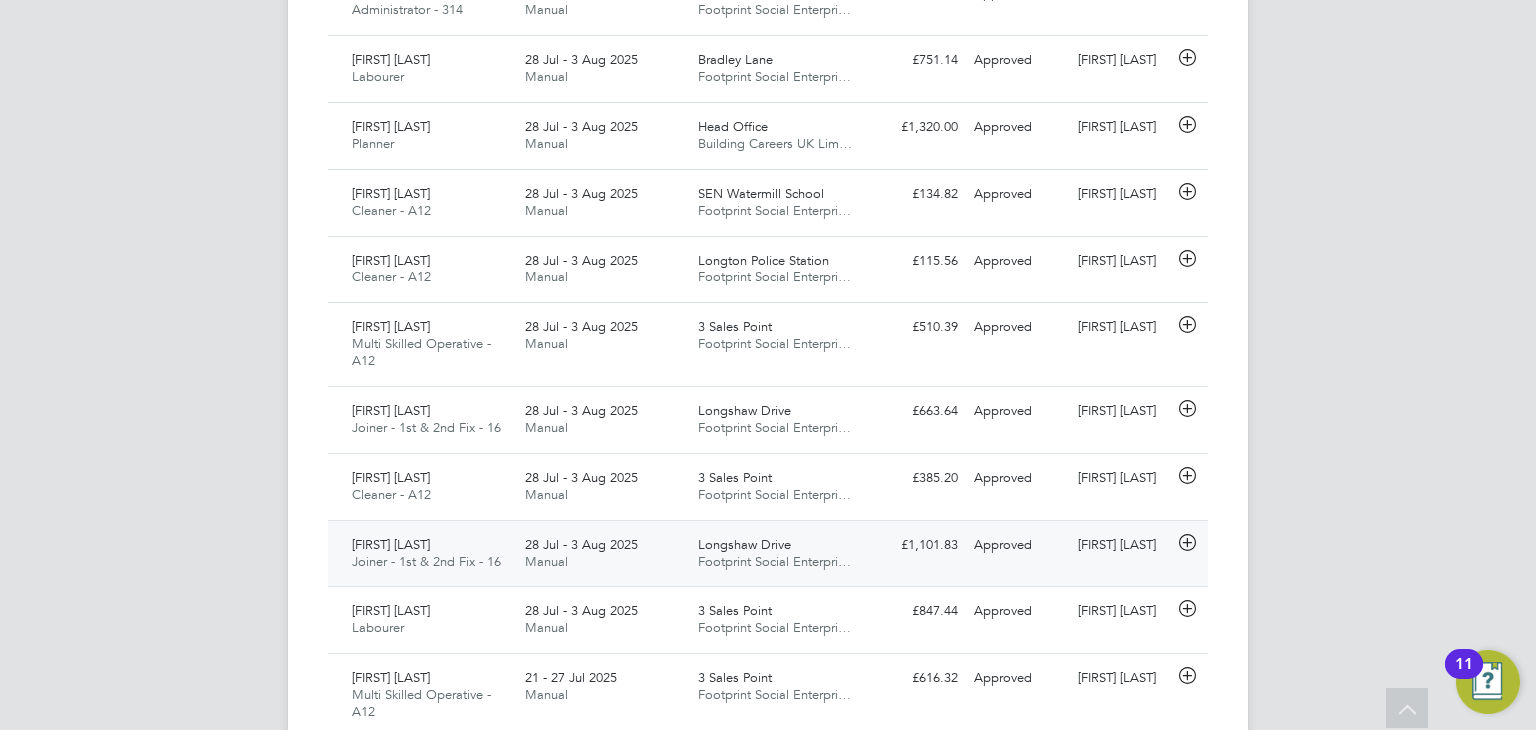 click on "Gary Pepper" 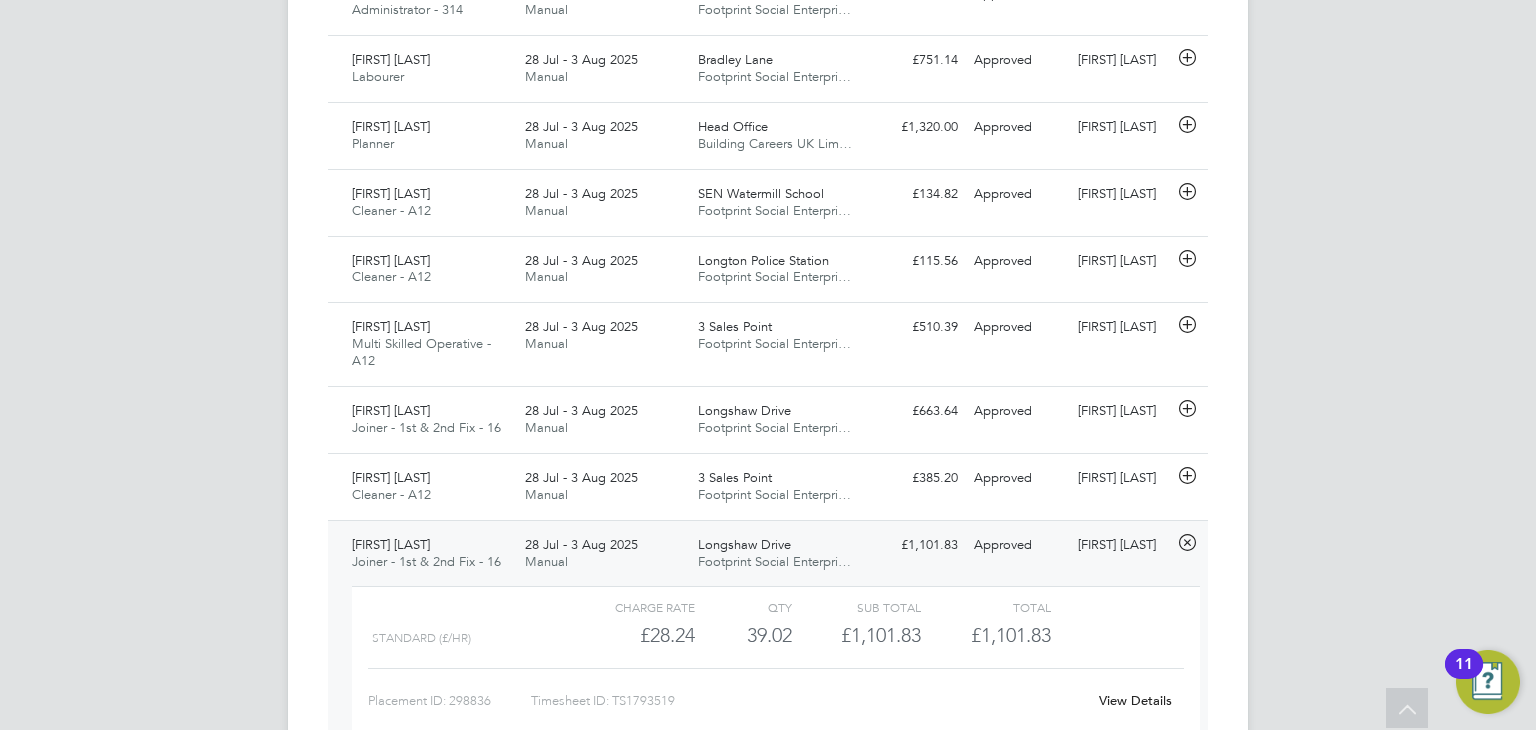 click on "View Details" 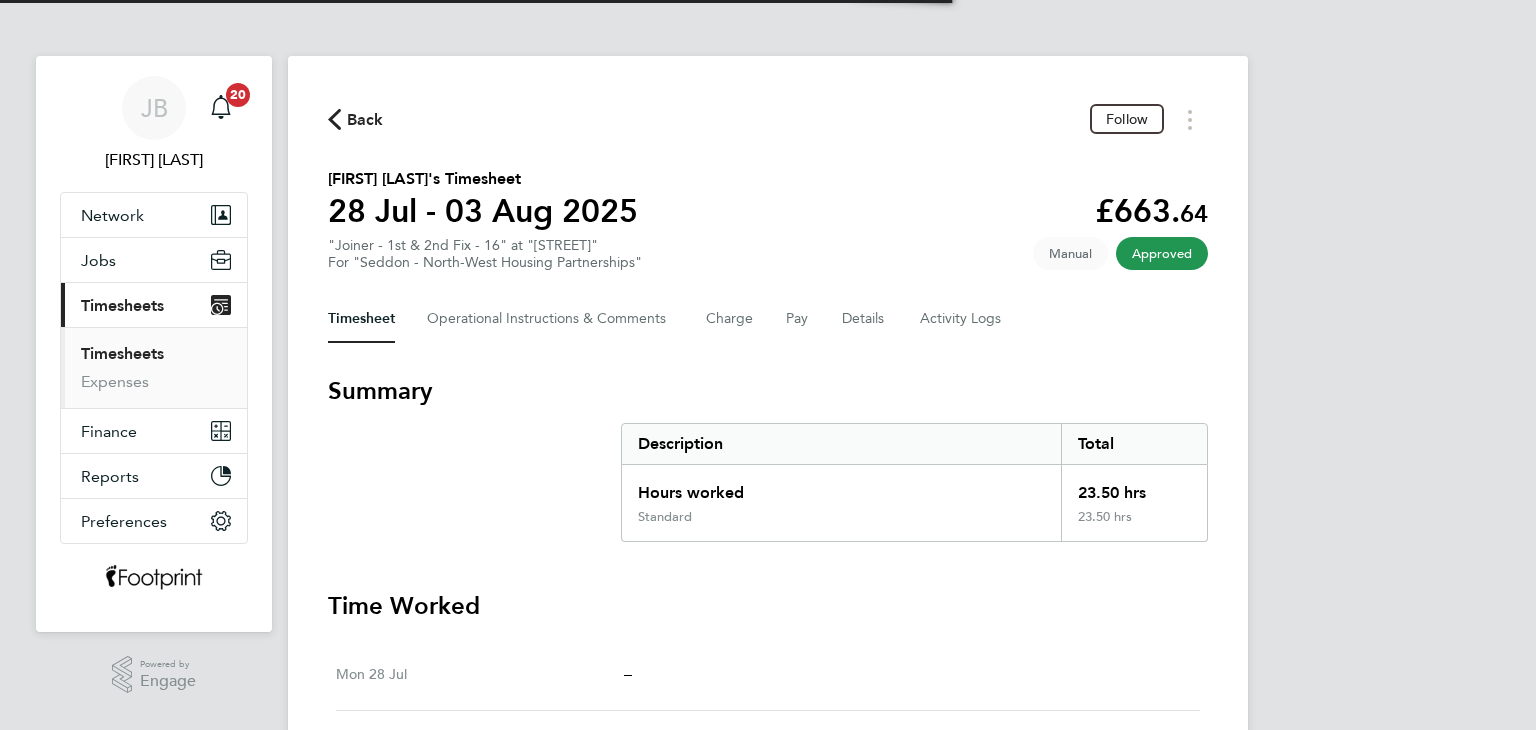 scroll, scrollTop: 0, scrollLeft: 0, axis: both 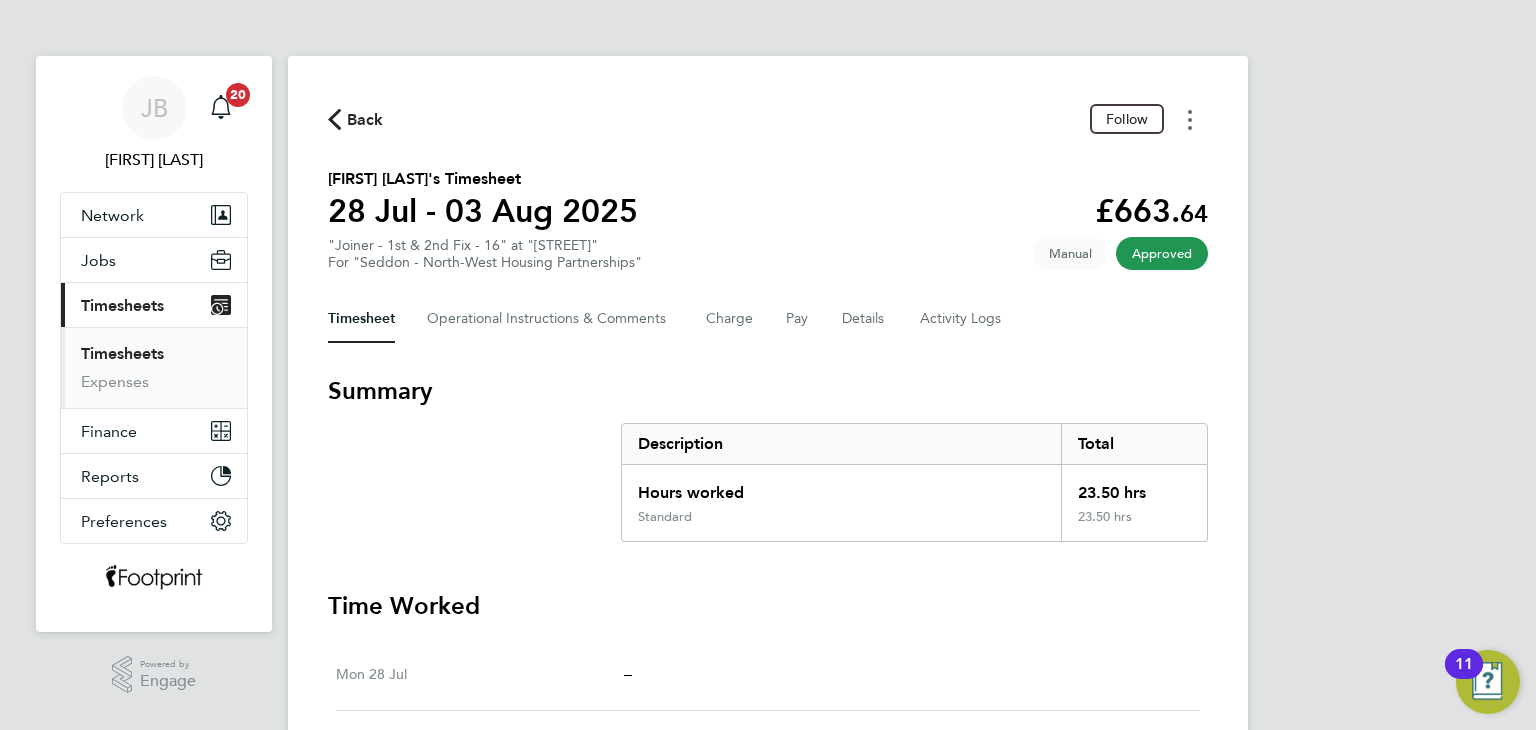 click at bounding box center [1190, 119] 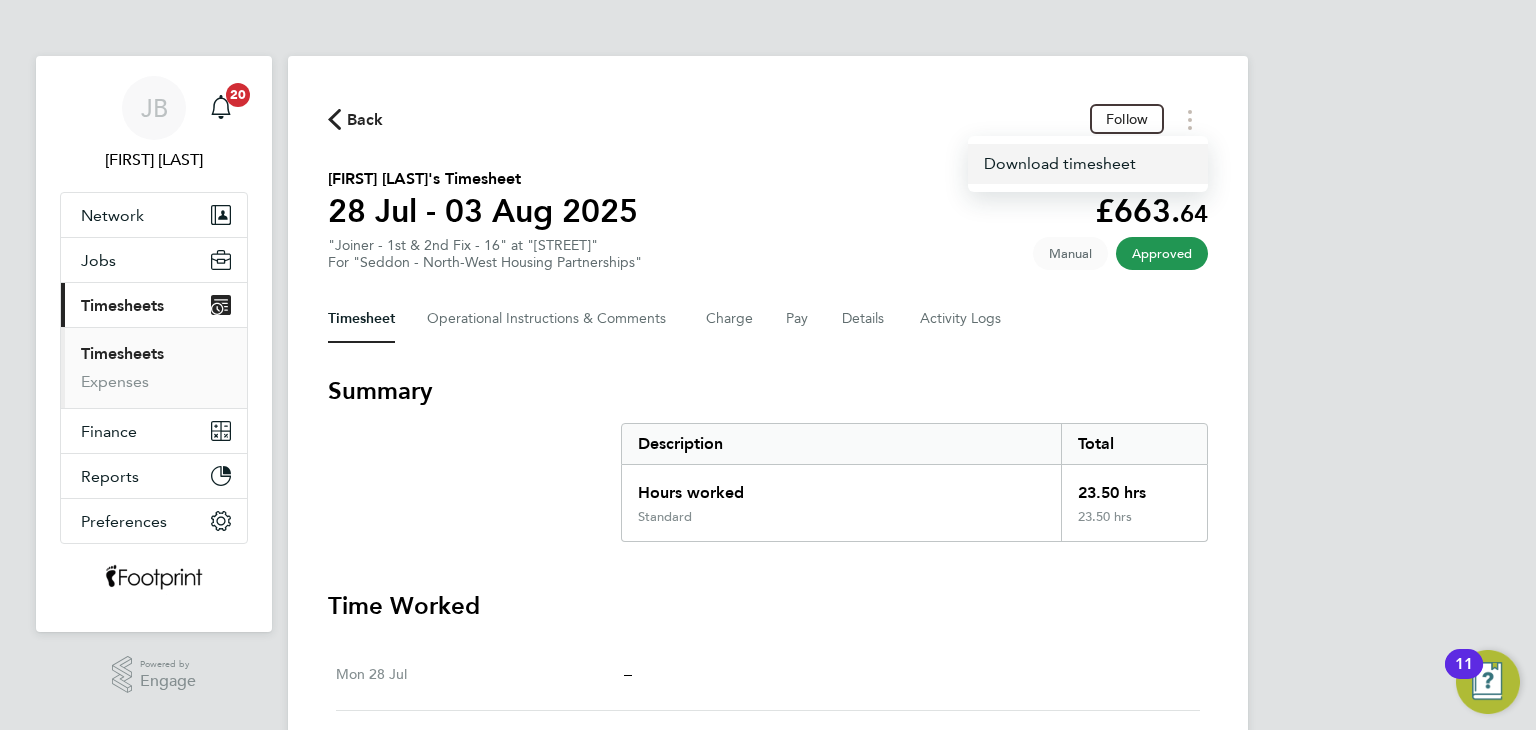 click on "Download timesheet" 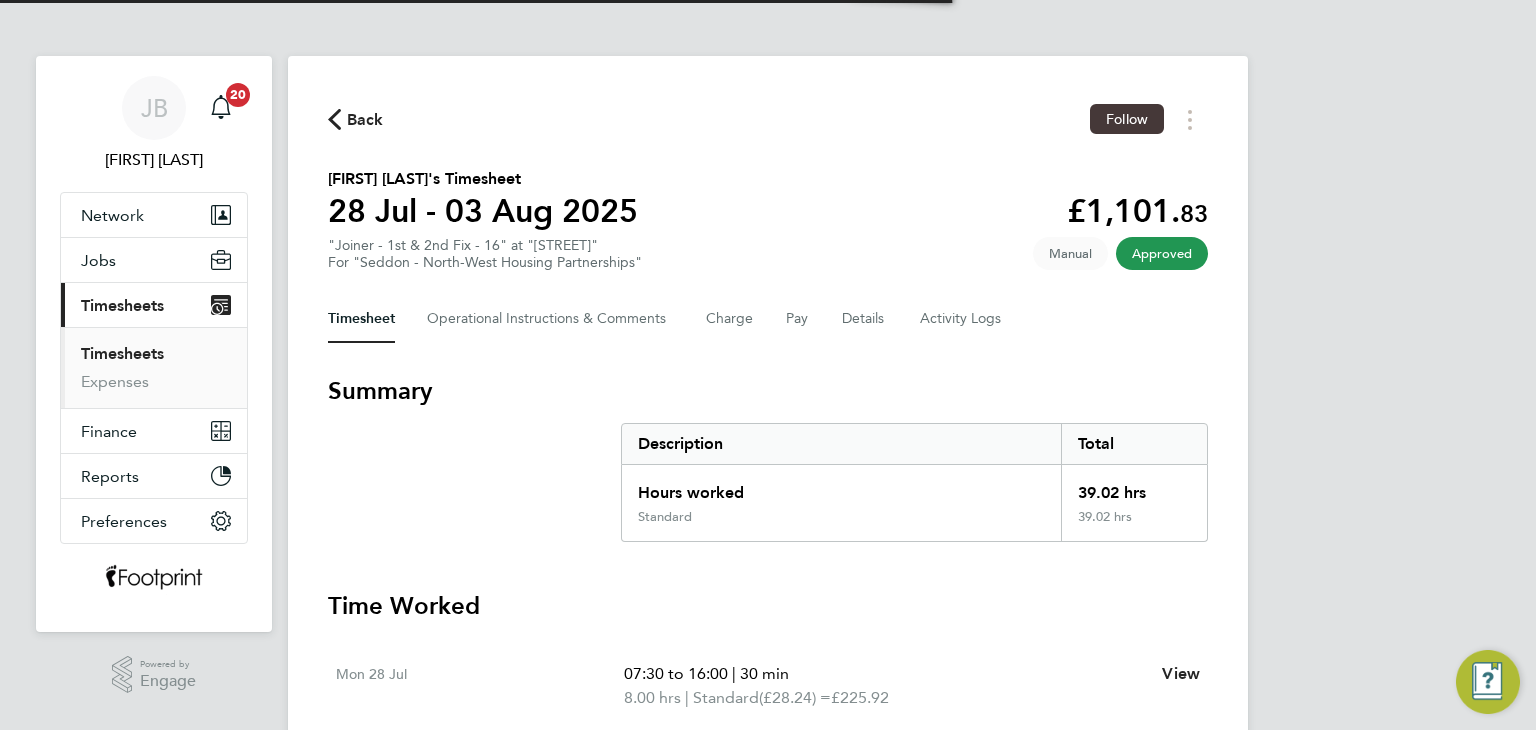 scroll, scrollTop: 0, scrollLeft: 0, axis: both 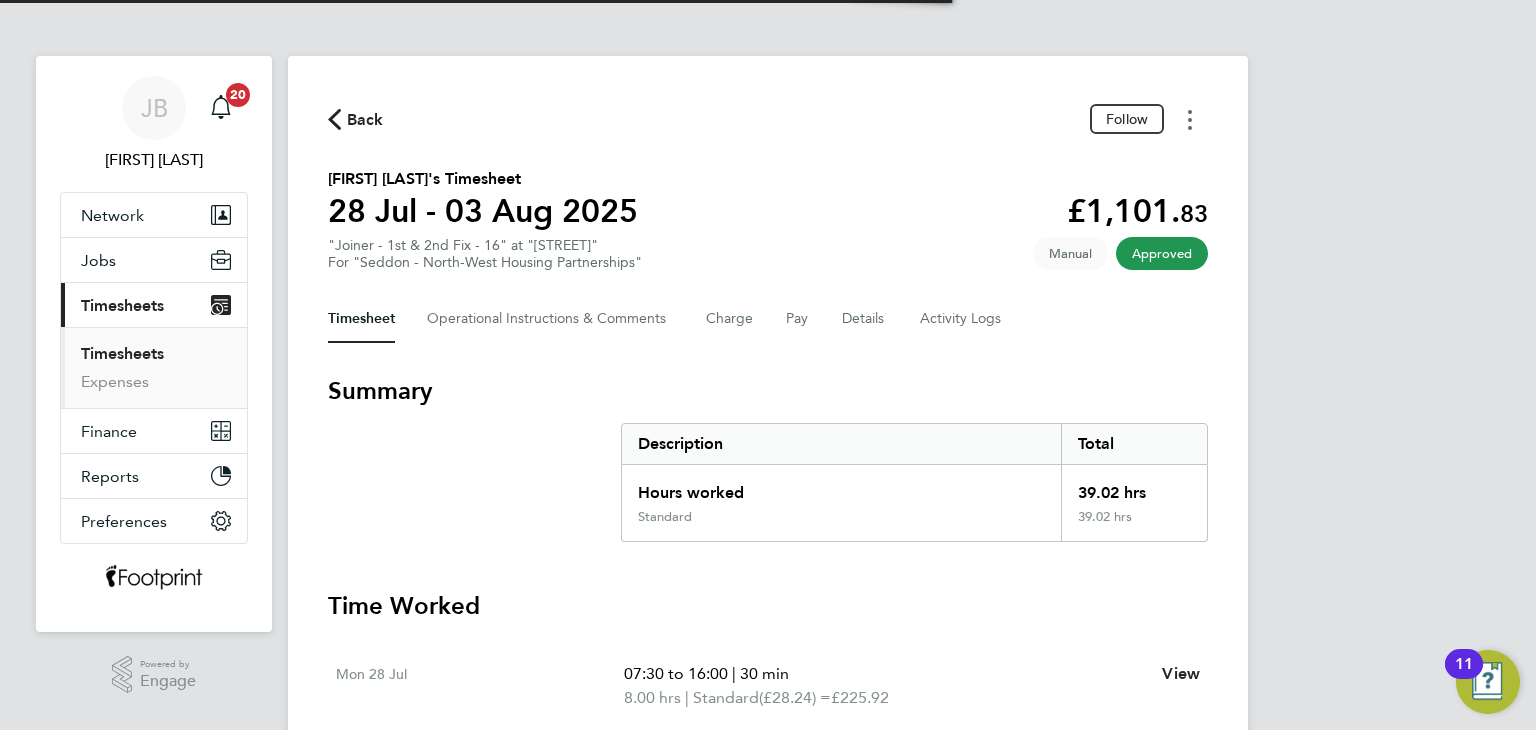 click at bounding box center (1190, 119) 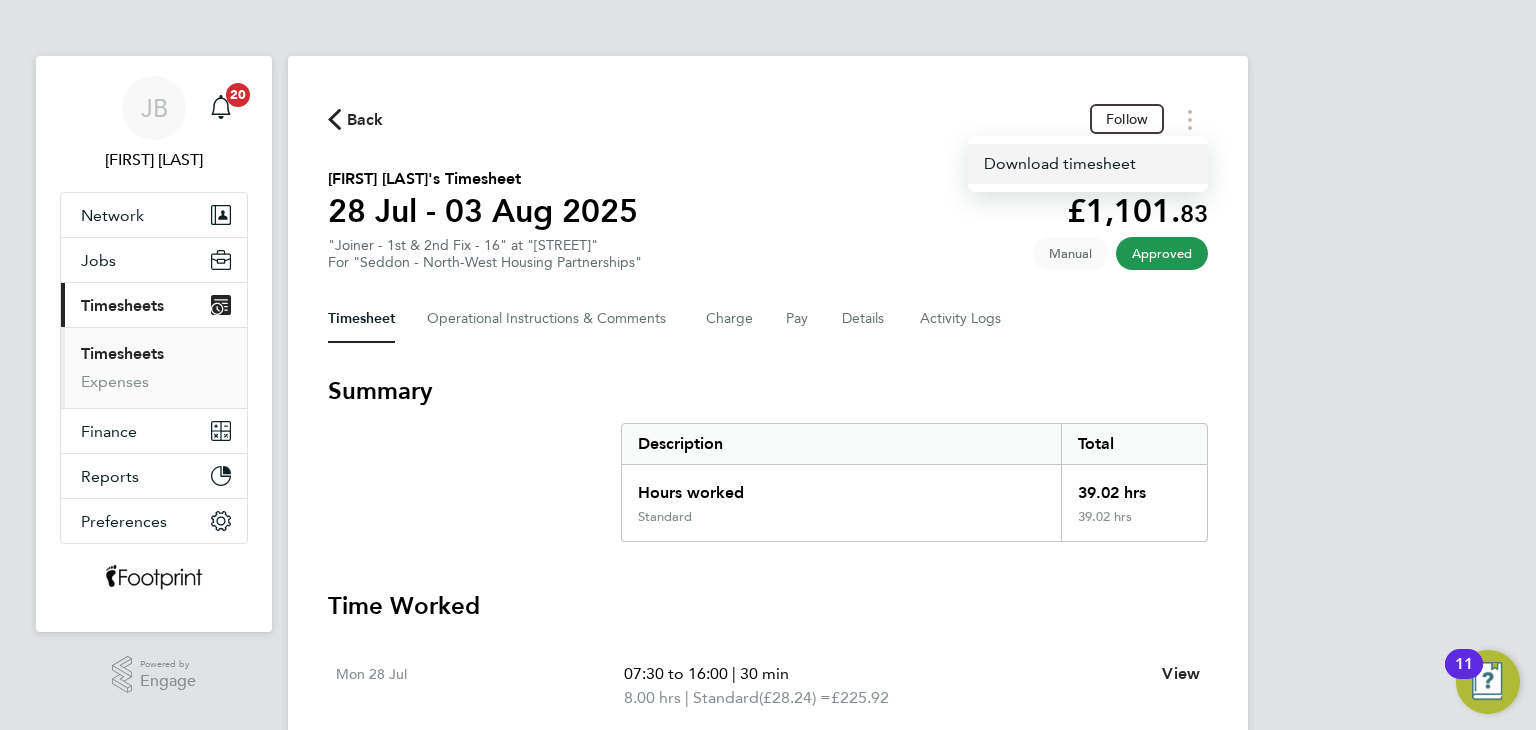 click on "Download timesheet" 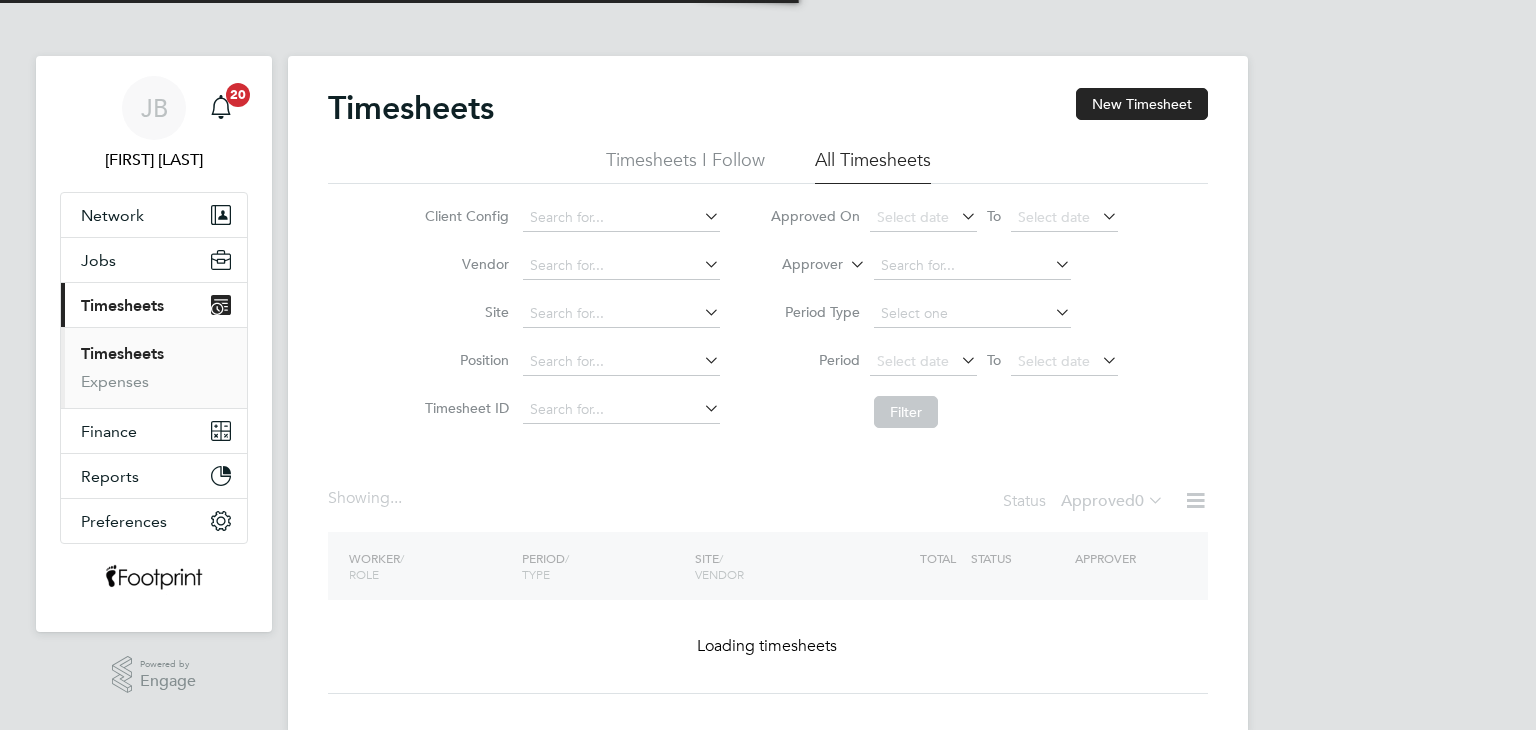 scroll, scrollTop: 0, scrollLeft: 0, axis: both 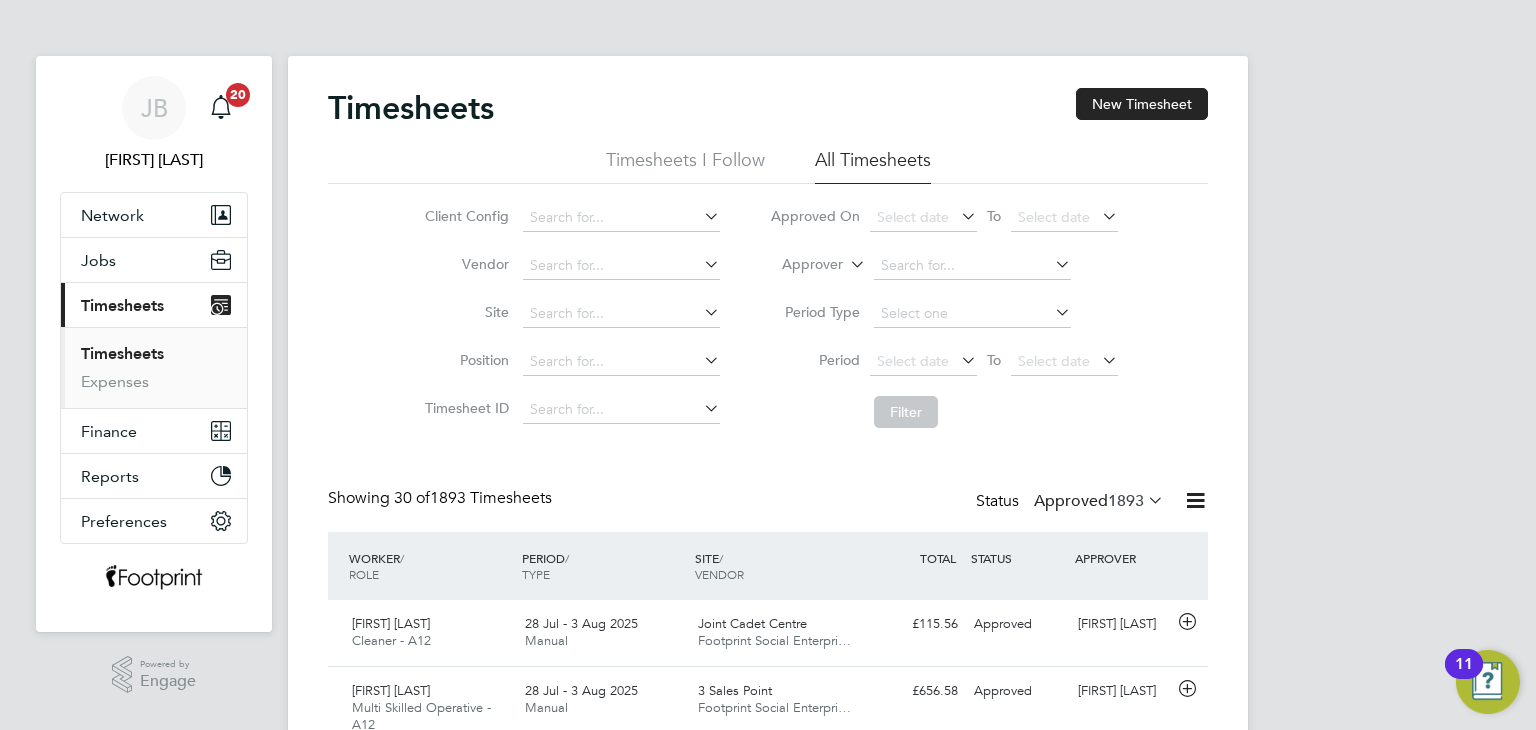 click on "Timesheets" at bounding box center (122, 353) 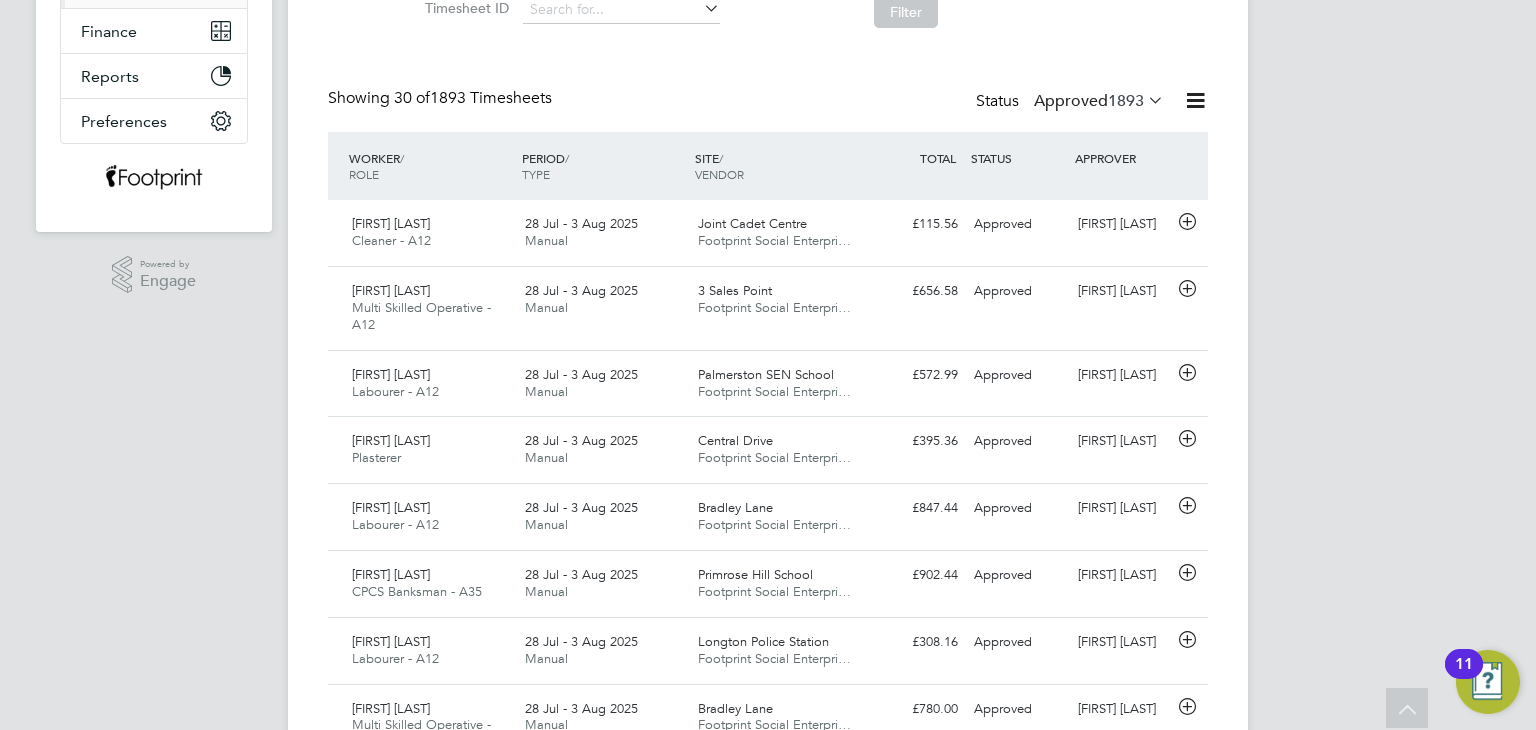 click on "1893" 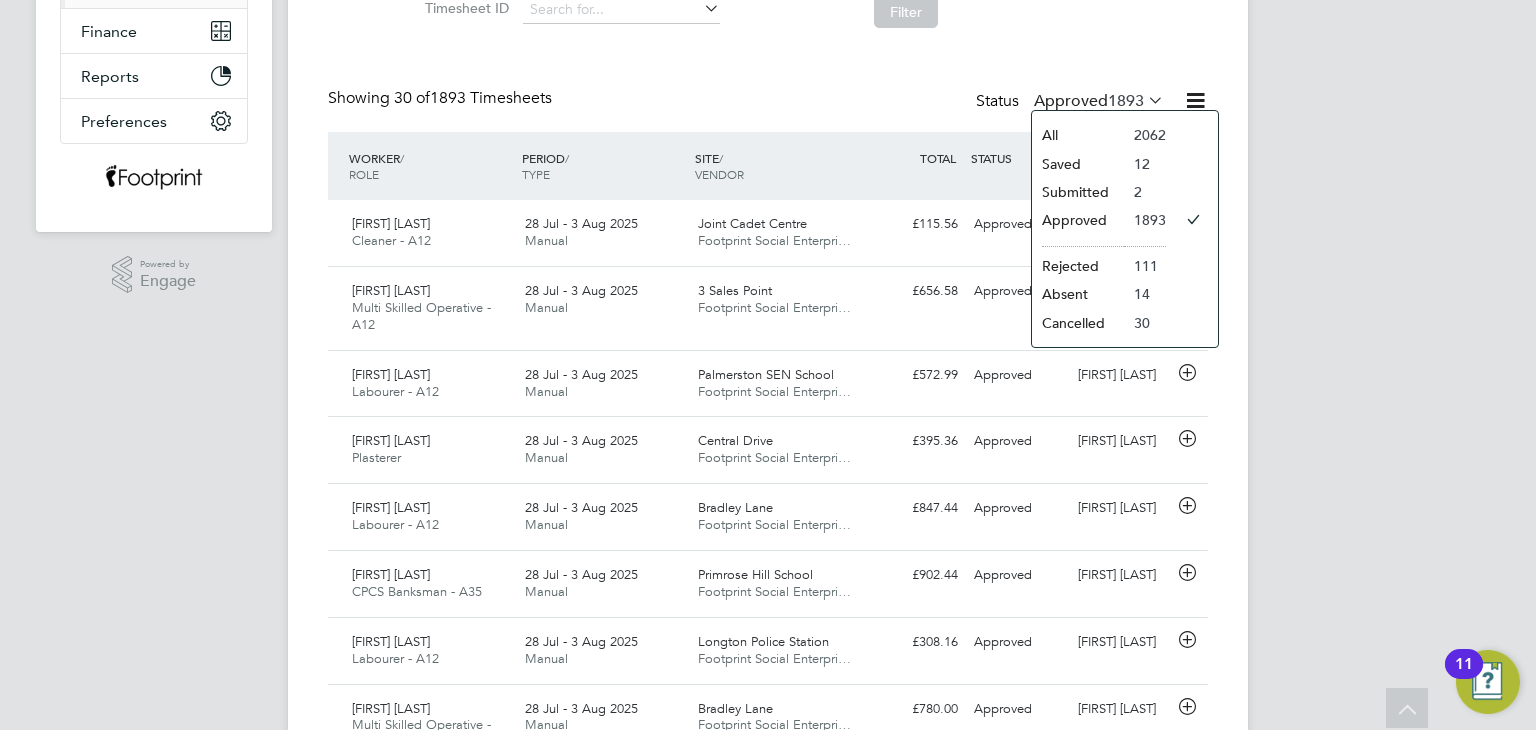 click on "Submitted" 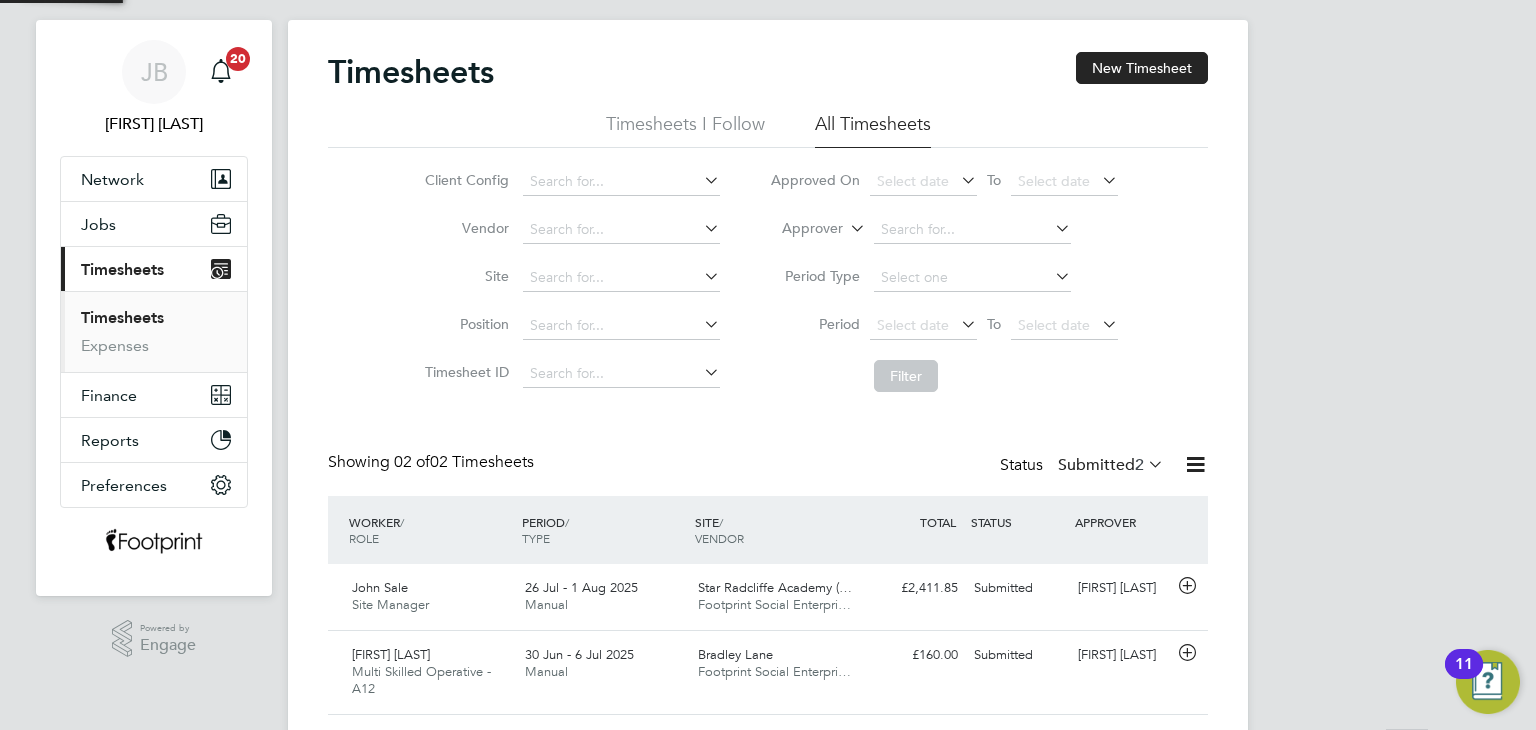 scroll, scrollTop: 92, scrollLeft: 0, axis: vertical 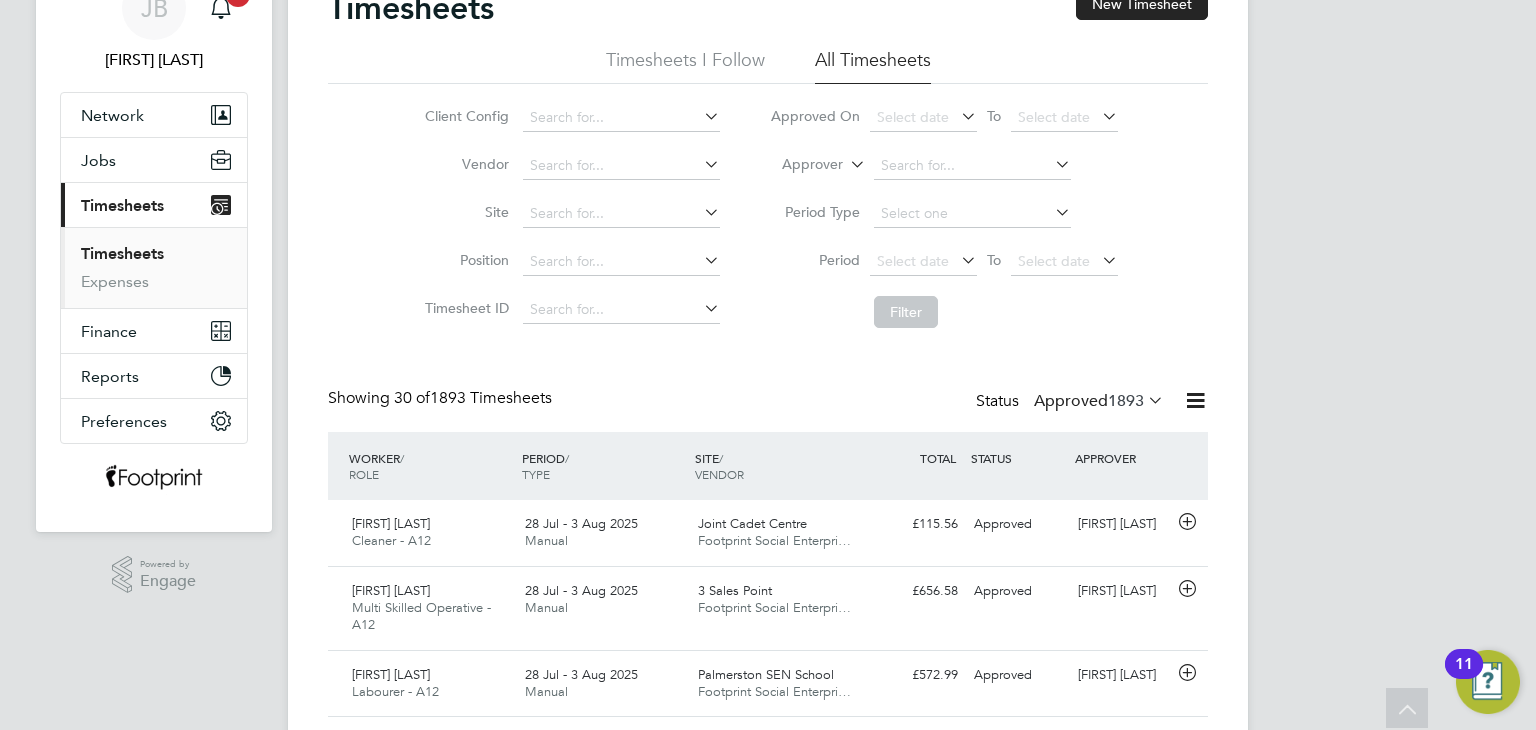 click on "Status  Approved  1893" 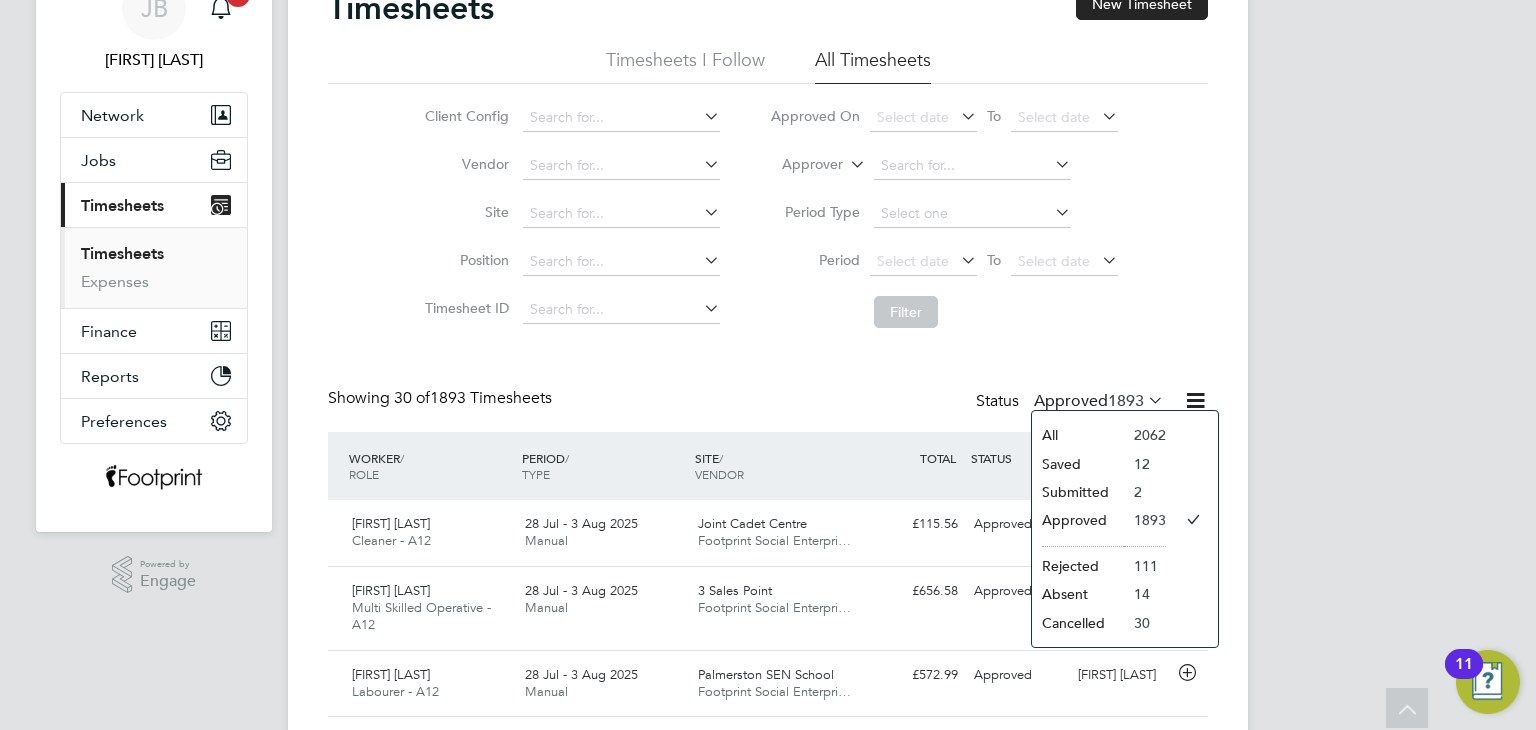 click on "Submitted" 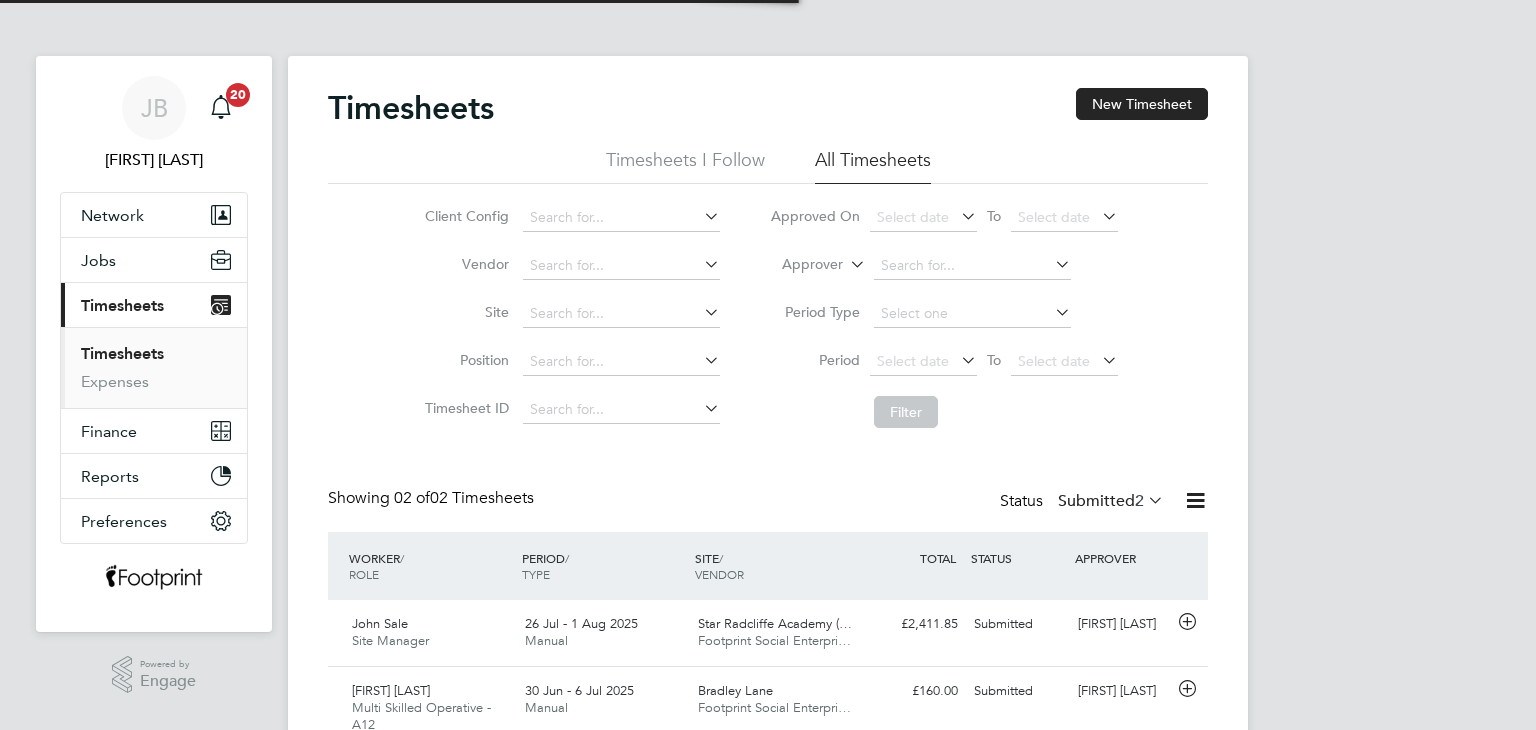 scroll, scrollTop: 0, scrollLeft: 0, axis: both 